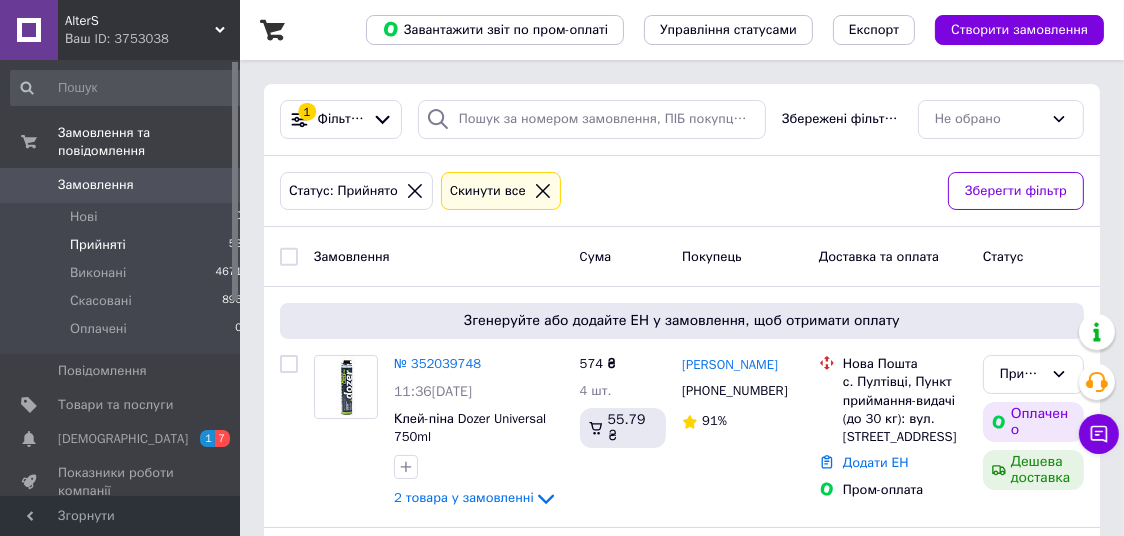 scroll, scrollTop: 210, scrollLeft: 0, axis: vertical 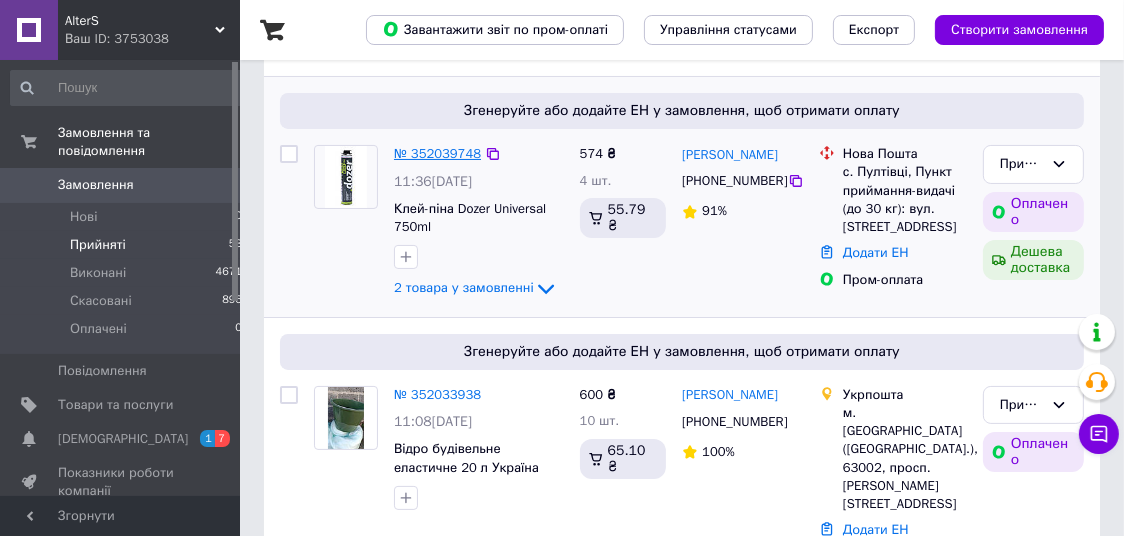 click on "№ 352039748" at bounding box center (437, 153) 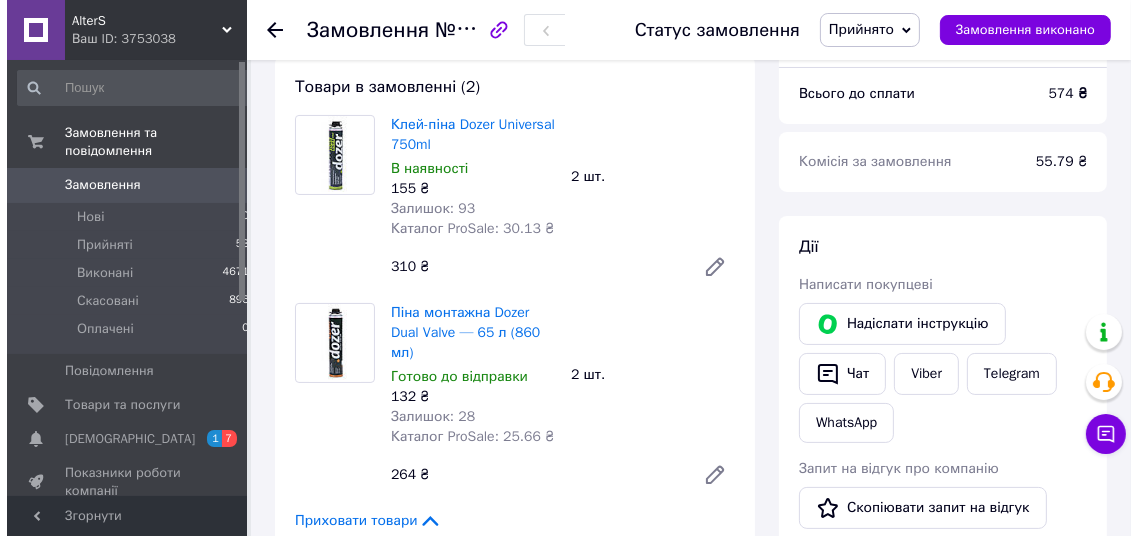 scroll, scrollTop: 525, scrollLeft: 0, axis: vertical 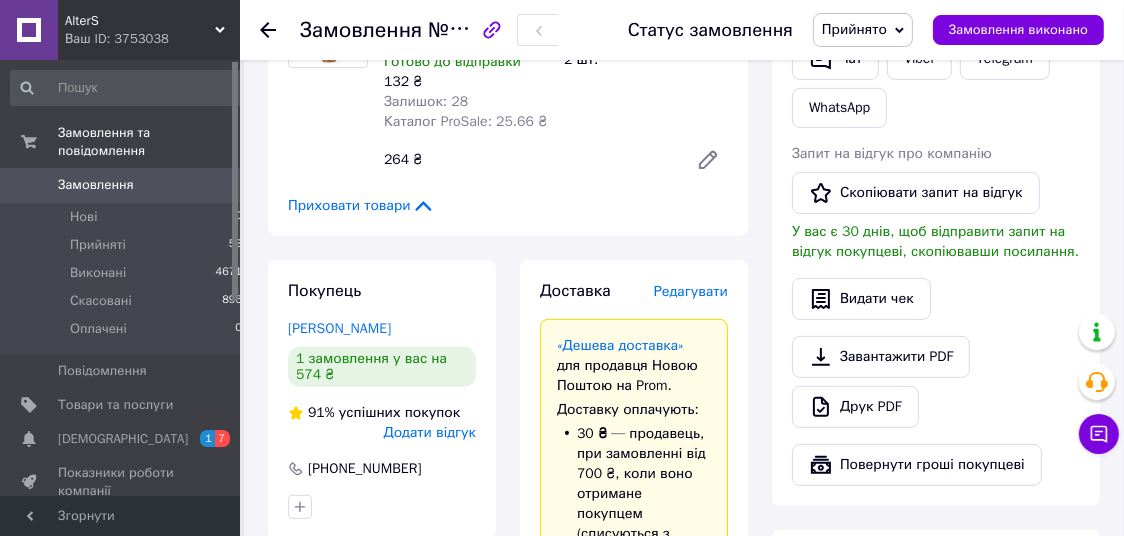 click on "Редагувати" at bounding box center [691, 291] 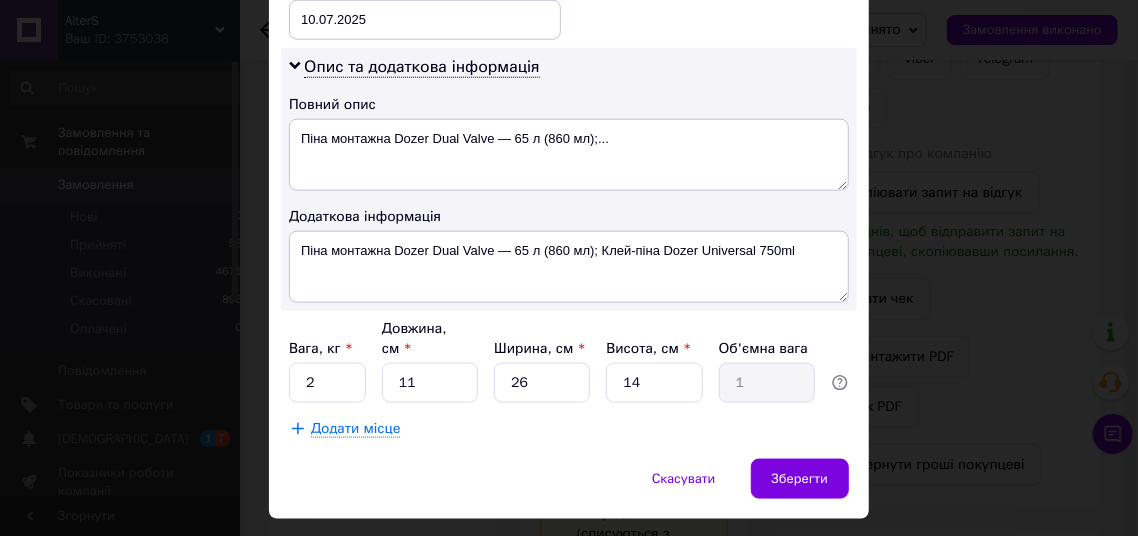 scroll, scrollTop: 1011, scrollLeft: 0, axis: vertical 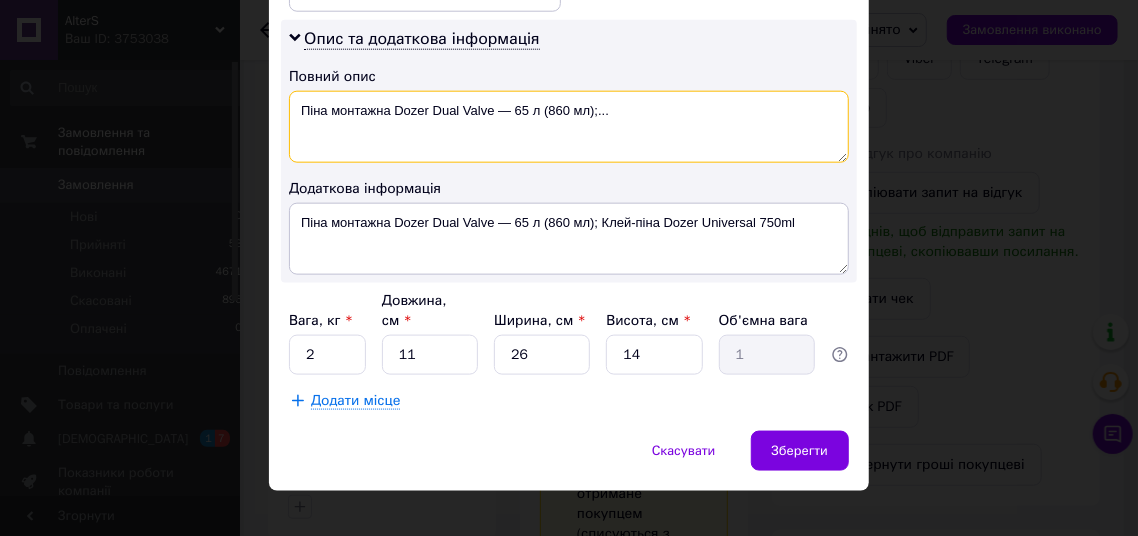 drag, startPoint x: 586, startPoint y: 108, endPoint x: 687, endPoint y: 109, distance: 101.00495 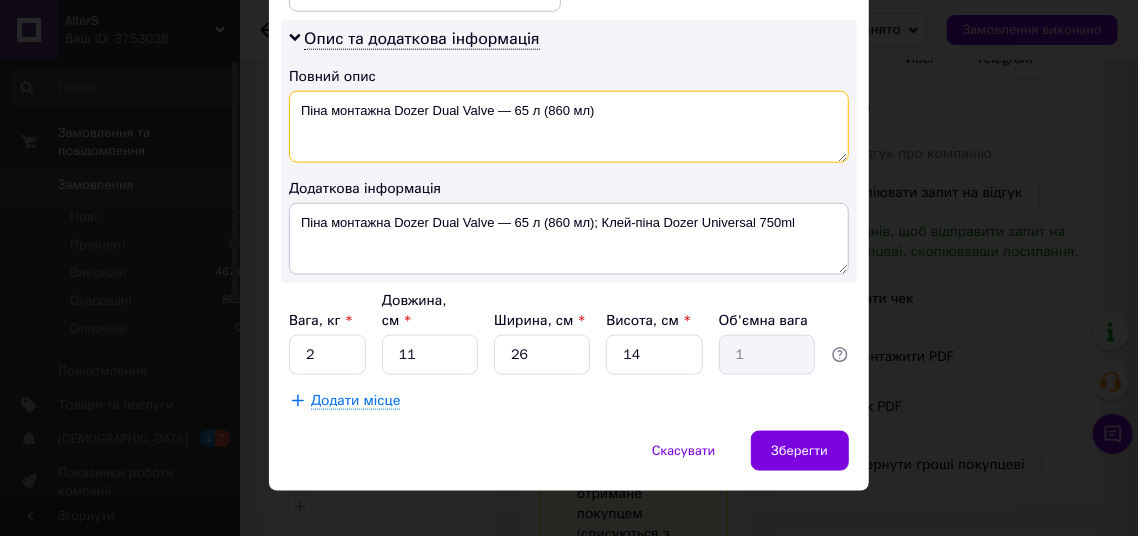 click on "Піна монтажна Dozer Dual Valve — 65 л (860 мл)" at bounding box center [569, 127] 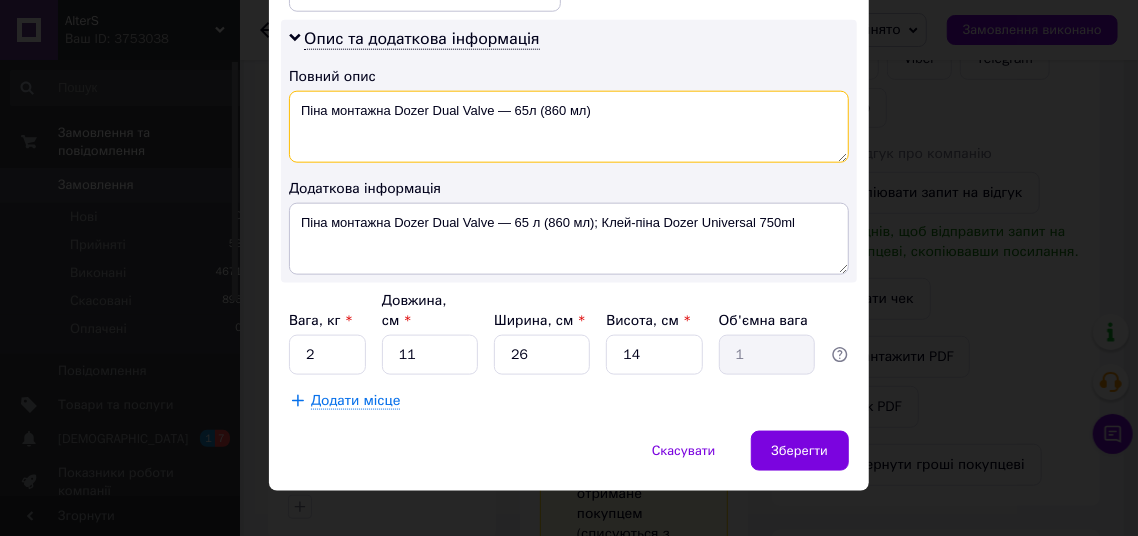 click on "Піна монтажна Dozer Dual Valve — 65л (860 мл)" at bounding box center [569, 127] 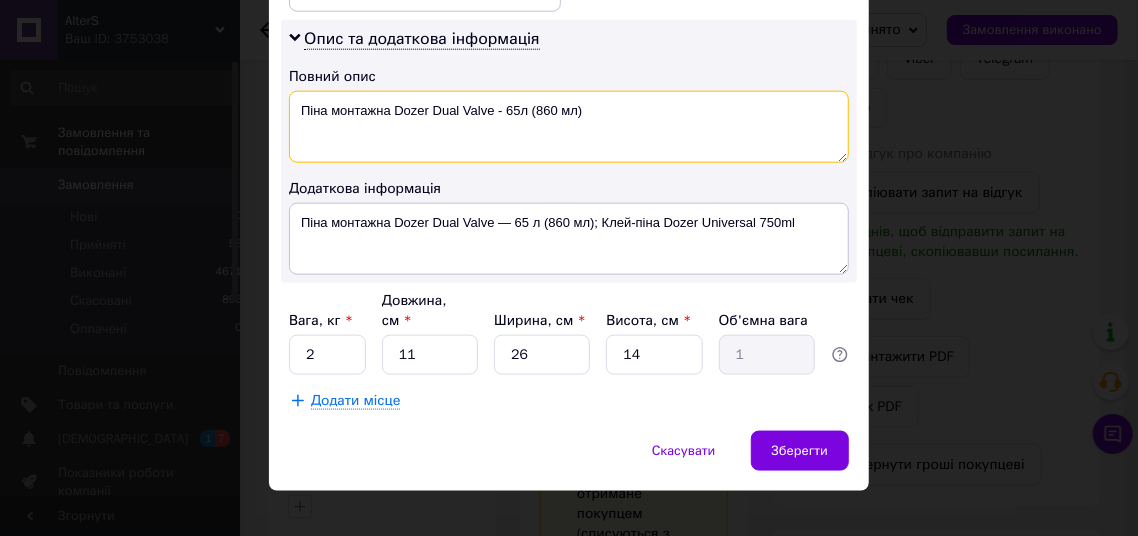 click on "Піна монтажна Dozer Dual Valve - 65л (860 мл)" at bounding box center (569, 127) 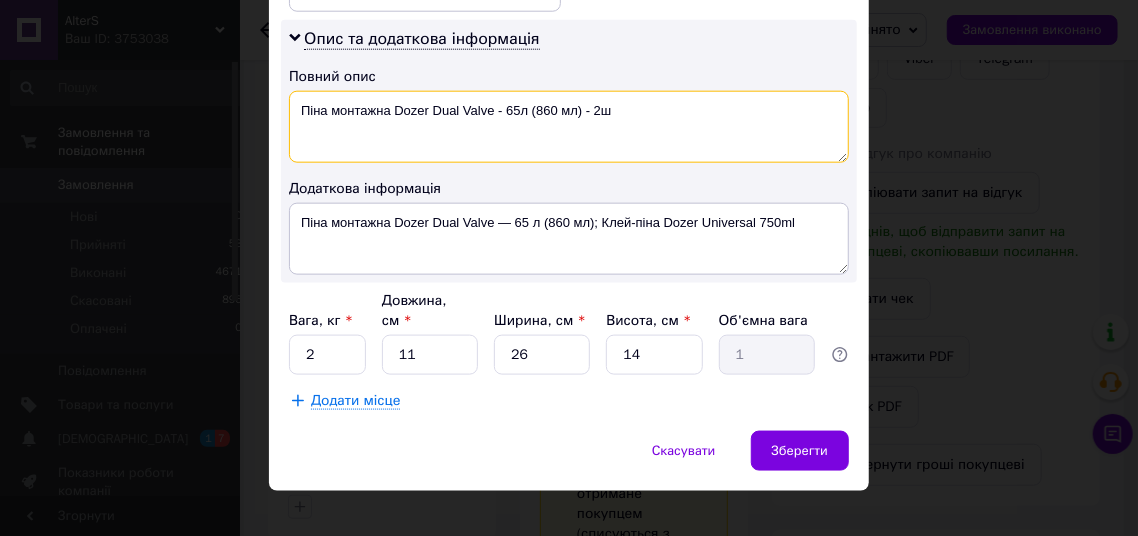 click on "Піна монтажна Dozer Dual Valve - 65л (860 мл) - 2ш" at bounding box center (569, 127) 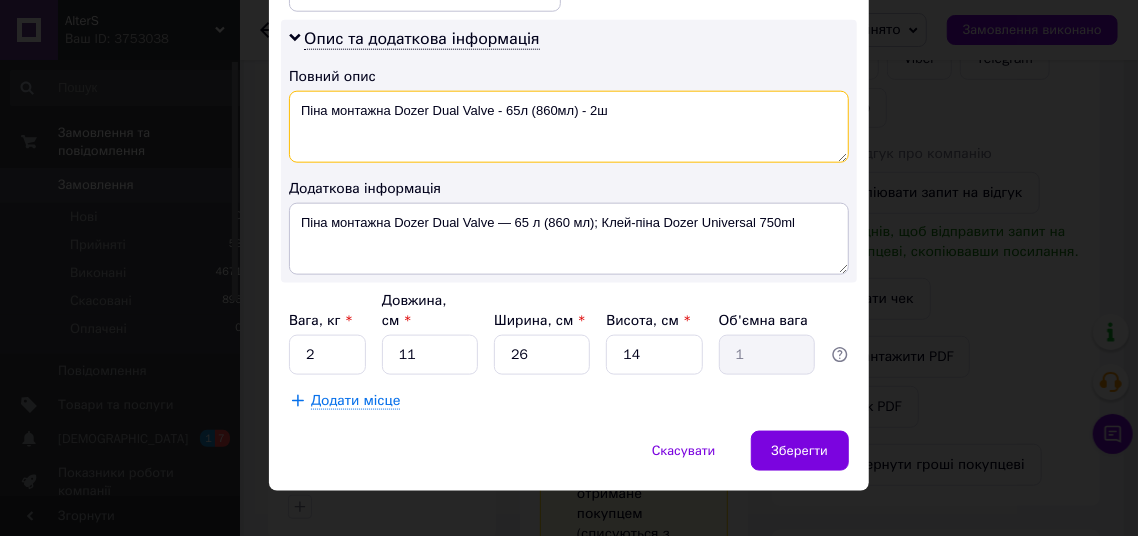 click on "Піна монтажна Dozer Dual Valve - 65л (860мл) - 2ш" at bounding box center (569, 127) 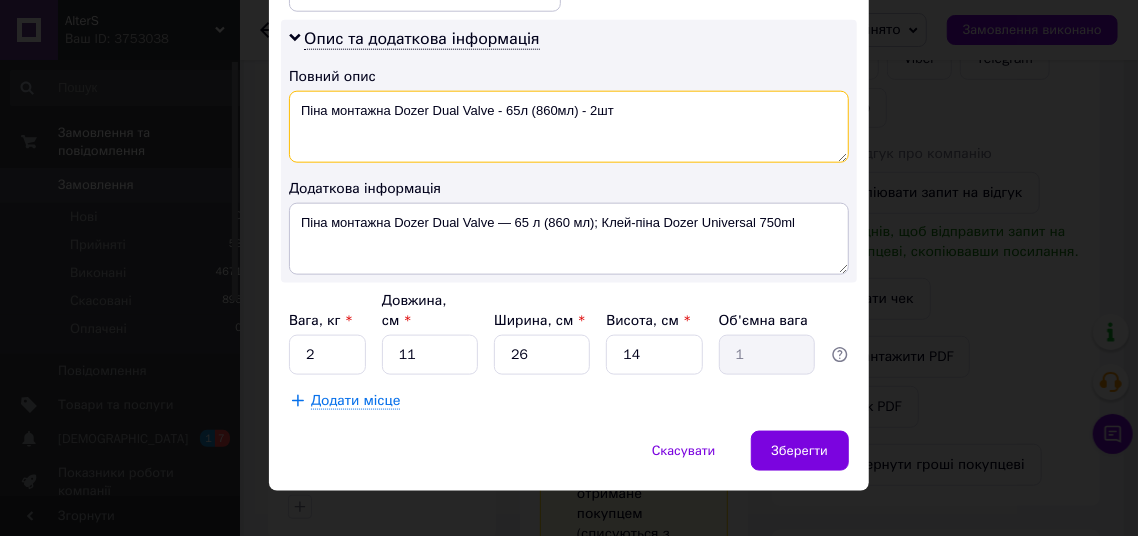 type on "Піна монтажна Dozer Dual Valve - 65л (860мл) - 2шт" 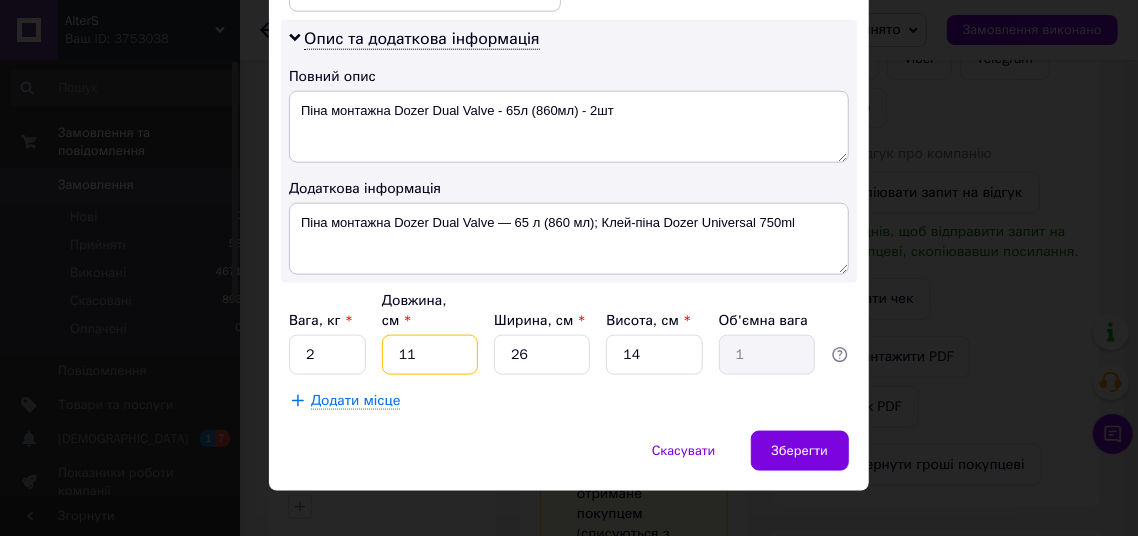 click on "11" at bounding box center (430, 355) 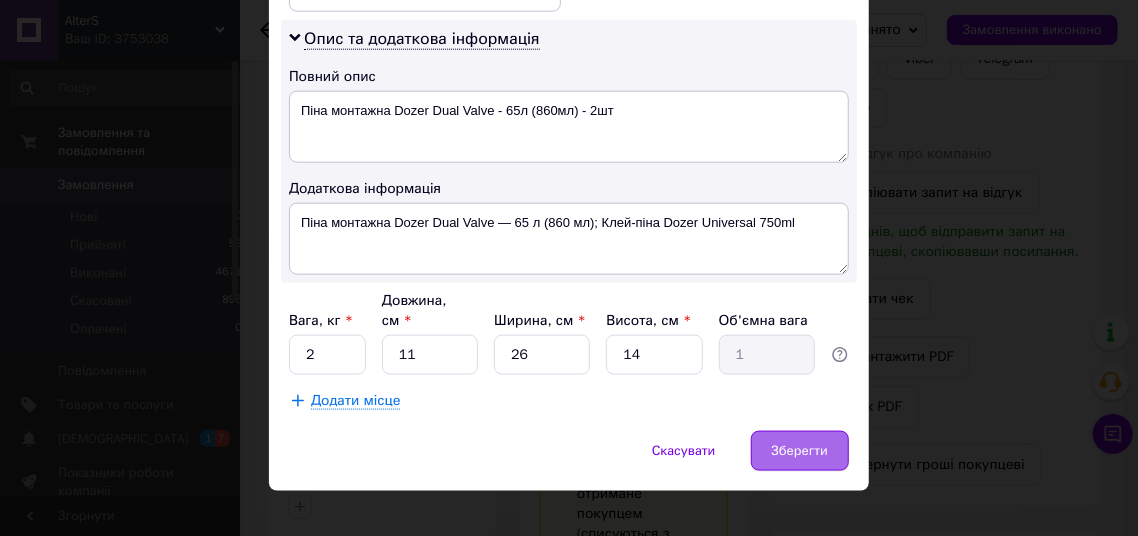 click on "Зберегти" at bounding box center [800, 451] 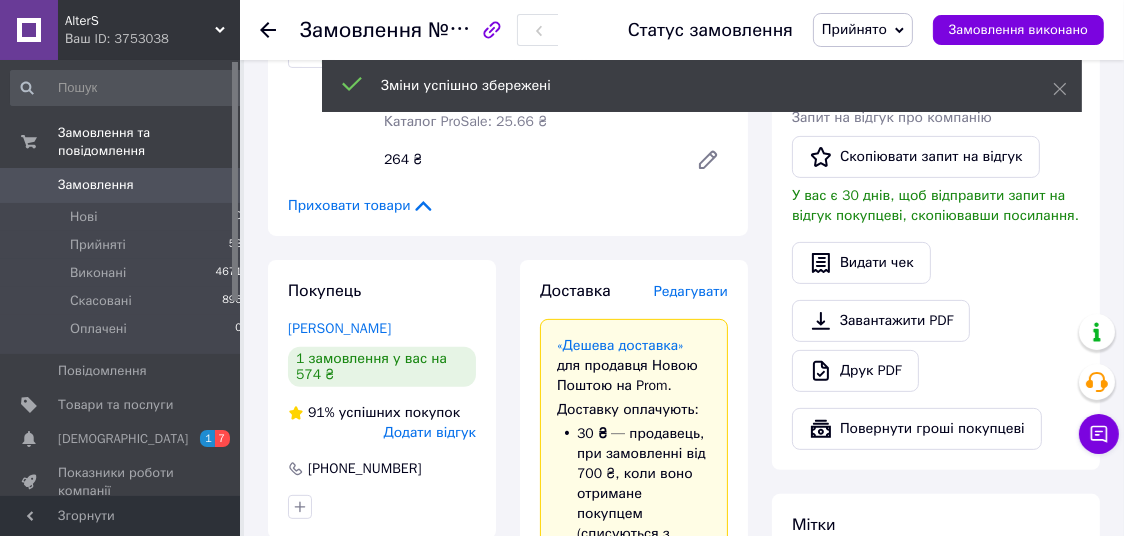 click on "Редагувати" at bounding box center [691, 291] 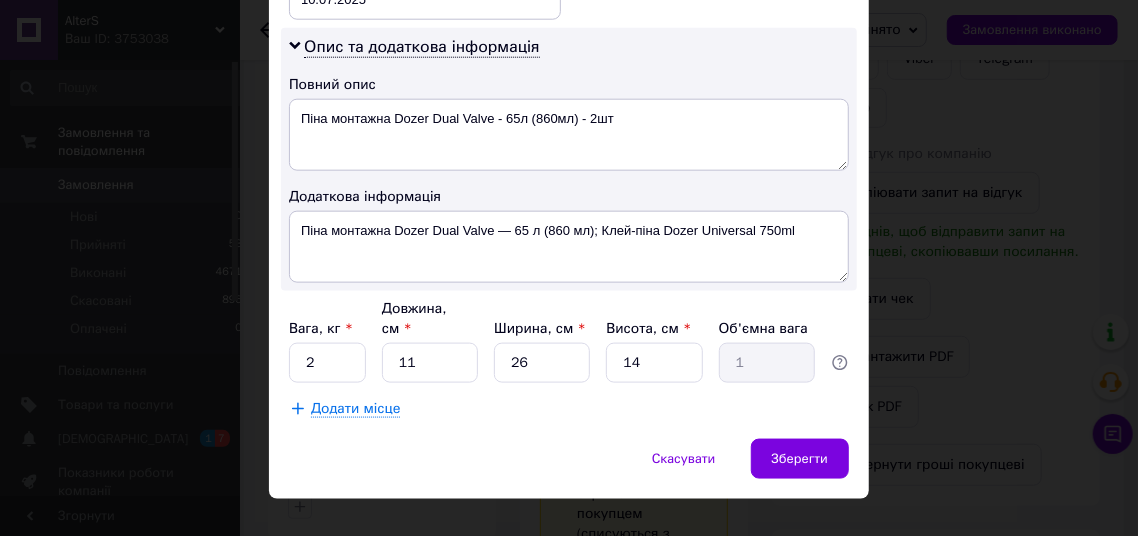 scroll, scrollTop: 1011, scrollLeft: 0, axis: vertical 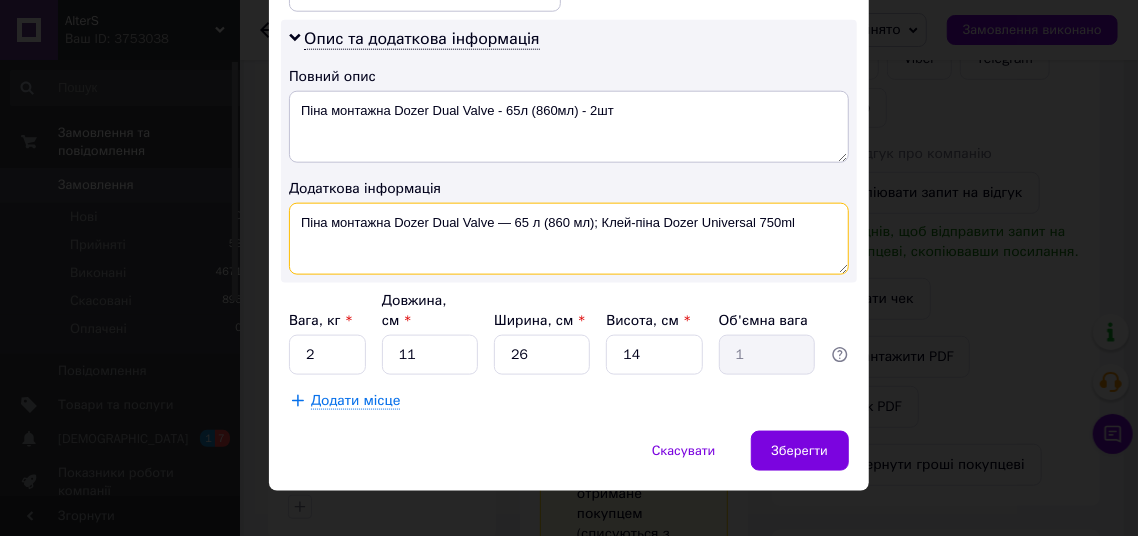 click on "Піна монтажна Dozer Dual Valve — 65 л (860 мл); Клей-піна Dozer Universal 750ml" at bounding box center [569, 239] 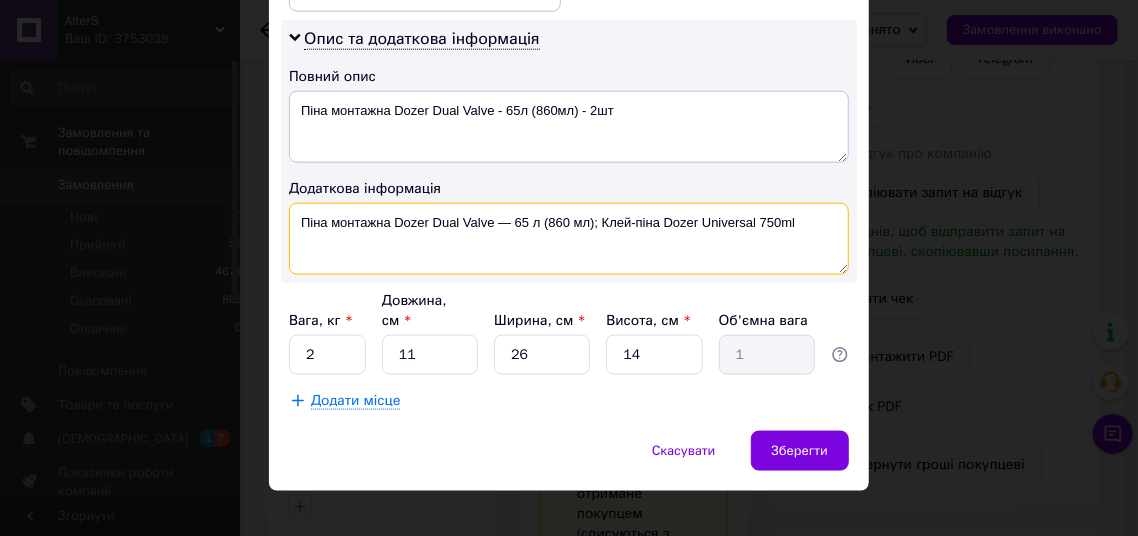 drag, startPoint x: 590, startPoint y: 216, endPoint x: 840, endPoint y: 219, distance: 250.018 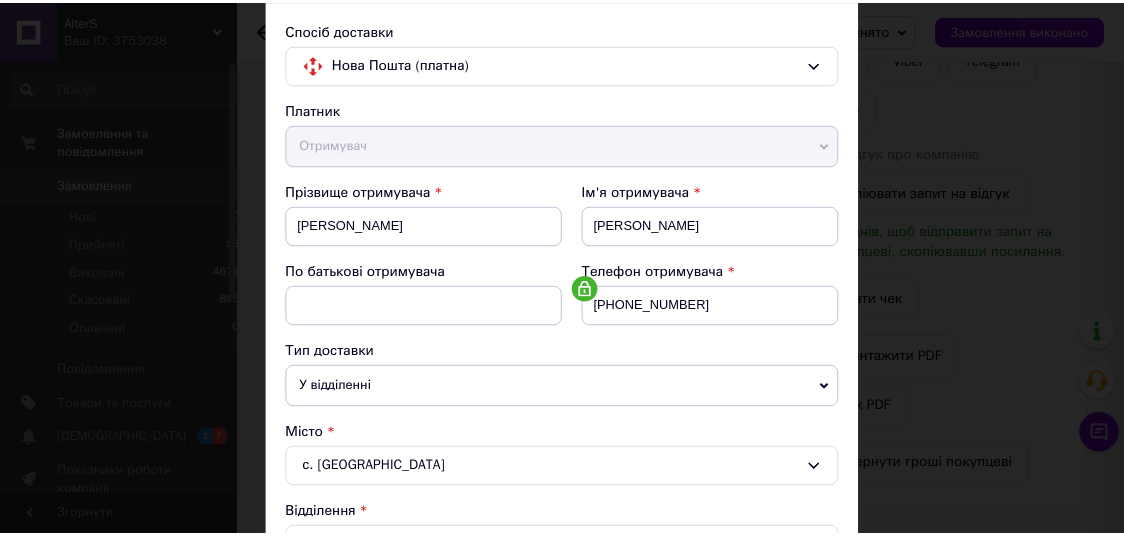 scroll, scrollTop: 0, scrollLeft: 0, axis: both 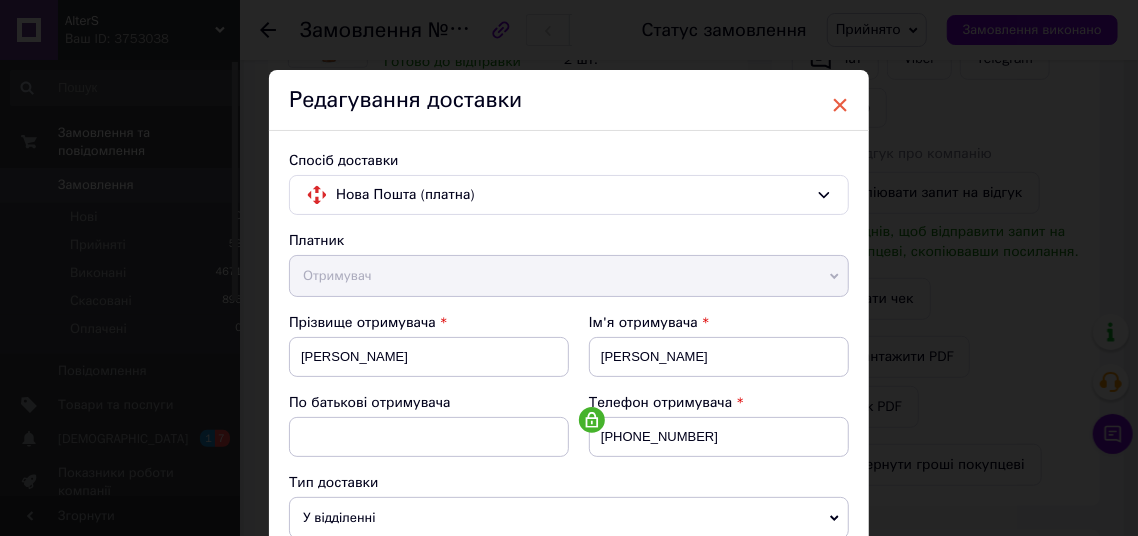 click on "×" at bounding box center [840, 105] 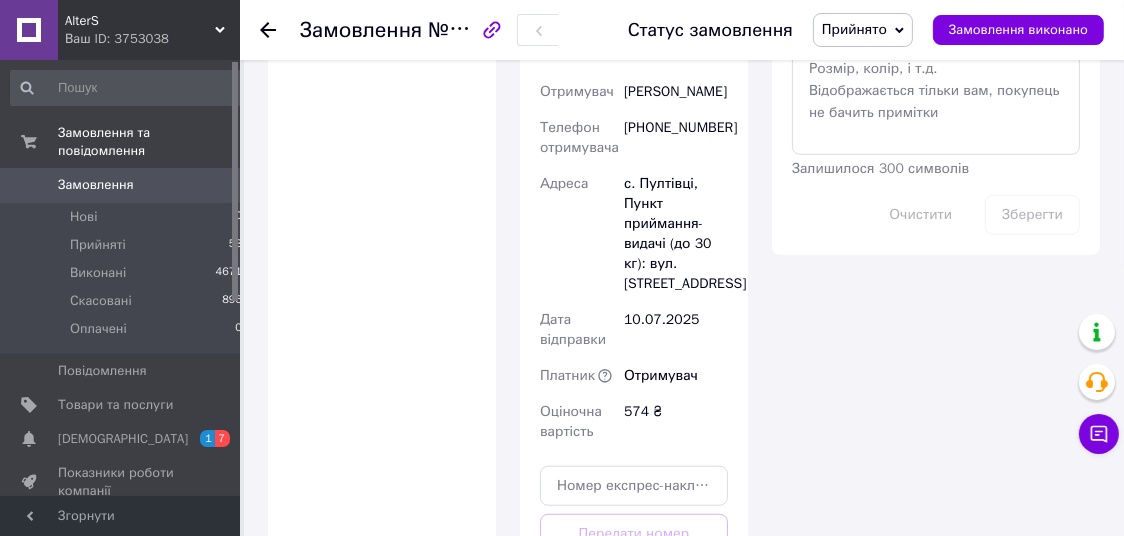 scroll, scrollTop: 1575, scrollLeft: 0, axis: vertical 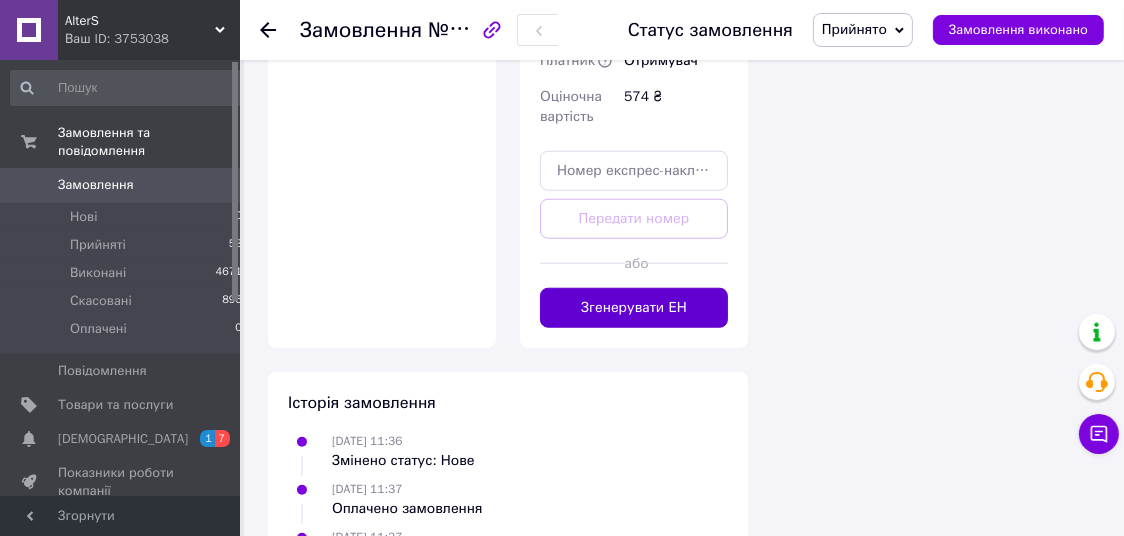 click on "Згенерувати ЕН" at bounding box center (634, 308) 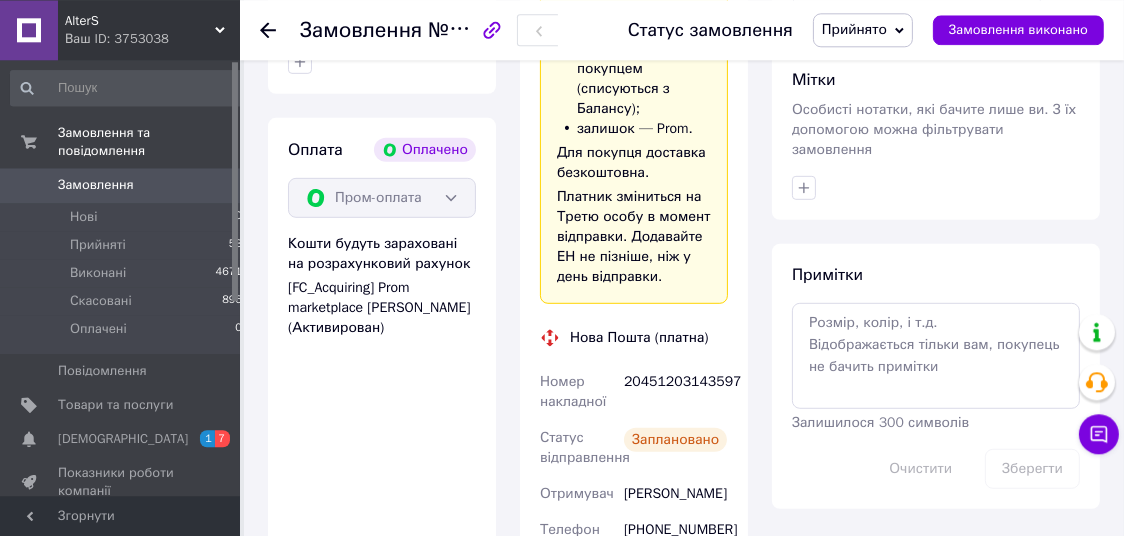 scroll, scrollTop: 945, scrollLeft: 0, axis: vertical 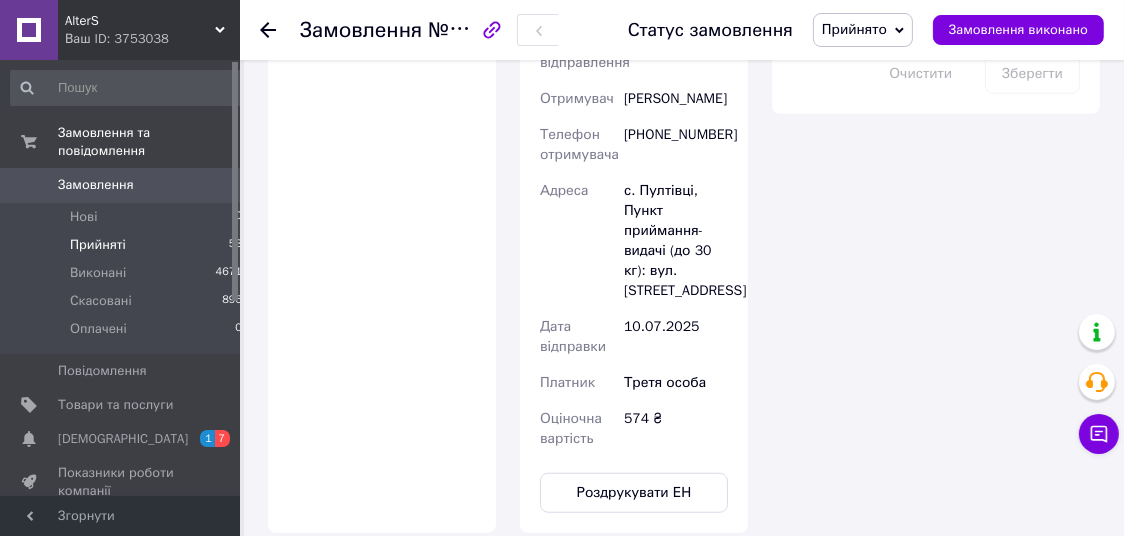 click on "Прийняті" at bounding box center [98, 245] 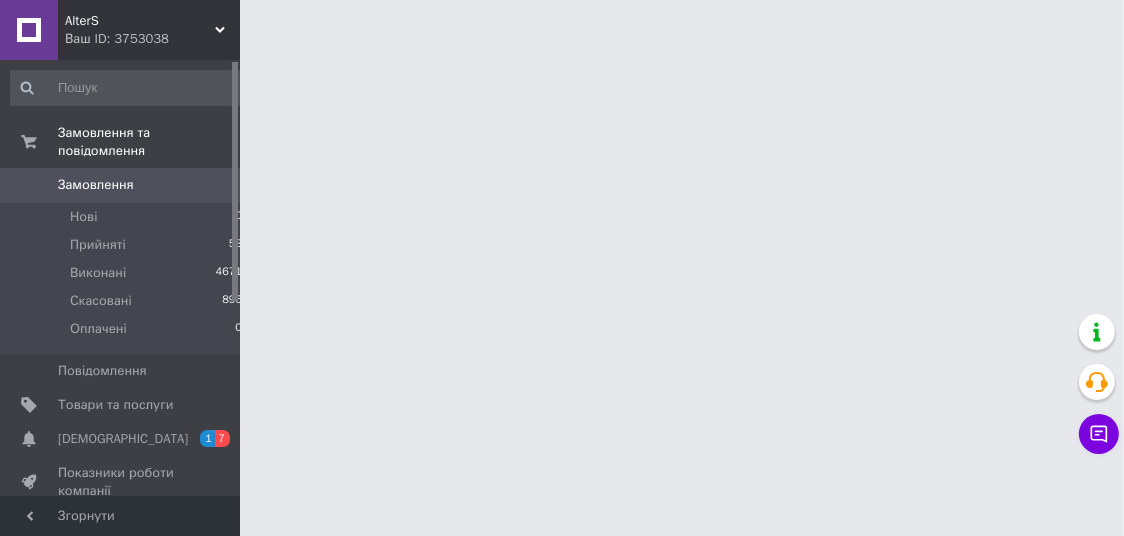 scroll, scrollTop: 0, scrollLeft: 0, axis: both 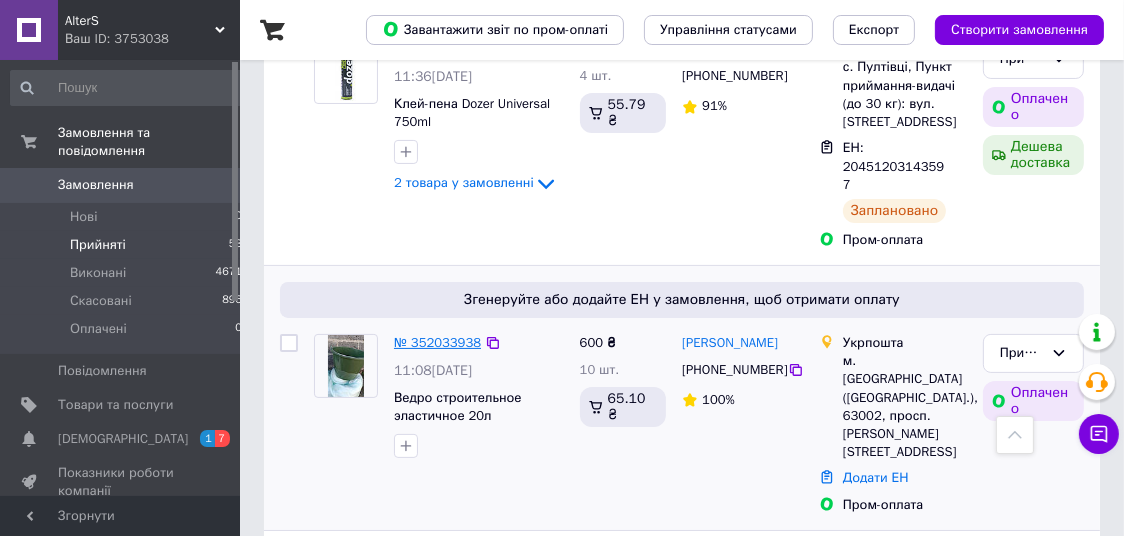 click on "№ 352033938" at bounding box center [437, 342] 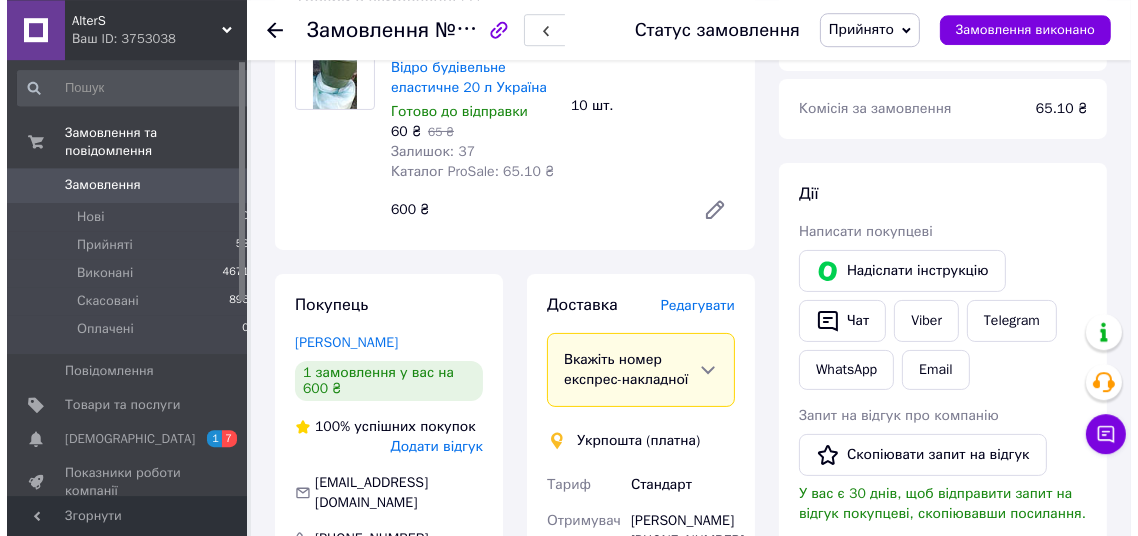 scroll, scrollTop: 210, scrollLeft: 0, axis: vertical 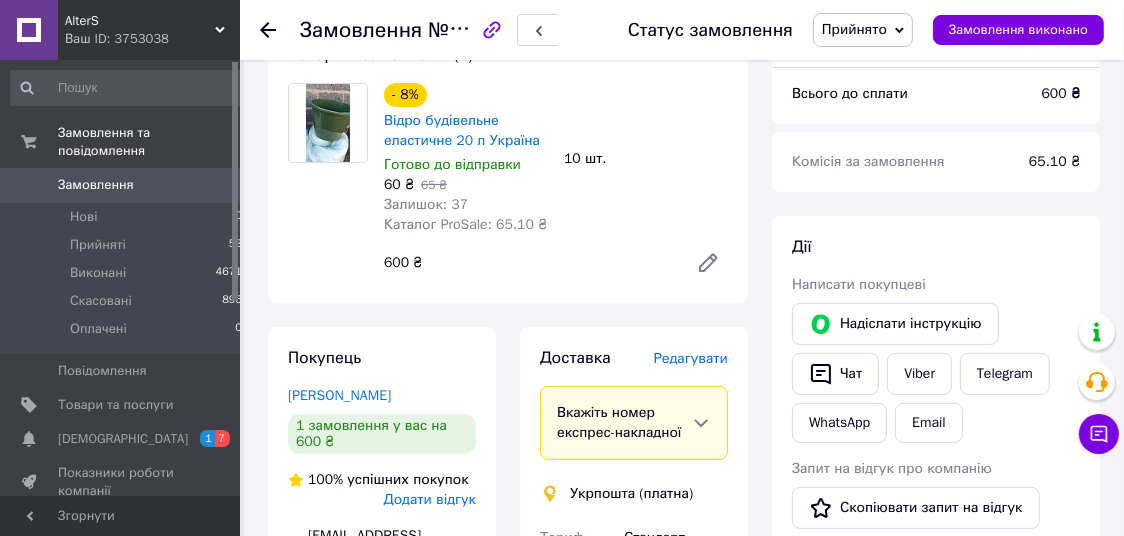 click on "Редагувати" at bounding box center [691, 358] 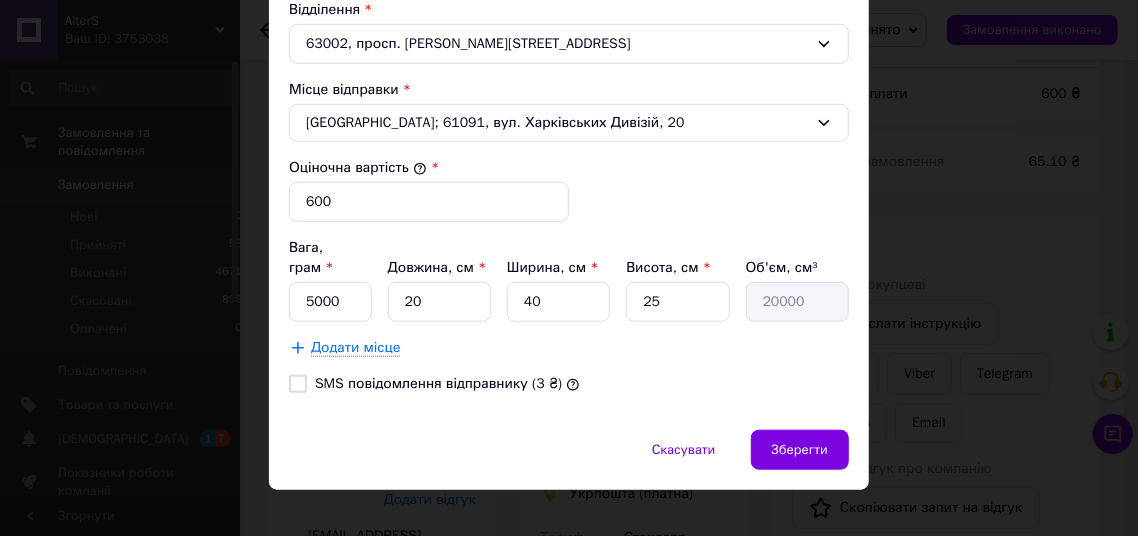 scroll, scrollTop: 271, scrollLeft: 0, axis: vertical 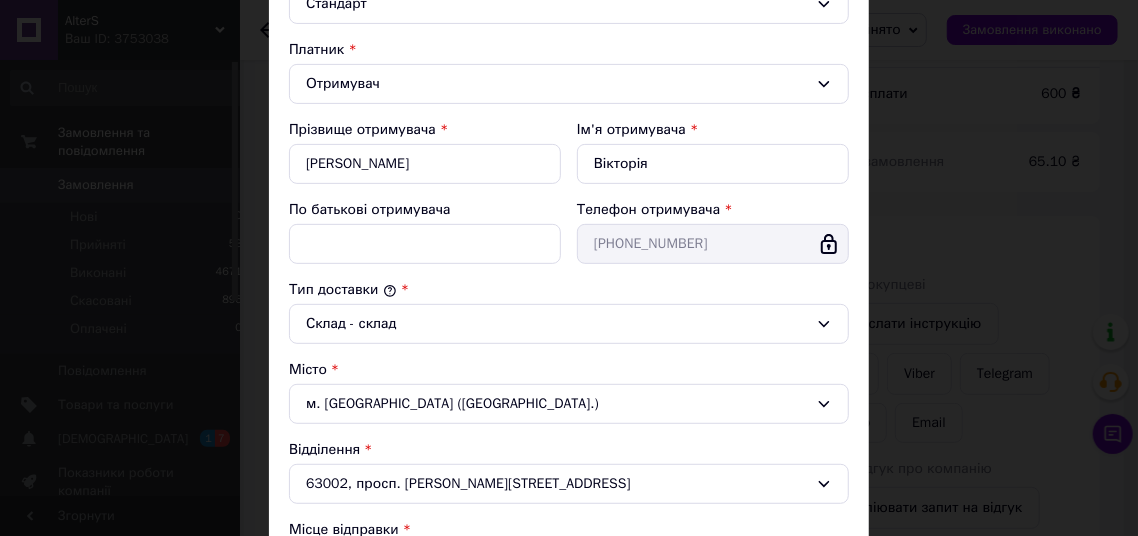 click on "Спосіб доставки Укрпошта (платна) Тариф     * [PERSON_NAME]   * Отримувач Прізвище отримувача   * [PERSON_NAME] Ім'я отримувача   * [PERSON_NAME] батькові отримувача Телефон отримувача   * [PHONE_NUMBER] Тип доставки     * Склад - склад Місто м. [GEOGRAPHIC_DATA] ([GEOGRAPHIC_DATA].) Відділення 63002, просп. [PERSON_NAME], 1 Місце відправки   * [GEOGRAPHIC_DATA]; 61091, вул. Харківських Дивізій, 20 Оціночна вартість     * 600 Вага, грам   * 5000 Довжина, см   * 20 Ширина, см   * 40 Висота, см   * 25 Об'єм, см³ 20000 Додати місце SMS повідомлення відправнику (3 ₴)" at bounding box center [569, 365] 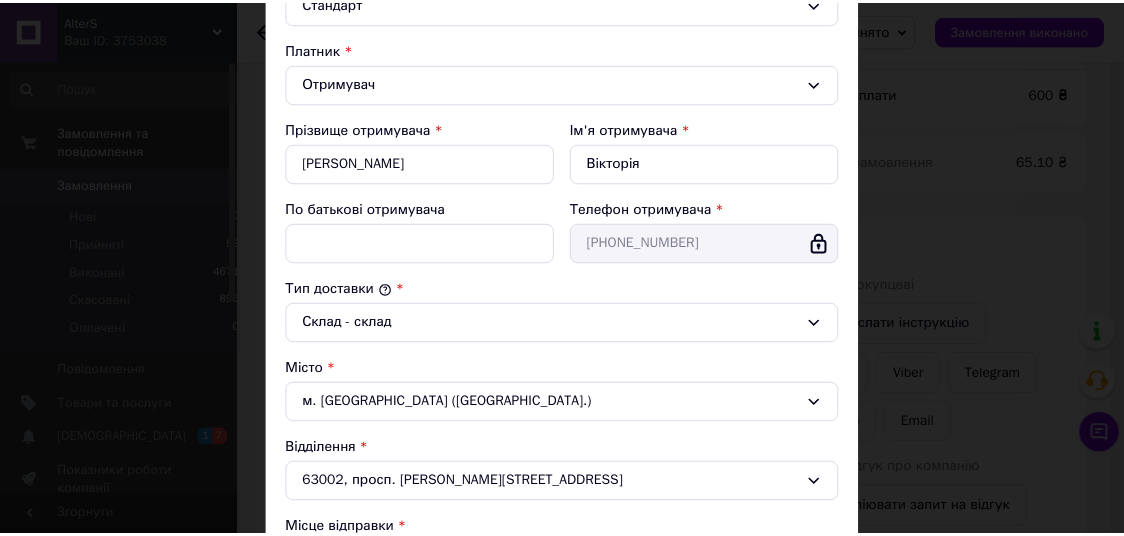 scroll, scrollTop: 0, scrollLeft: 0, axis: both 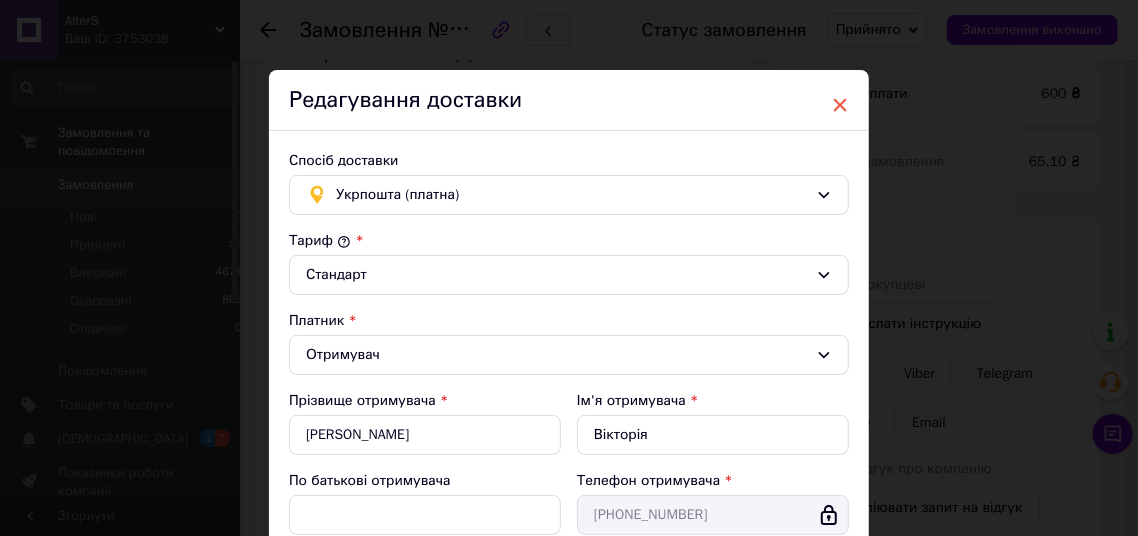 click on "×" at bounding box center [840, 105] 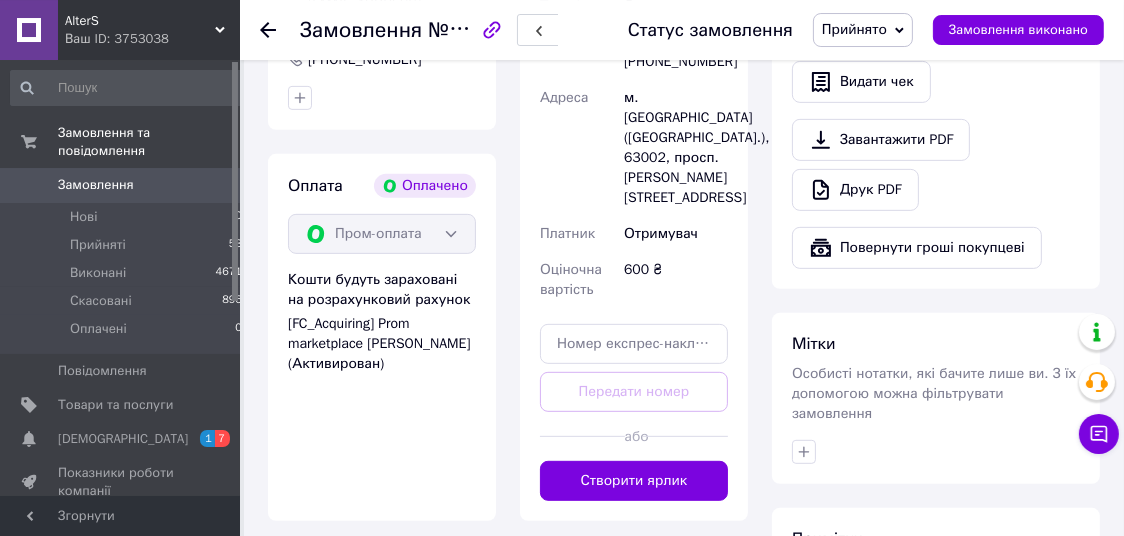 scroll, scrollTop: 840, scrollLeft: 0, axis: vertical 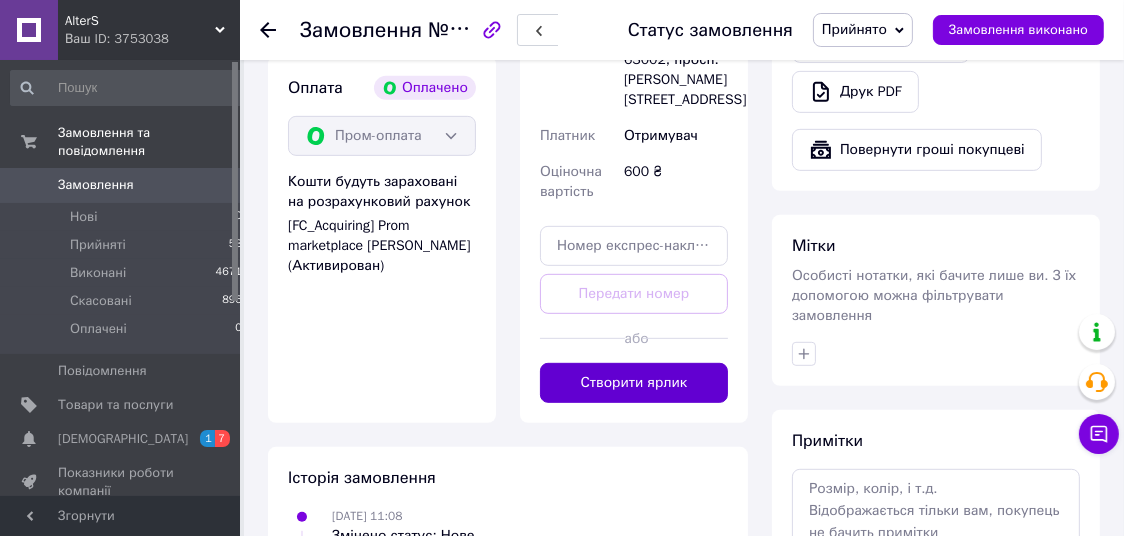 click on "Створити ярлик" at bounding box center [634, 383] 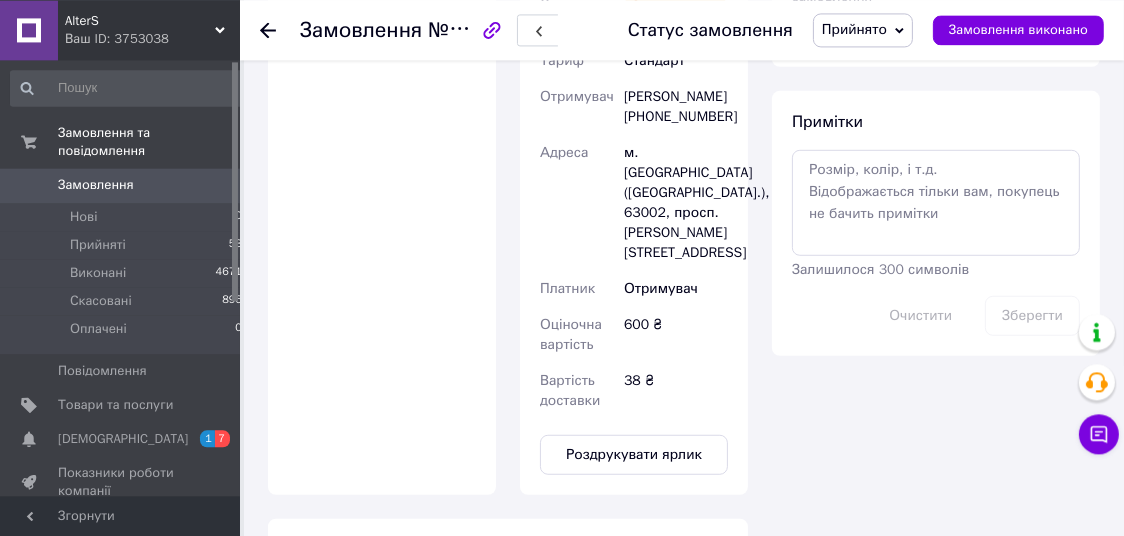 scroll, scrollTop: 1260, scrollLeft: 0, axis: vertical 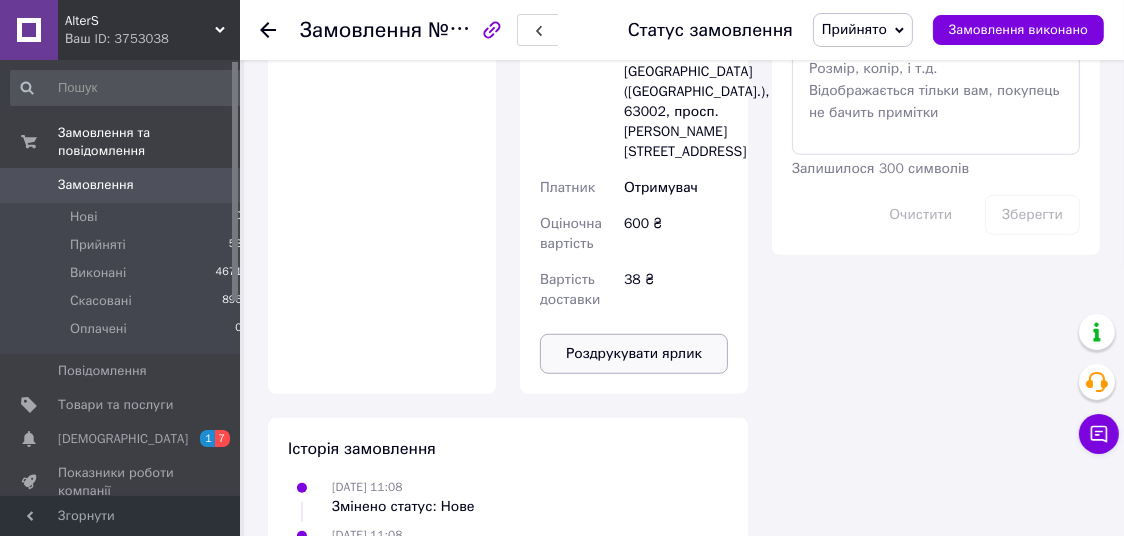 click on "Роздрукувати ярлик" at bounding box center (634, 354) 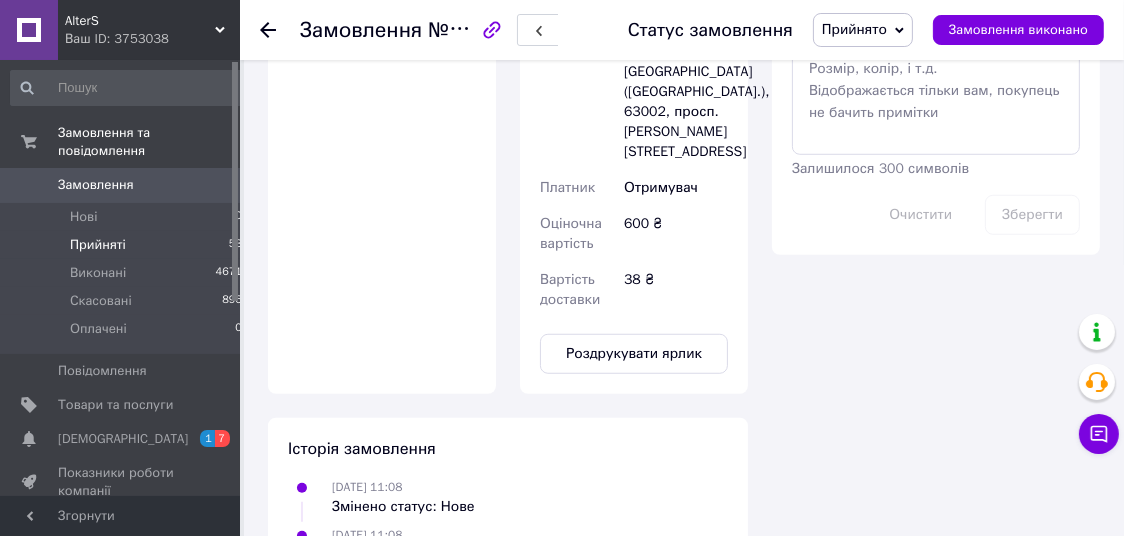 click on "Прийняті" at bounding box center (98, 245) 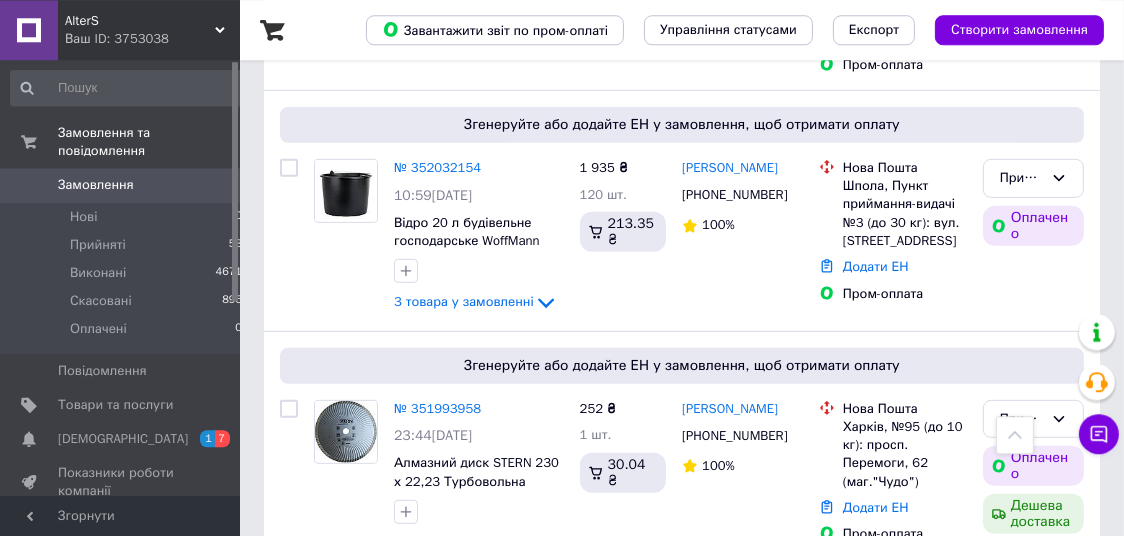 scroll, scrollTop: 735, scrollLeft: 0, axis: vertical 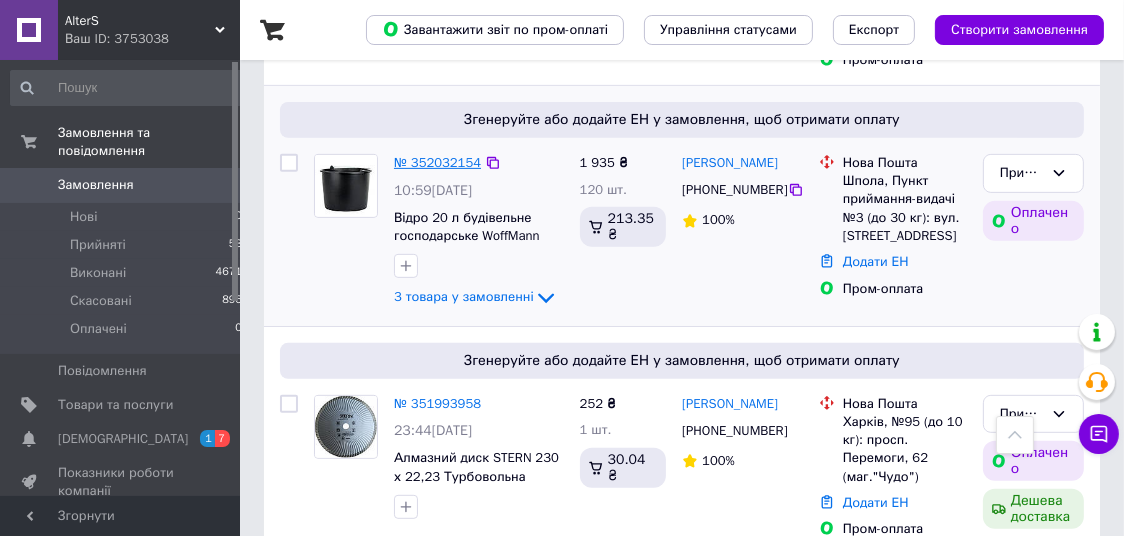 click on "№ 352032154" at bounding box center [437, 162] 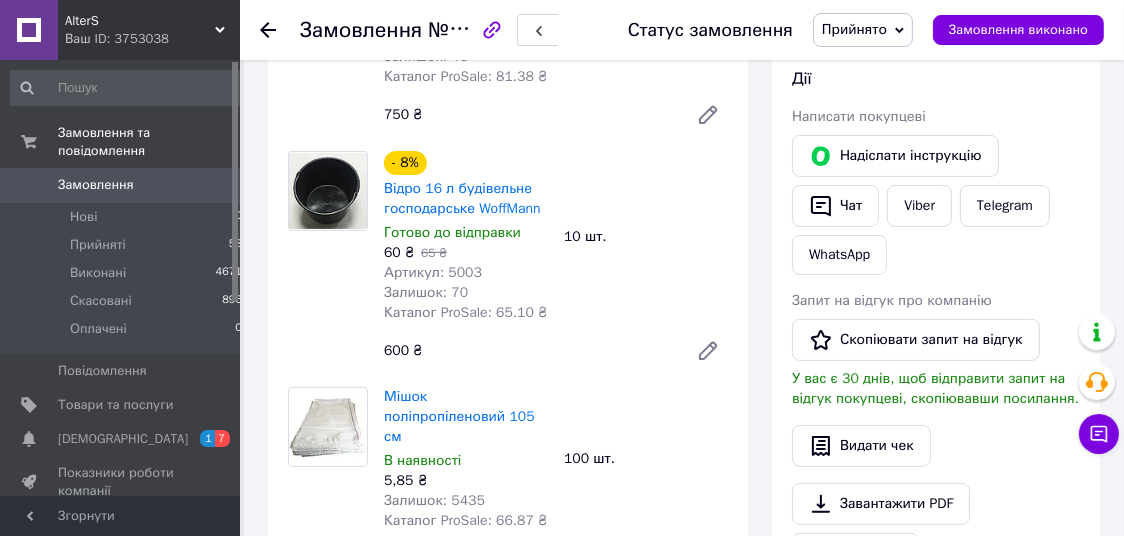 scroll, scrollTop: 63, scrollLeft: 0, axis: vertical 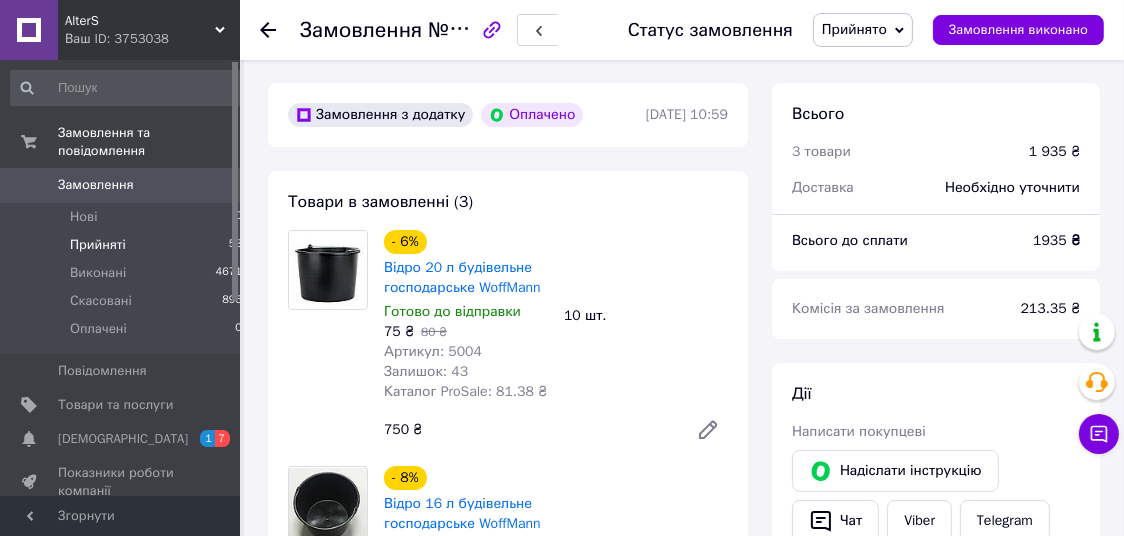 click on "Прийняті 53" at bounding box center [127, 245] 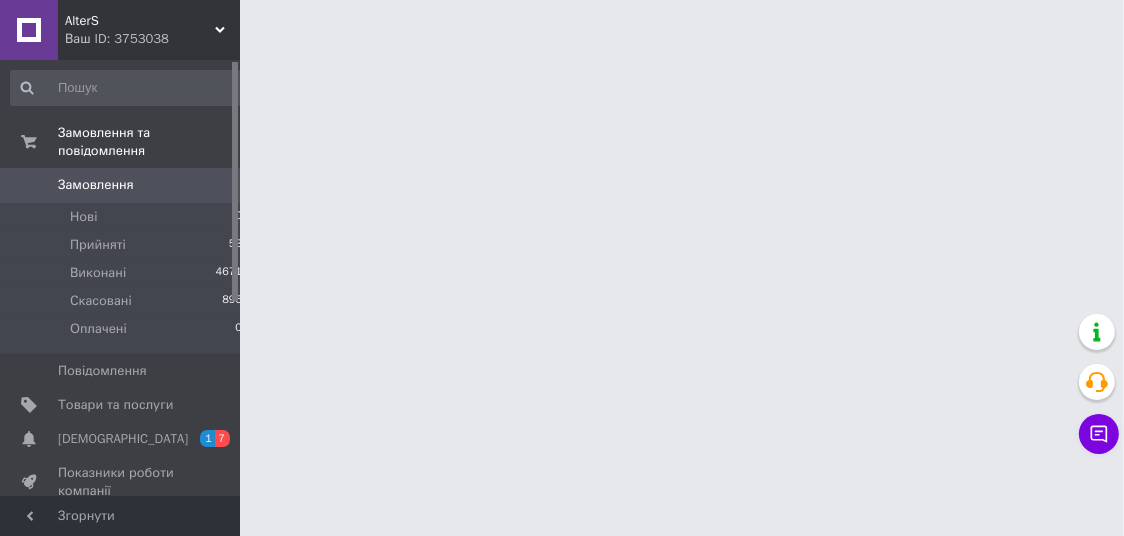 scroll, scrollTop: 0, scrollLeft: 0, axis: both 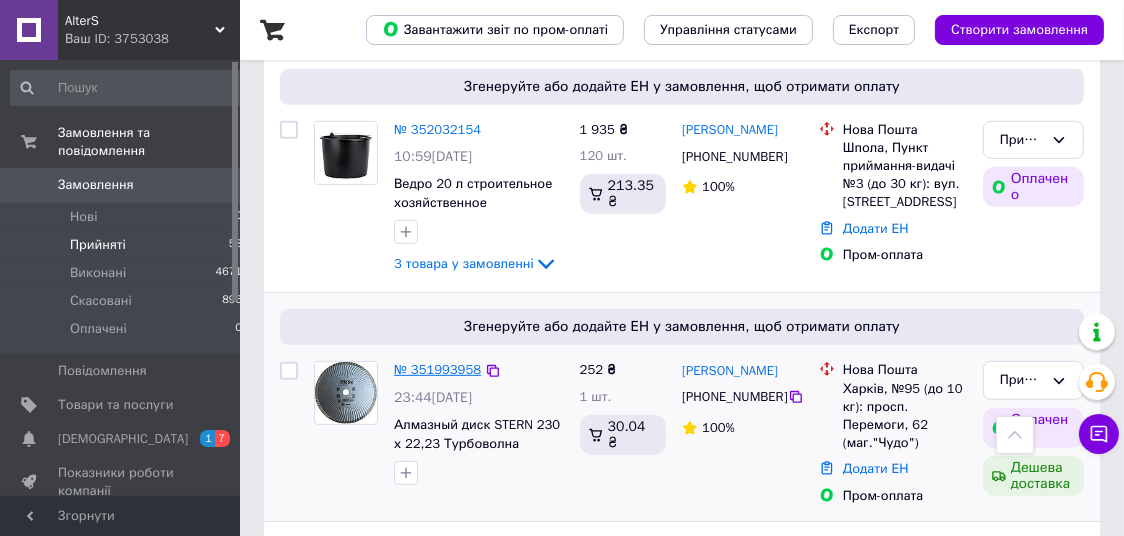 click on "№ 351993958" at bounding box center [437, 369] 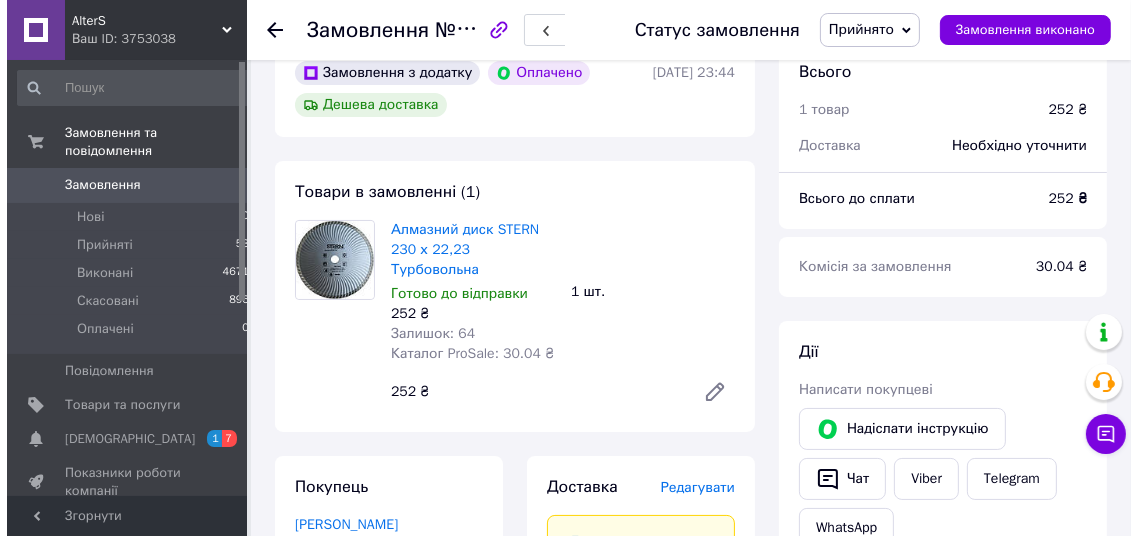 scroll, scrollTop: 315, scrollLeft: 0, axis: vertical 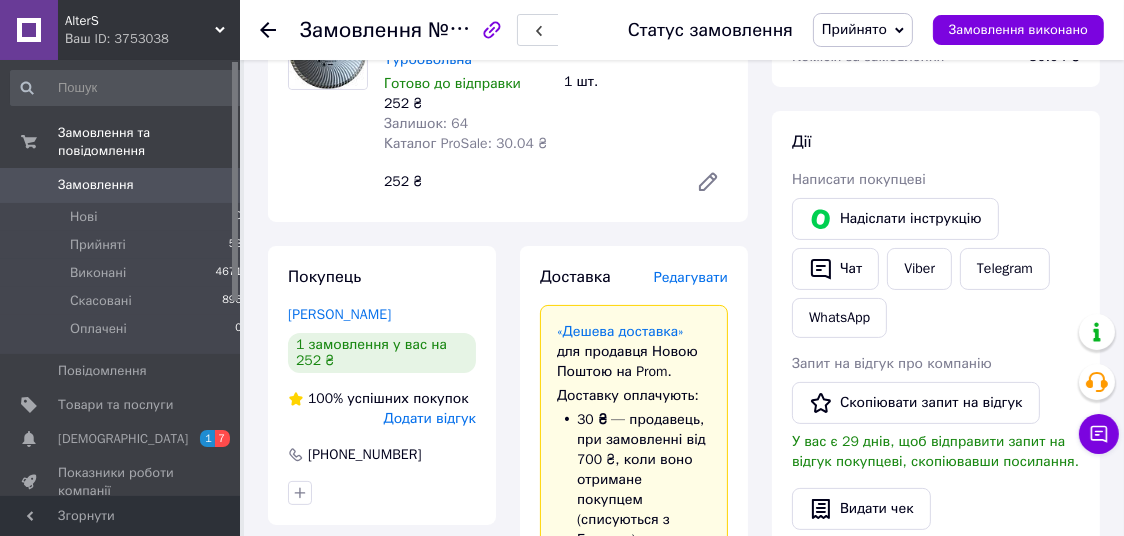 click on "Редагувати" at bounding box center (691, 277) 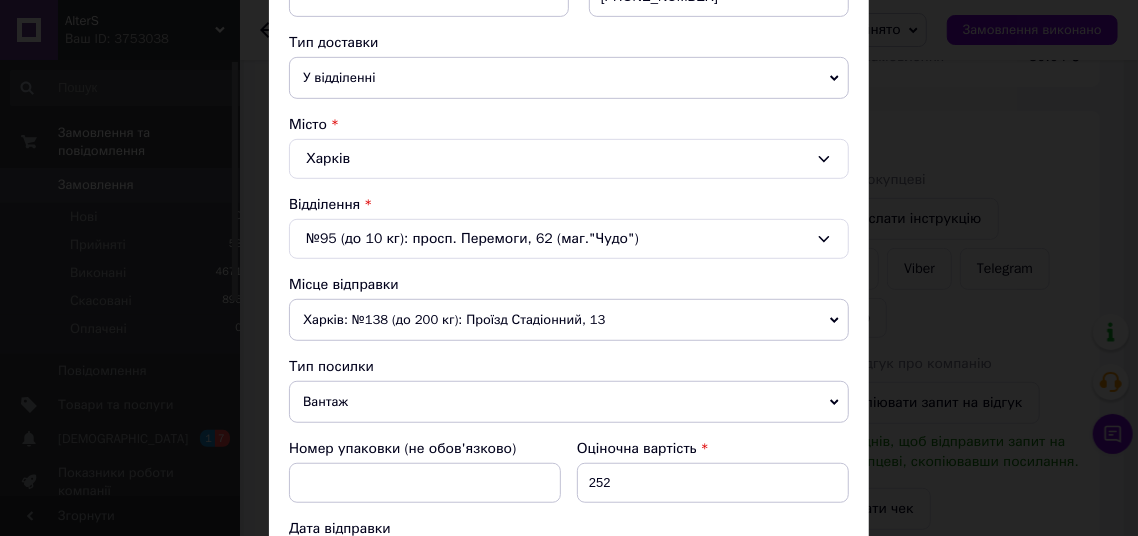 scroll, scrollTop: 770, scrollLeft: 0, axis: vertical 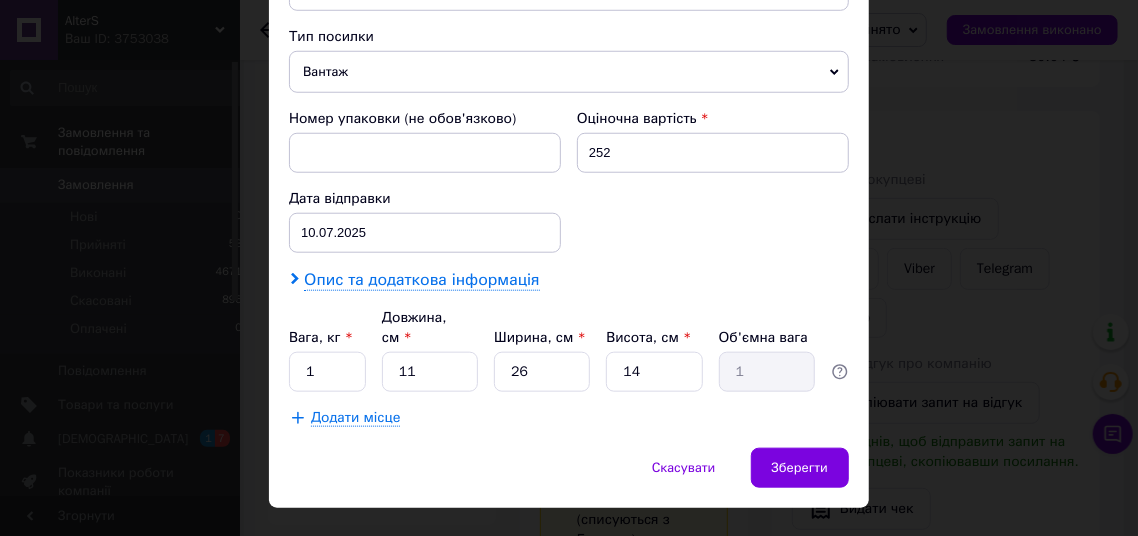 click on "Опис та додаткова інформація" at bounding box center [421, 280] 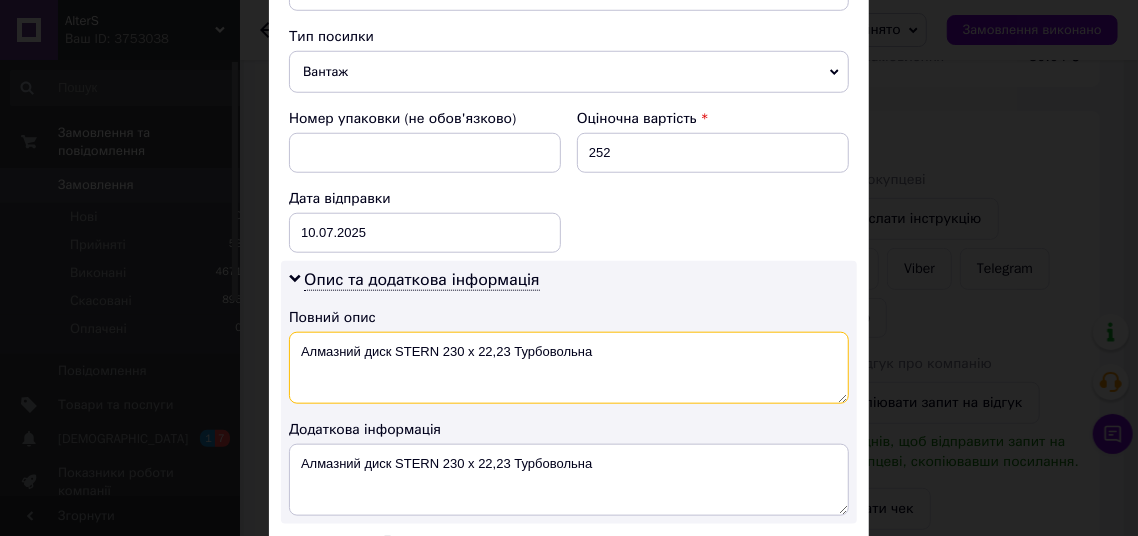 click on "Алмазний диск STERN 230 х 22,23 Турбовольна" at bounding box center [569, 368] 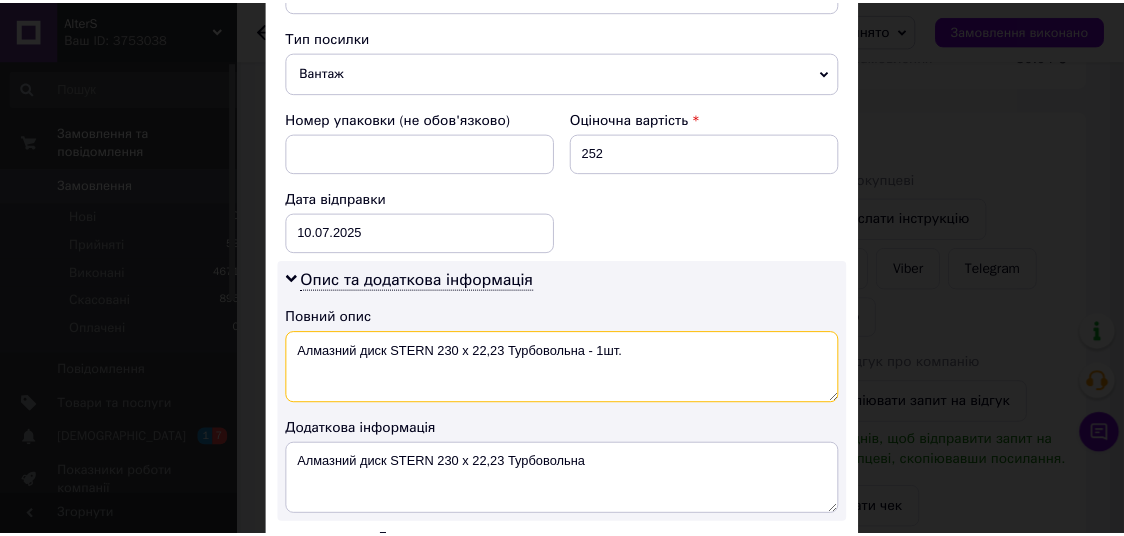 scroll, scrollTop: 1011, scrollLeft: 0, axis: vertical 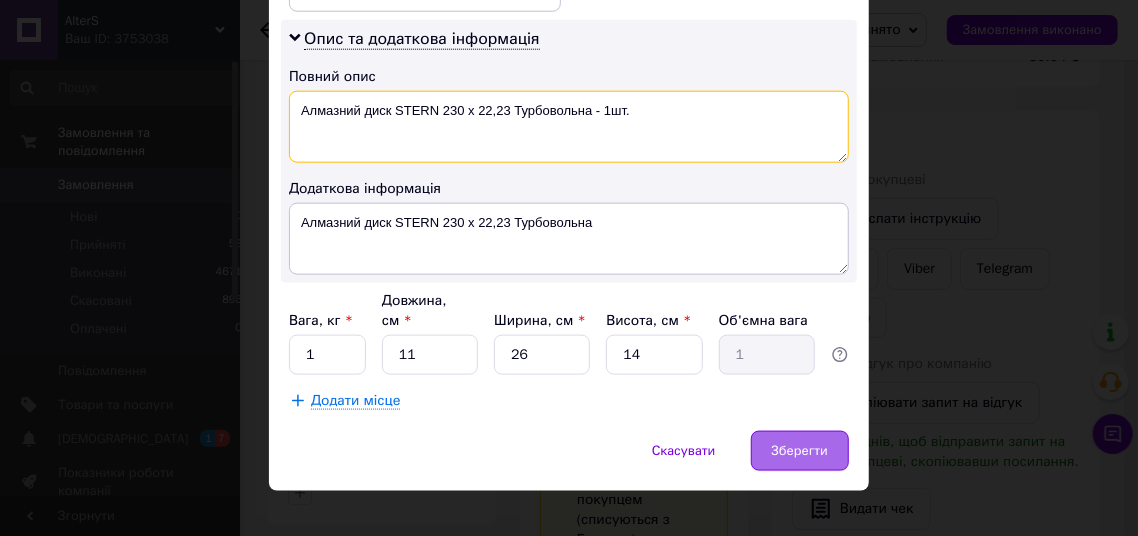 type on "Алмазний диск STERN 230 х 22,23 Турбовольна - 1шт." 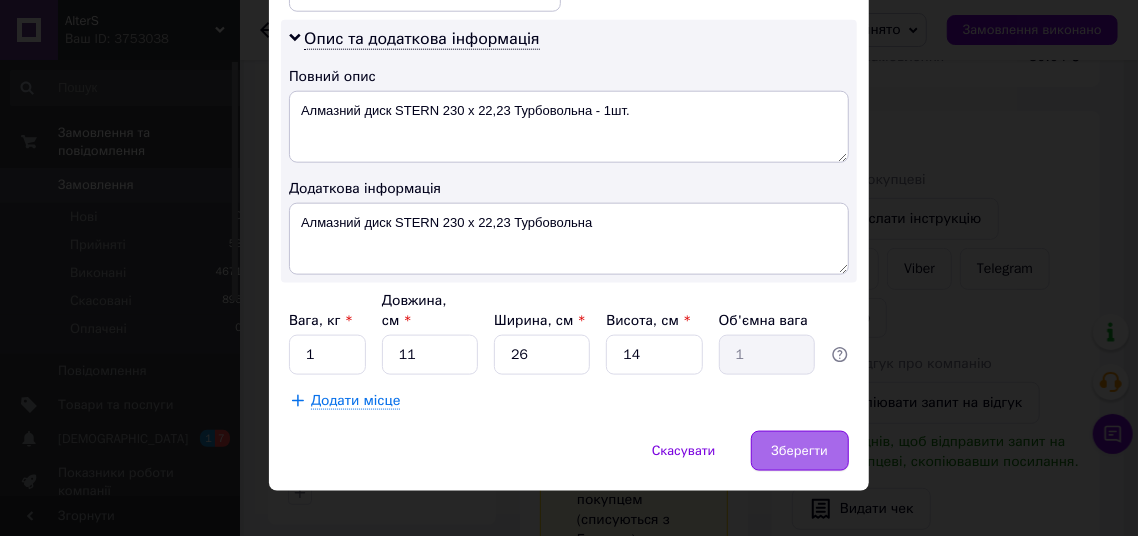 click on "Зберегти" at bounding box center (800, 451) 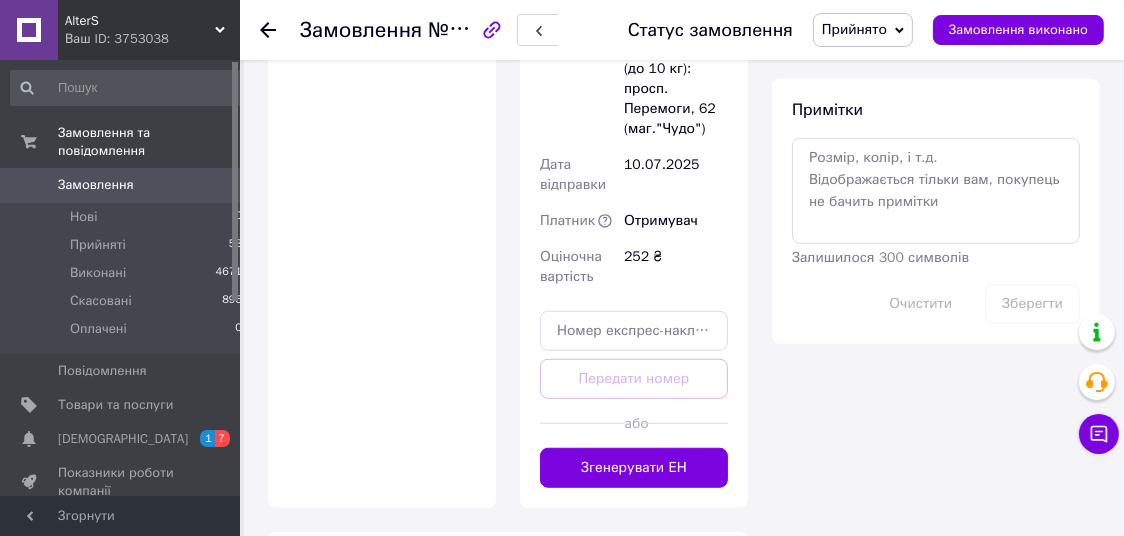 scroll, scrollTop: 1260, scrollLeft: 0, axis: vertical 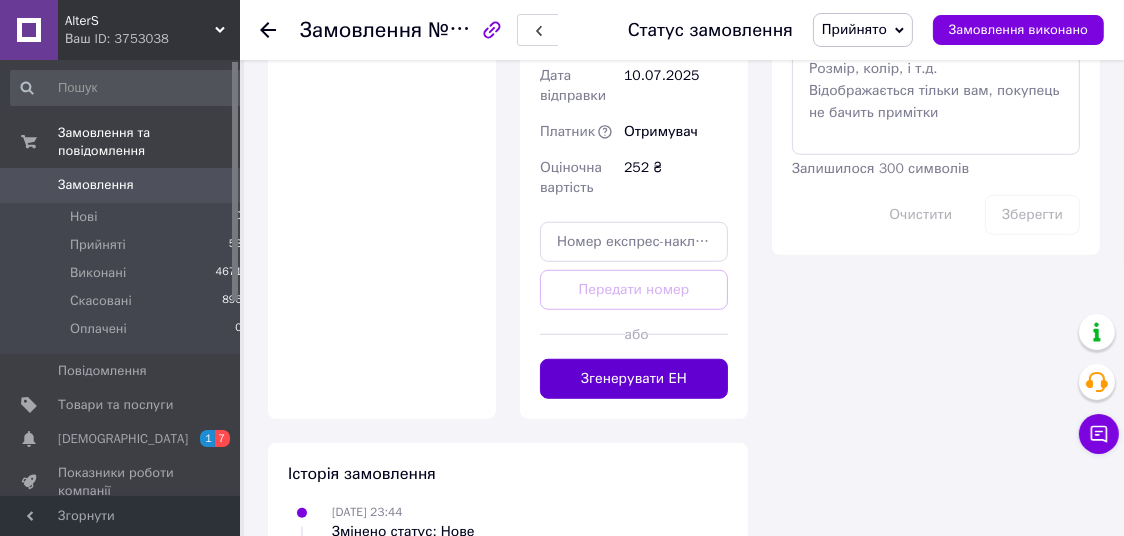 click on "Згенерувати ЕН" at bounding box center [634, 379] 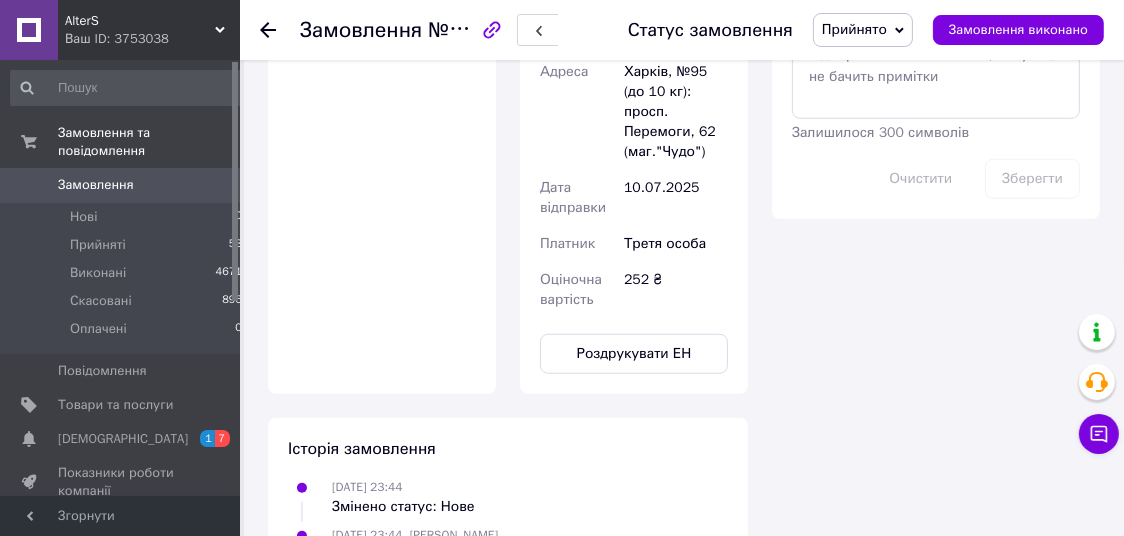 scroll, scrollTop: 1155, scrollLeft: 0, axis: vertical 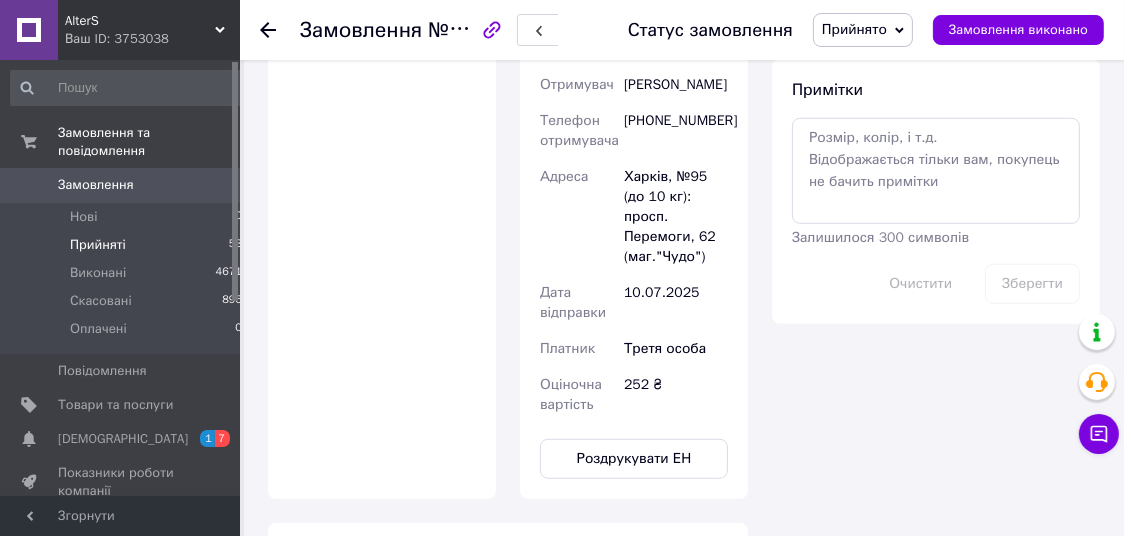 click on "Прийняті 53" at bounding box center [127, 245] 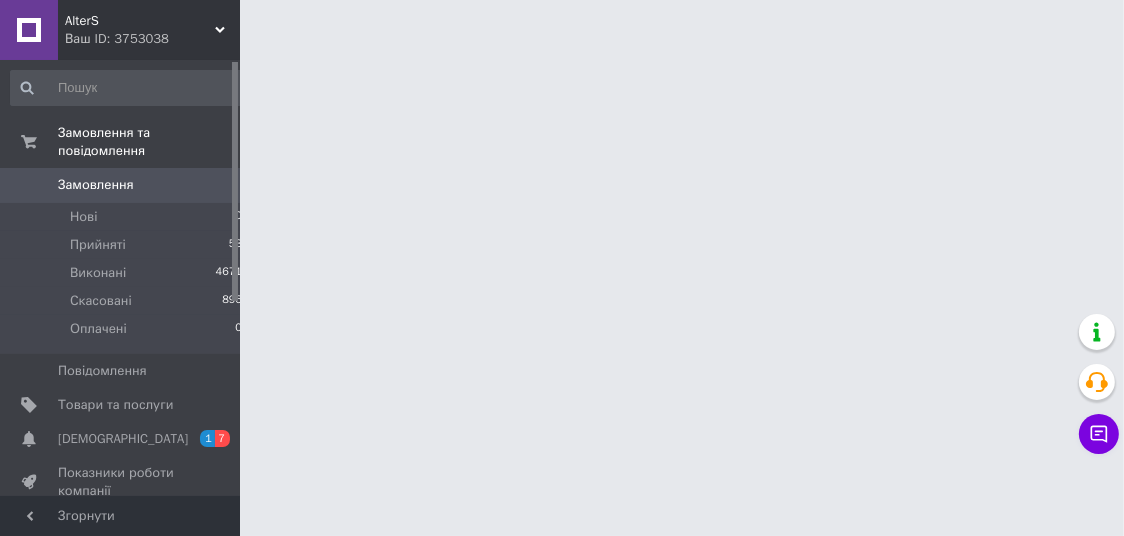 scroll, scrollTop: 0, scrollLeft: 0, axis: both 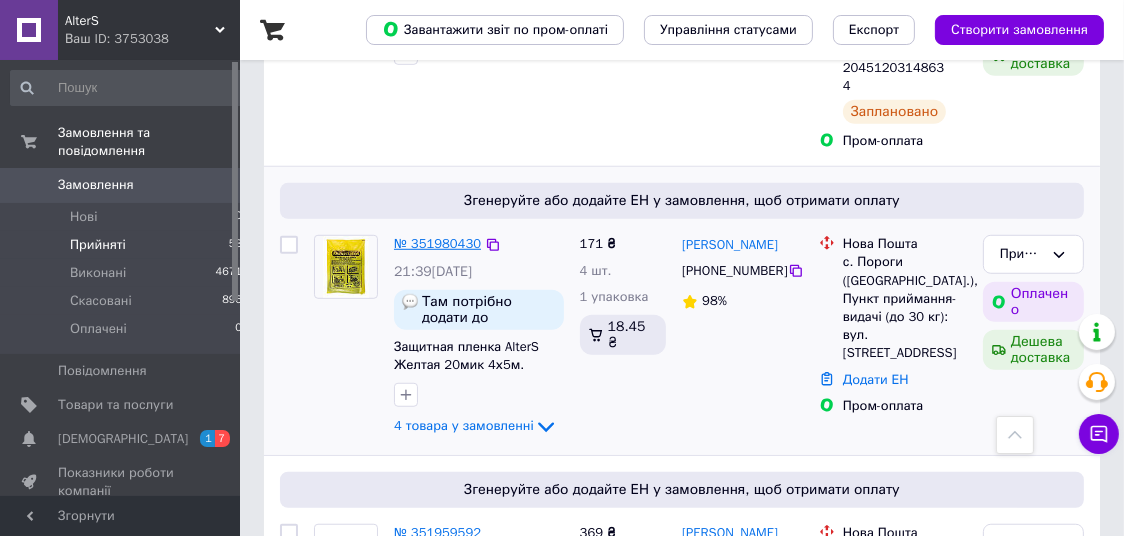click on "№ 351980430" at bounding box center [437, 243] 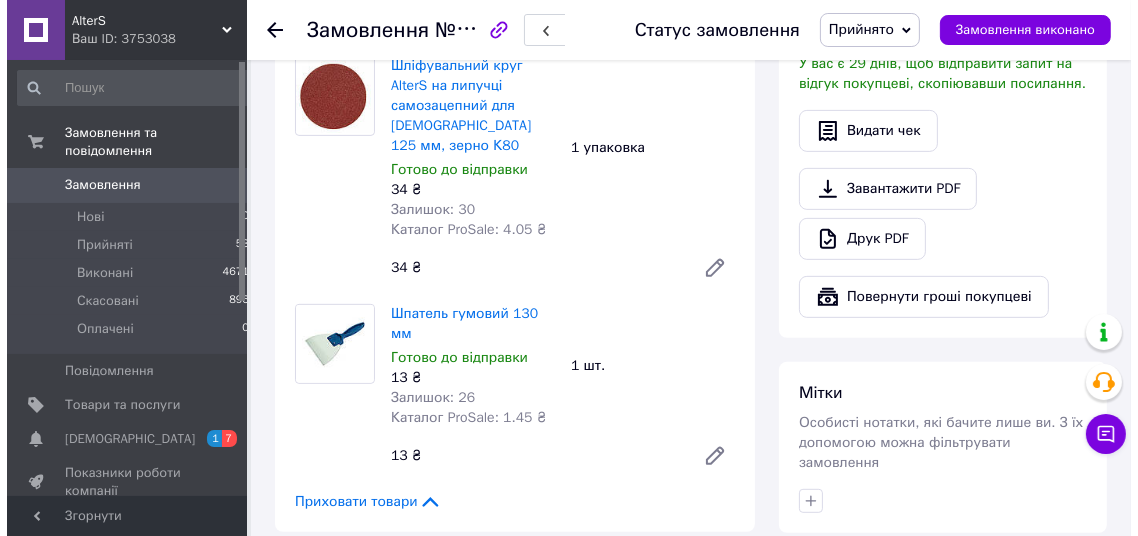 scroll, scrollTop: 903, scrollLeft: 0, axis: vertical 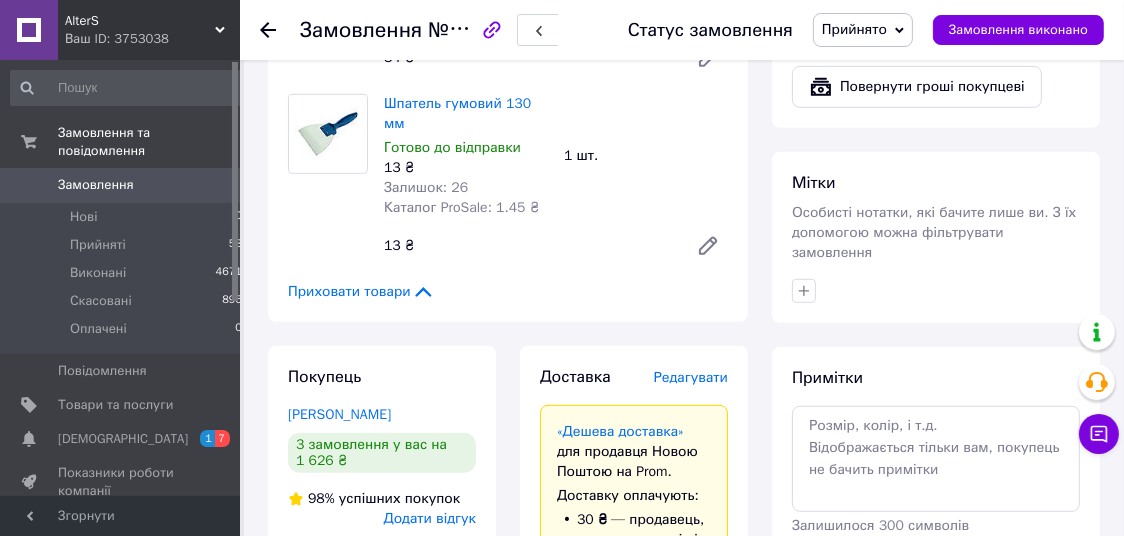 click on "Редагувати" at bounding box center (691, 377) 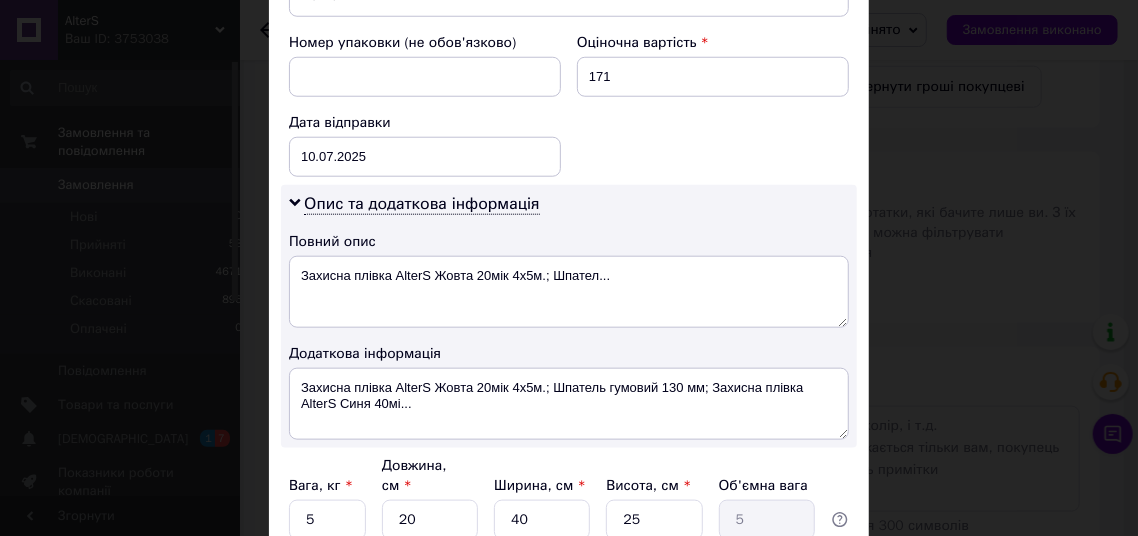 scroll, scrollTop: 880, scrollLeft: 0, axis: vertical 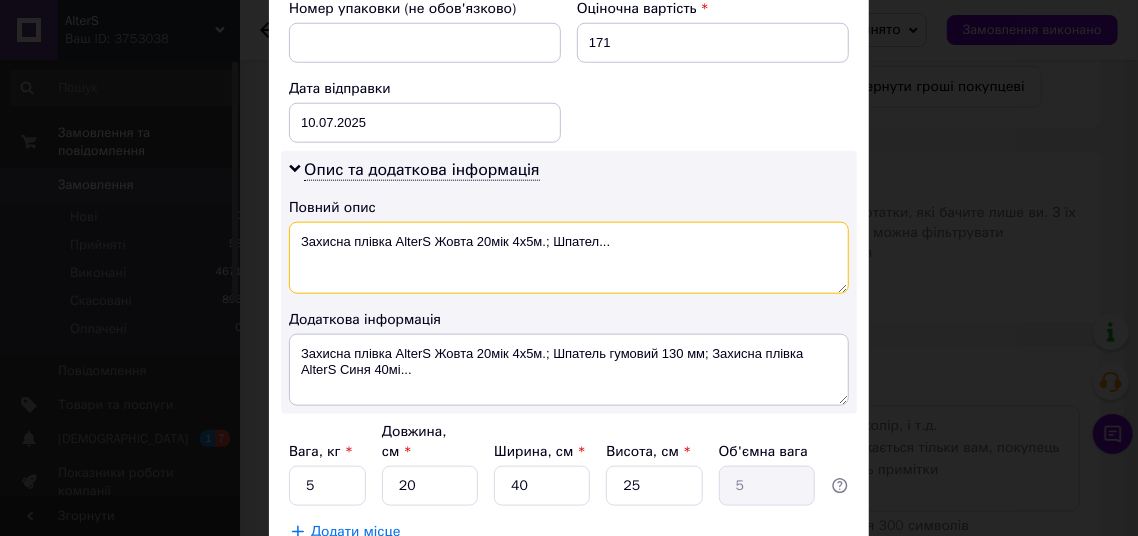 drag, startPoint x: 612, startPoint y: 244, endPoint x: 480, endPoint y: 308, distance: 146.69696 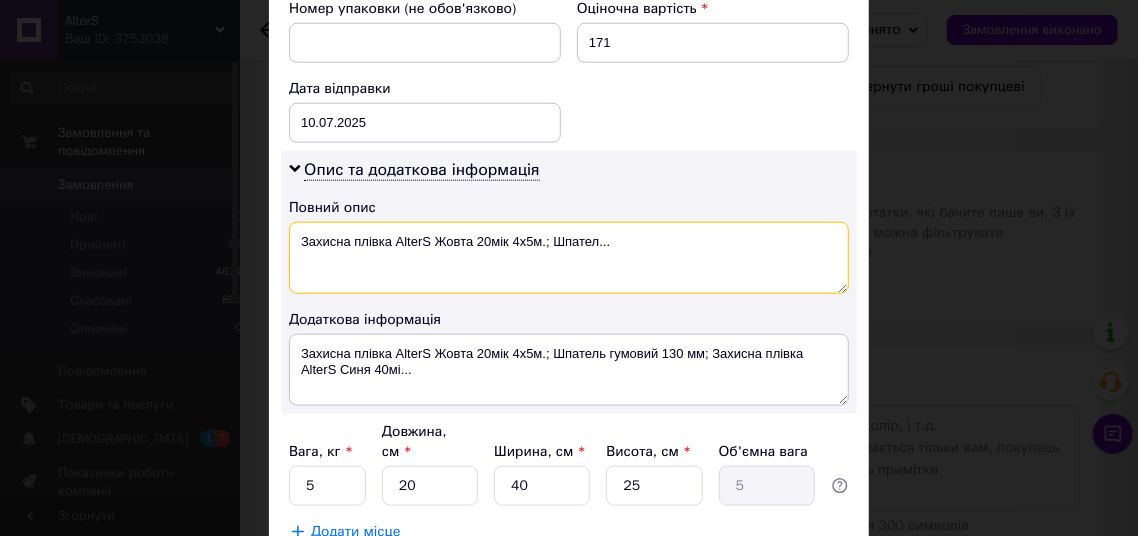 drag, startPoint x: 151, startPoint y: 303, endPoint x: 201, endPoint y: 264, distance: 63.411354 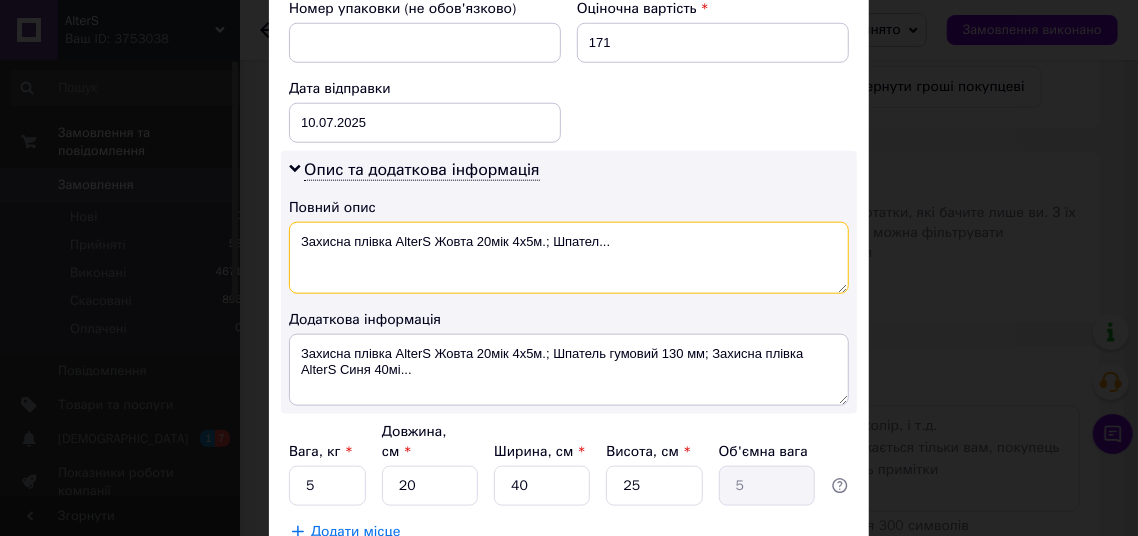 type on "б" 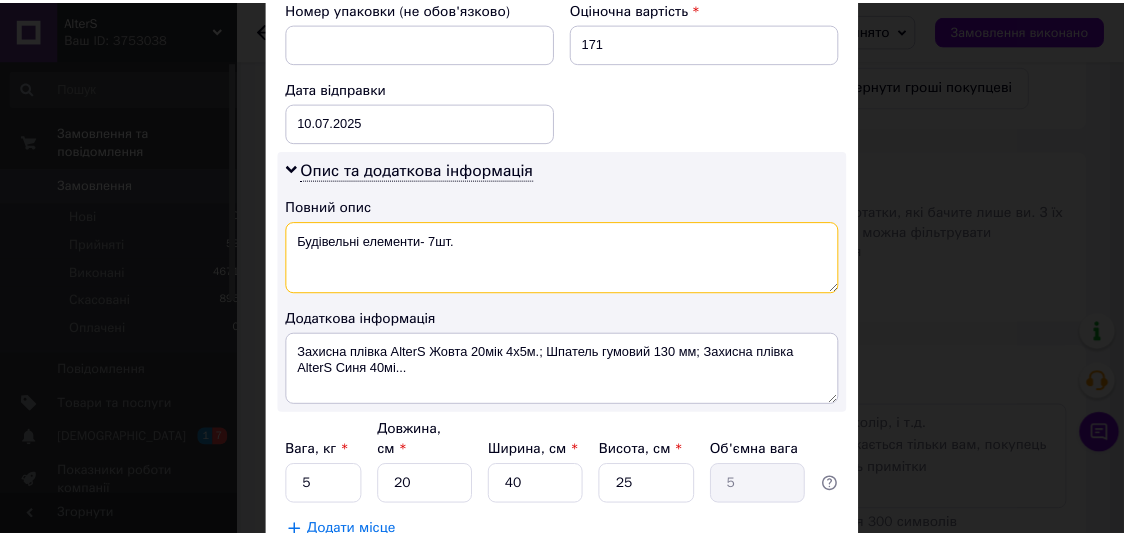 scroll, scrollTop: 1011, scrollLeft: 0, axis: vertical 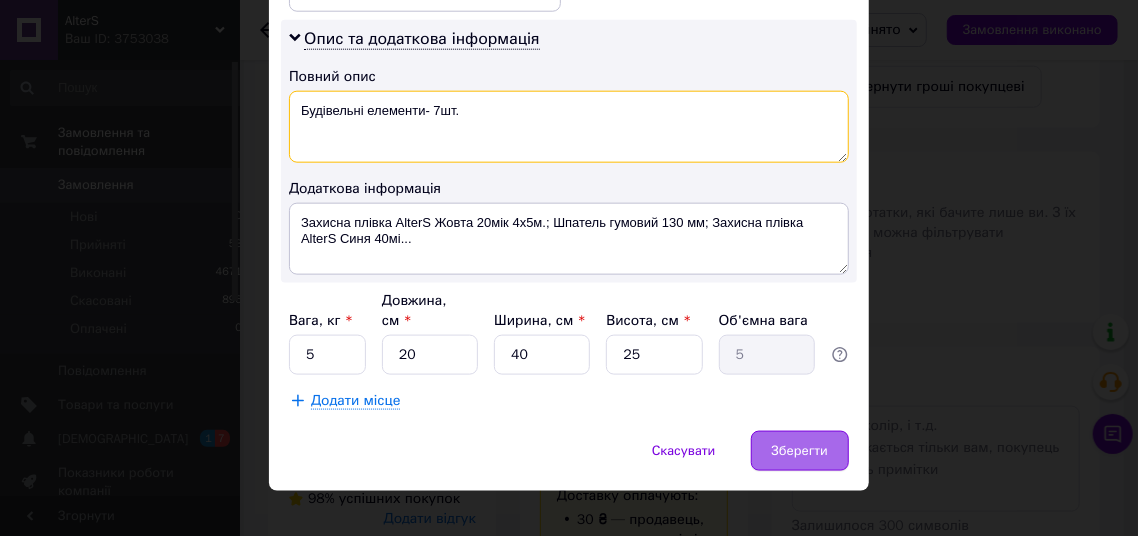 type on "Будівельні елементи- 7шт." 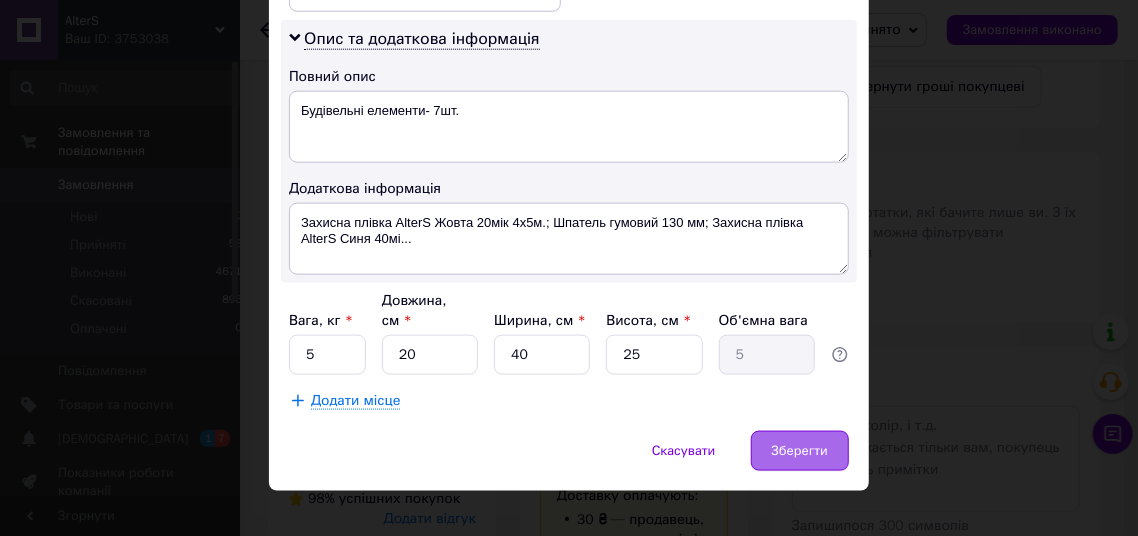 click on "Зберегти" at bounding box center [800, 451] 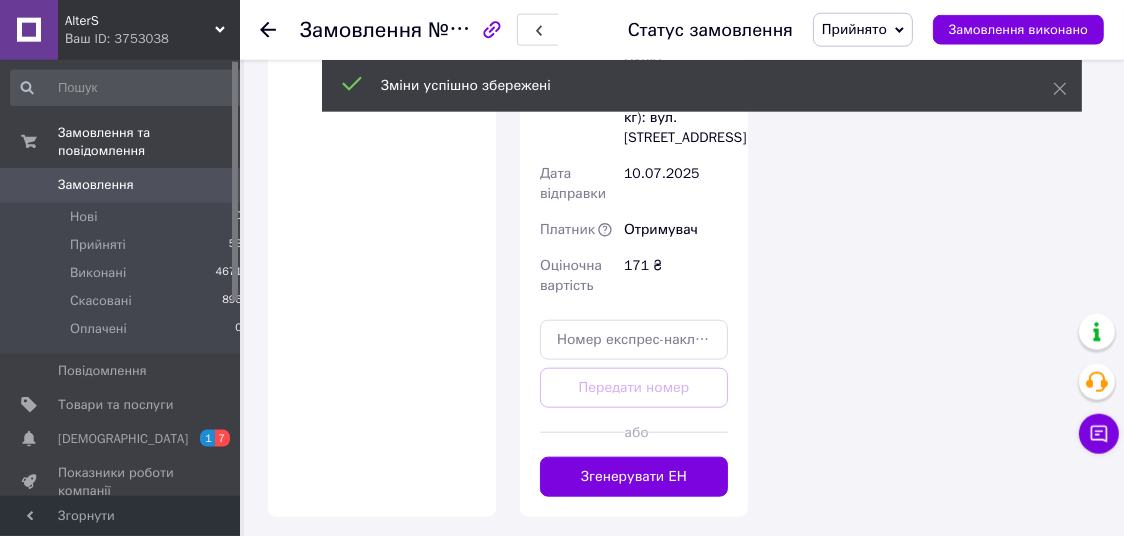 scroll, scrollTop: 1953, scrollLeft: 0, axis: vertical 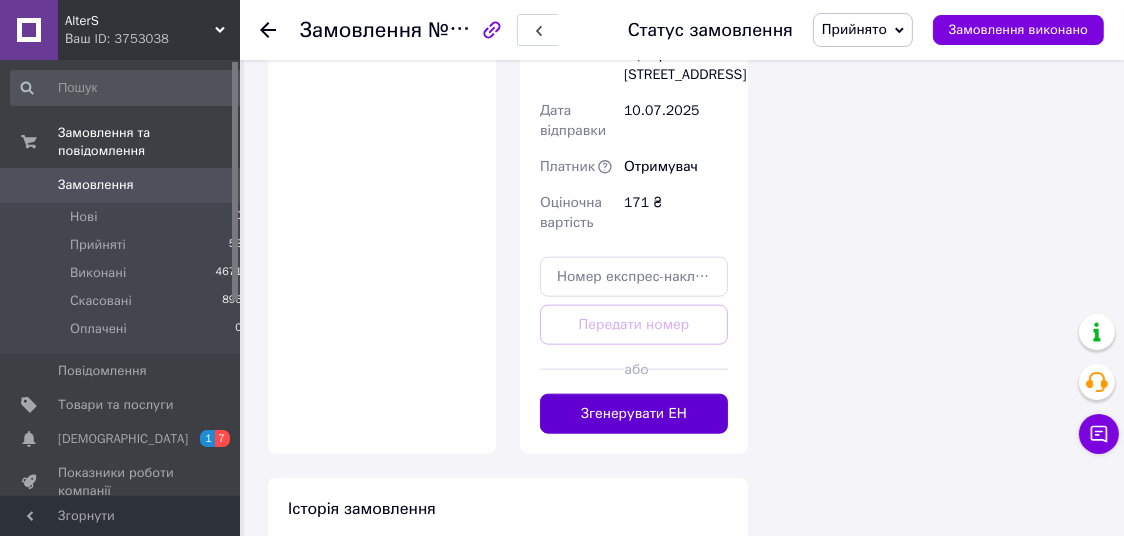 click on "Згенерувати ЕН" at bounding box center [634, 414] 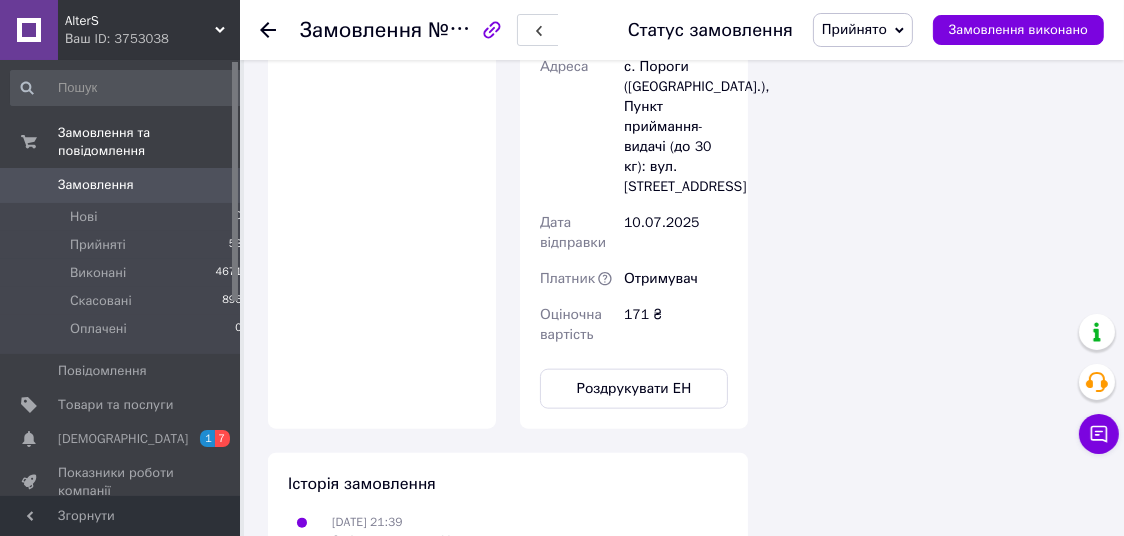 scroll, scrollTop: 93, scrollLeft: 0, axis: vertical 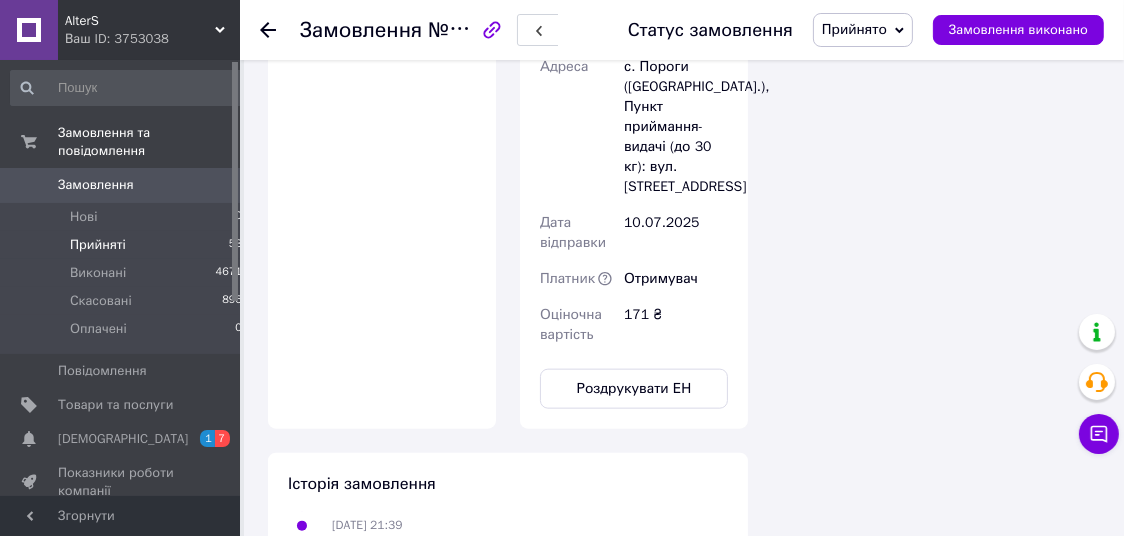 click on "Прийняті 53" at bounding box center (127, 245) 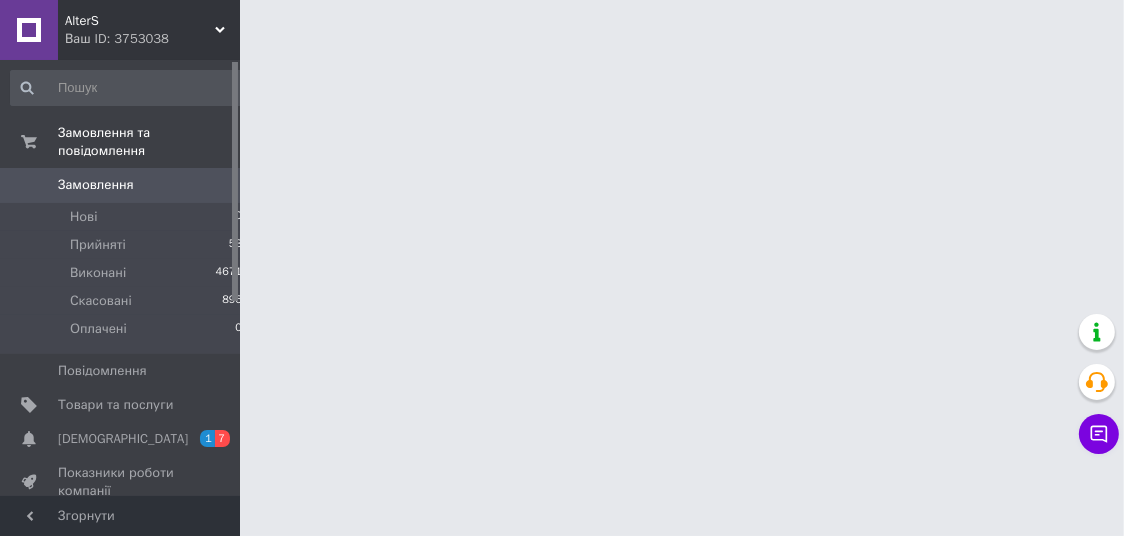 scroll, scrollTop: 0, scrollLeft: 0, axis: both 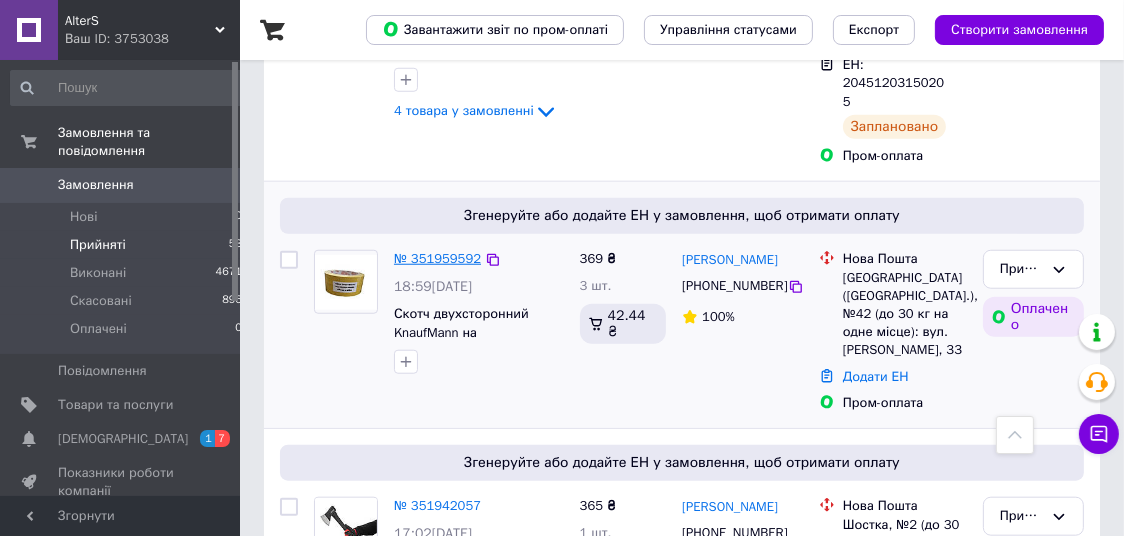 click on "№ 351959592" at bounding box center (437, 258) 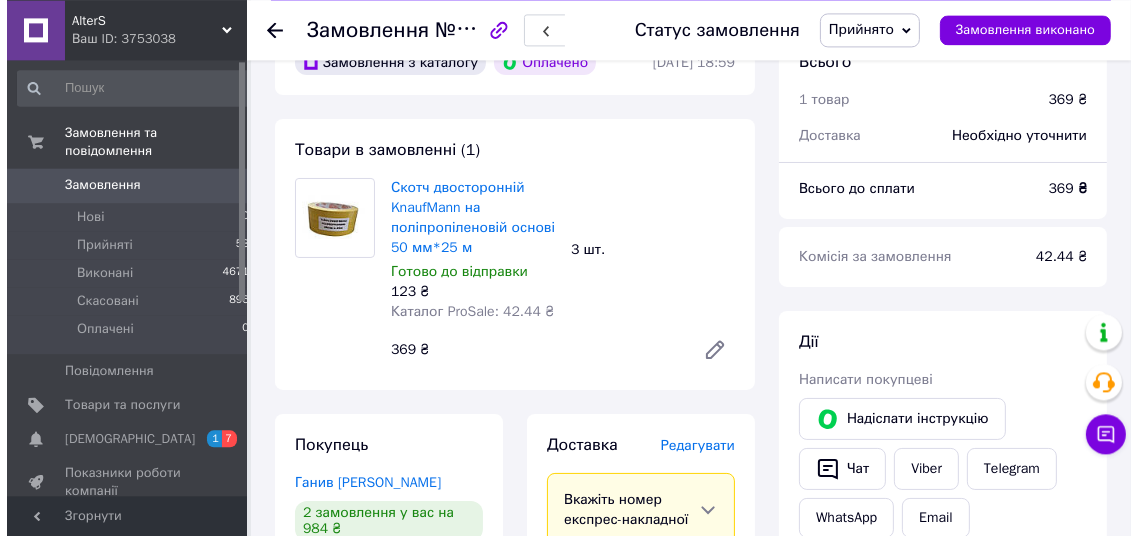 scroll, scrollTop: 378, scrollLeft: 0, axis: vertical 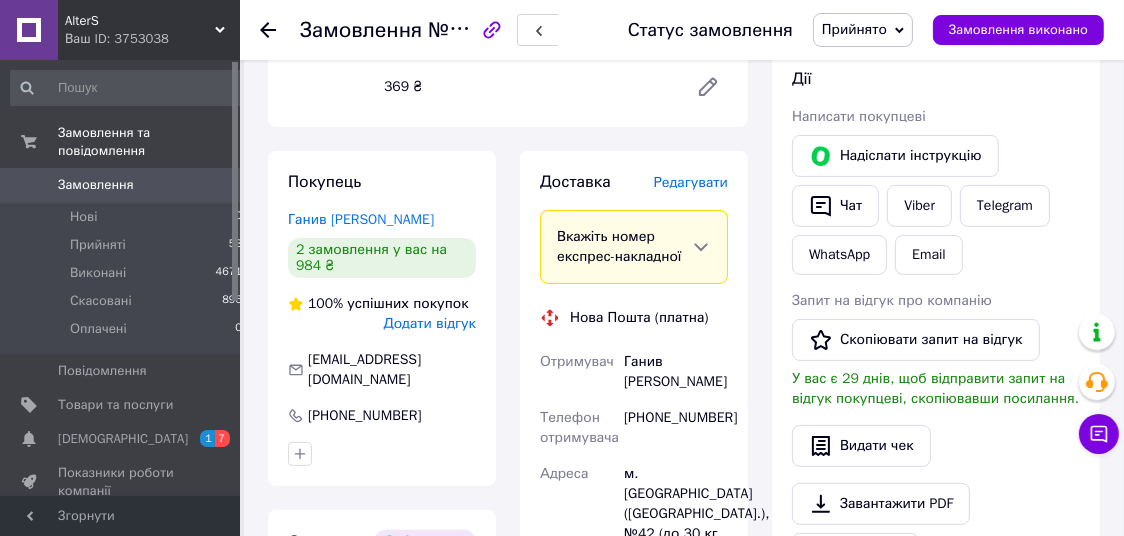 click on "Редагувати" at bounding box center [691, 182] 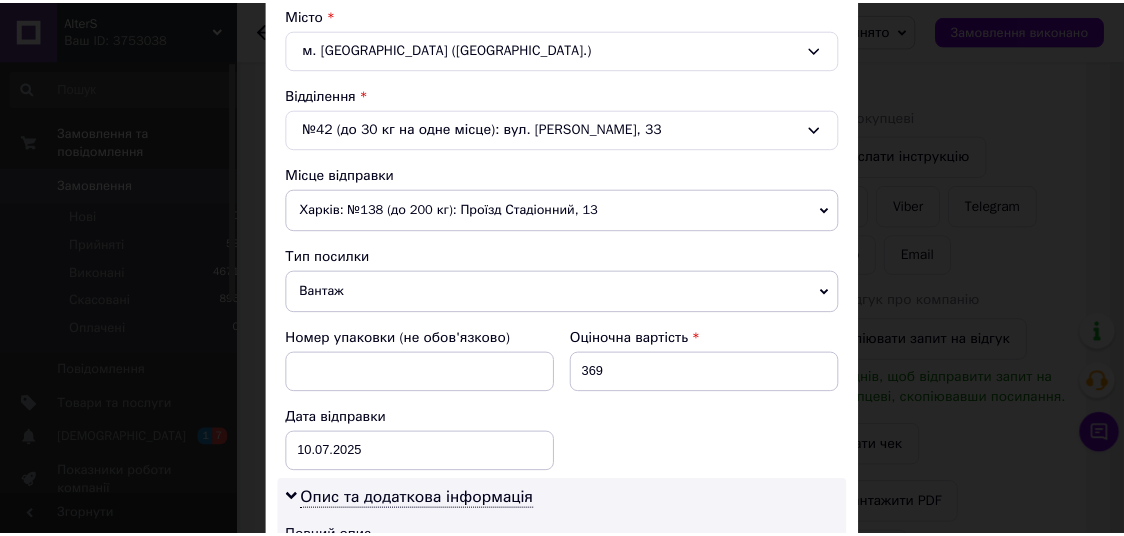 scroll, scrollTop: 990, scrollLeft: 0, axis: vertical 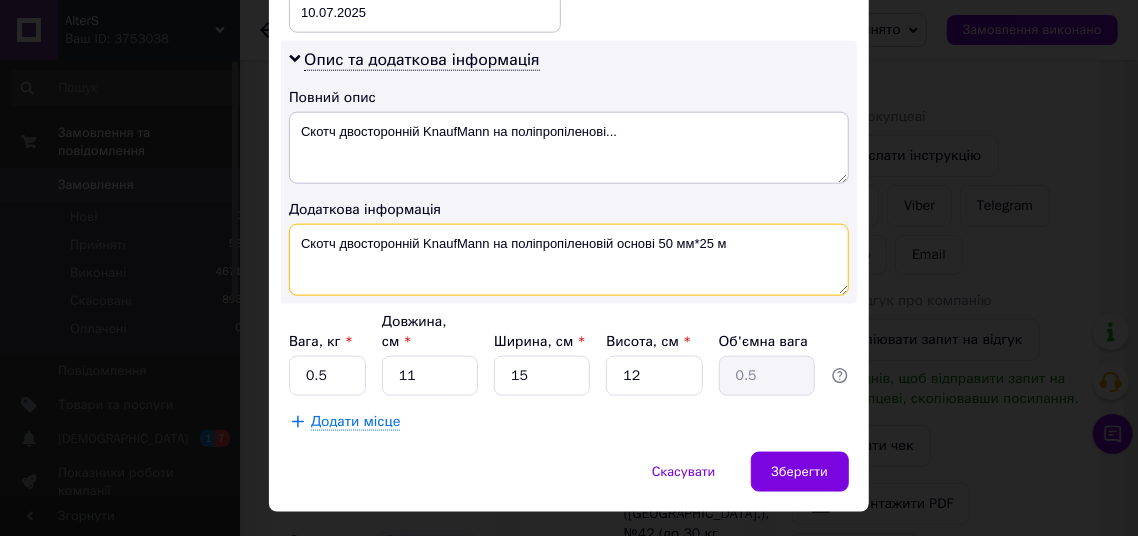 drag, startPoint x: 744, startPoint y: 240, endPoint x: 227, endPoint y: 226, distance: 517.1895 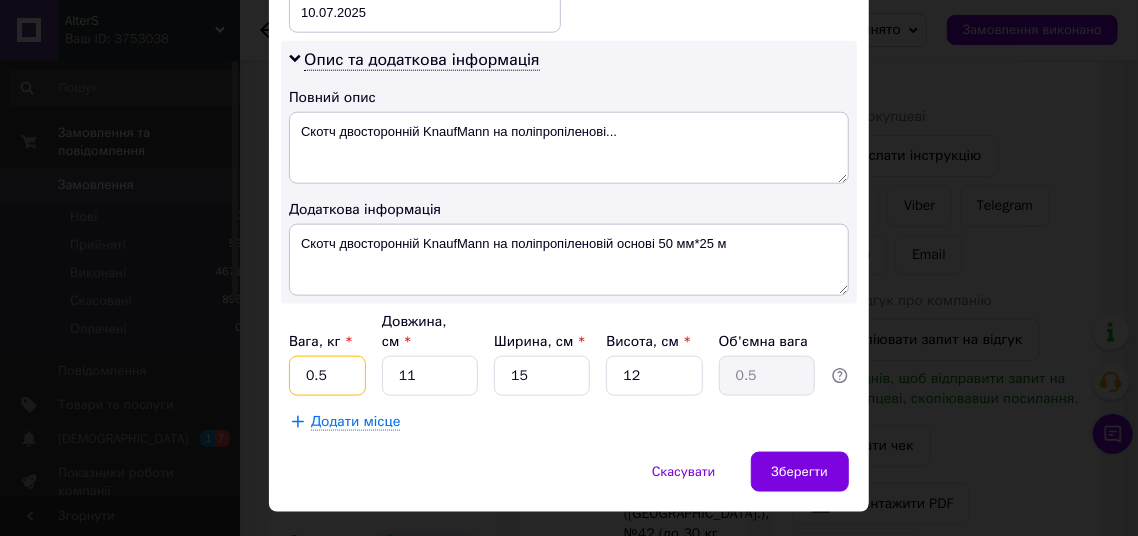 drag, startPoint x: 322, startPoint y: 359, endPoint x: 267, endPoint y: 327, distance: 63.631752 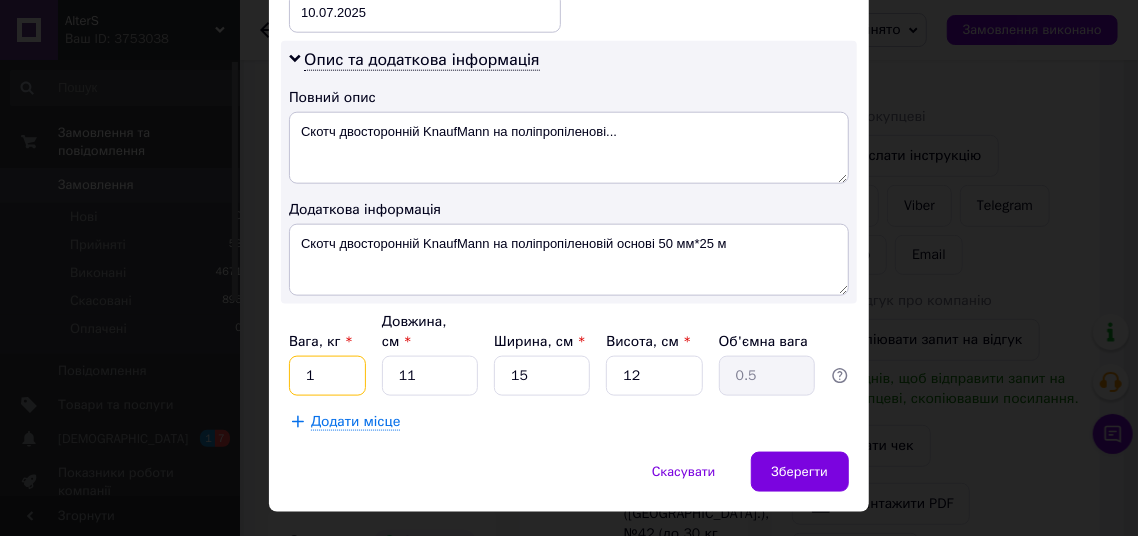 type on "1" 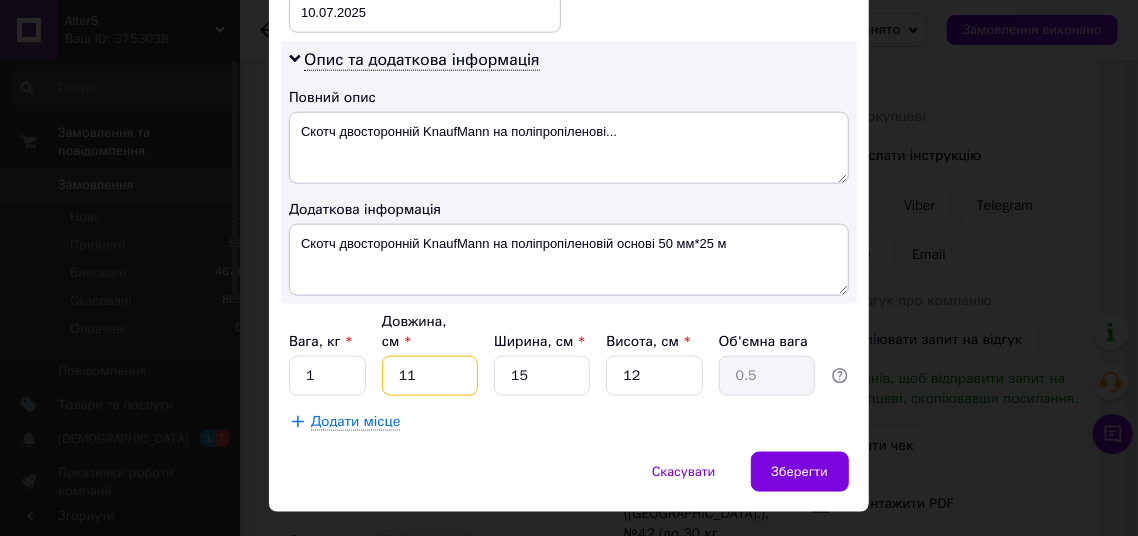 type on "2" 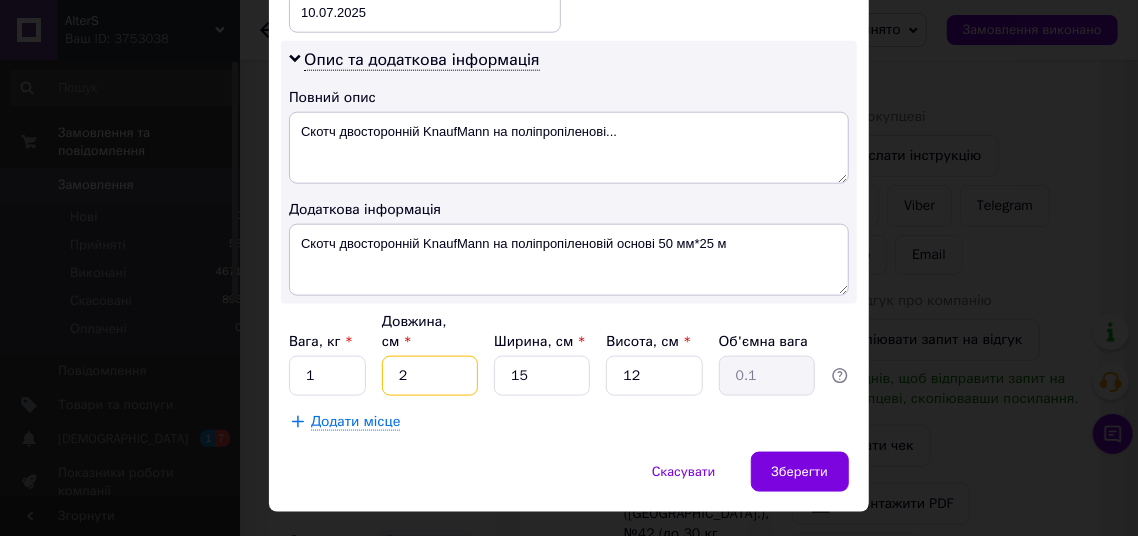 type on "0.1" 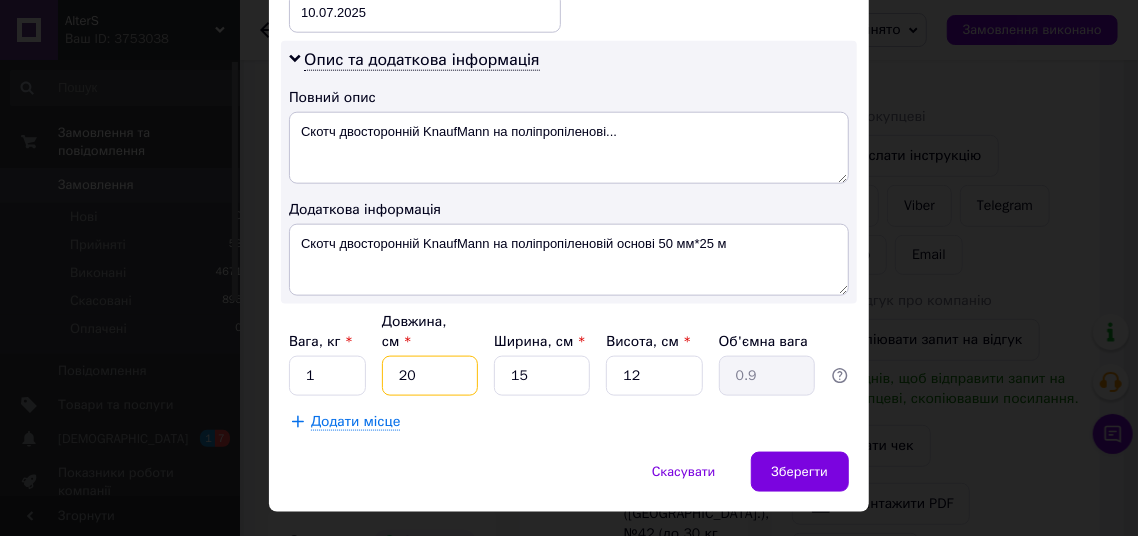 type on "20" 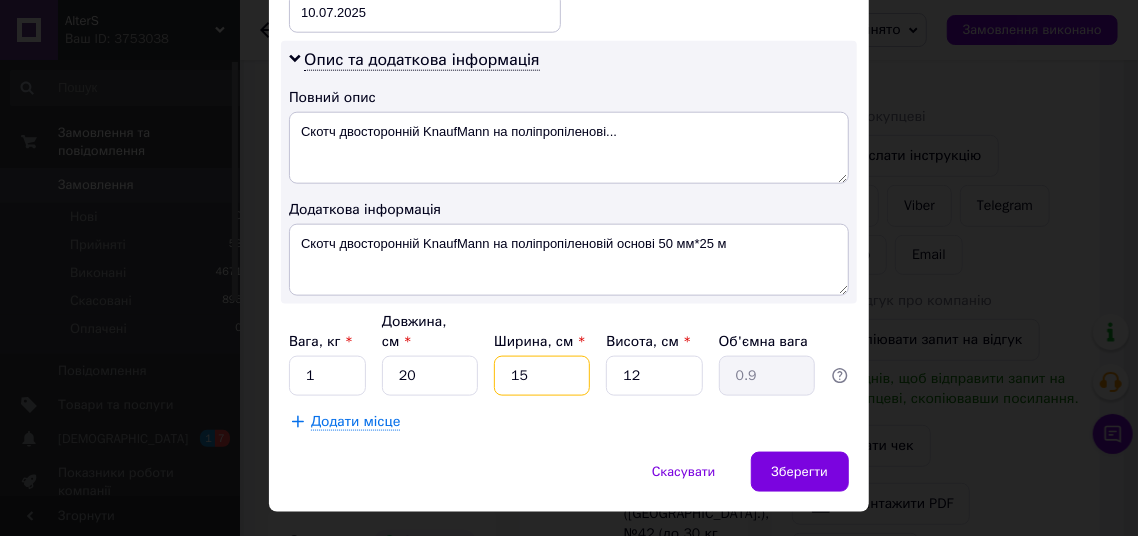 type on "2" 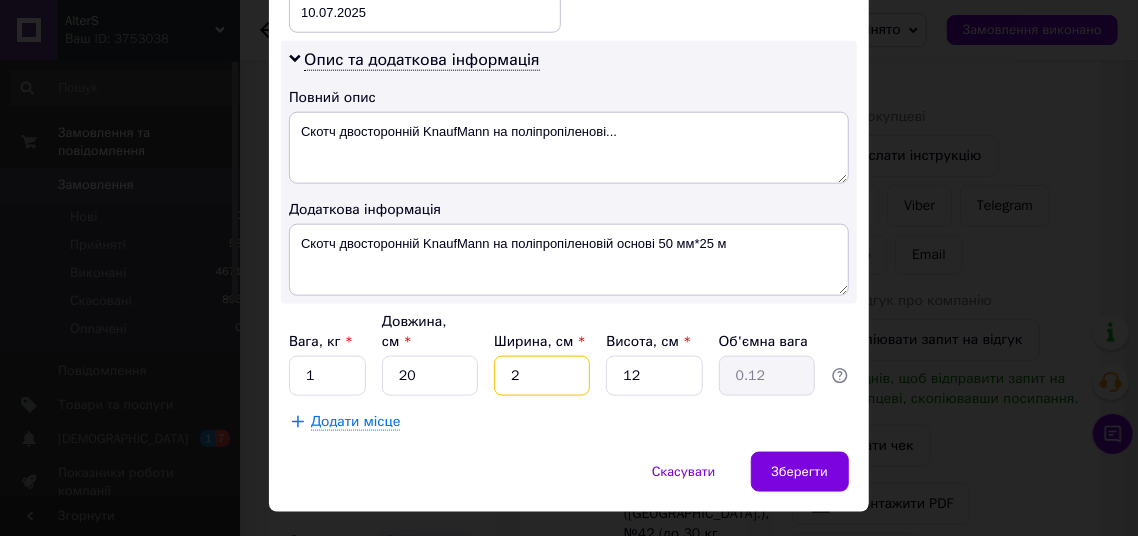type on "20" 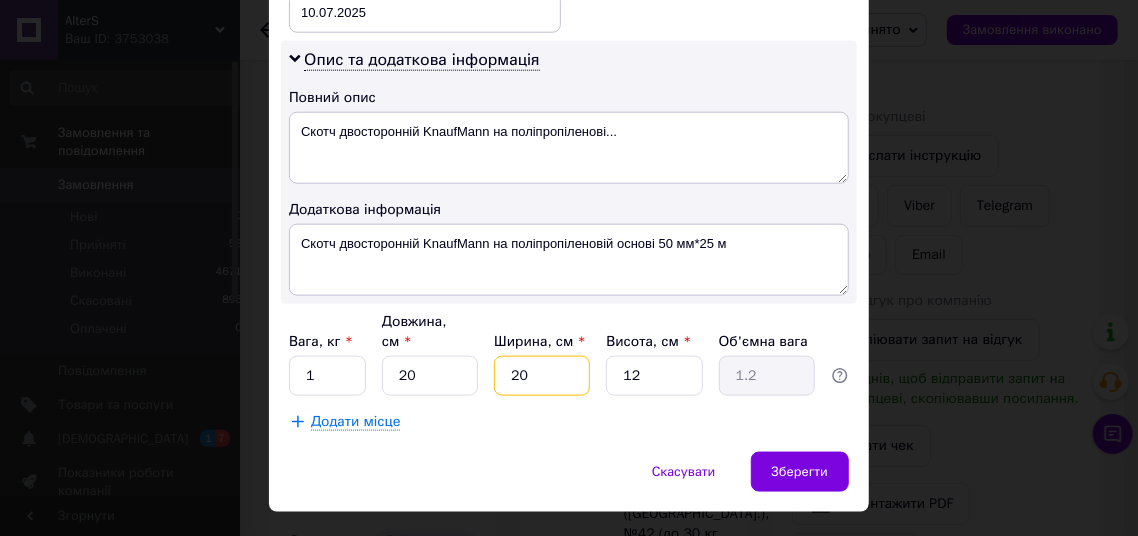 type on "20" 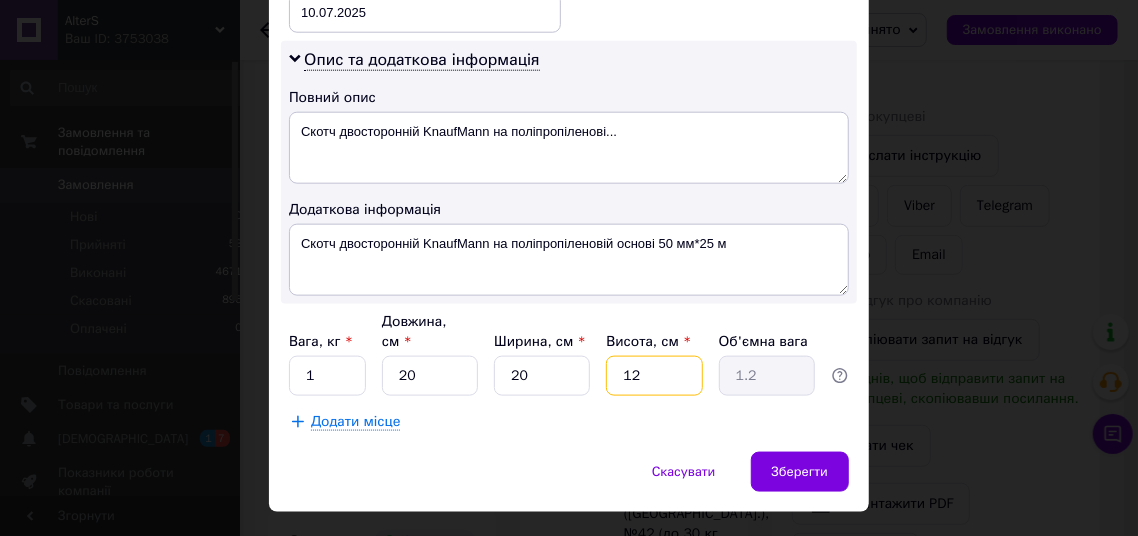 type on "1" 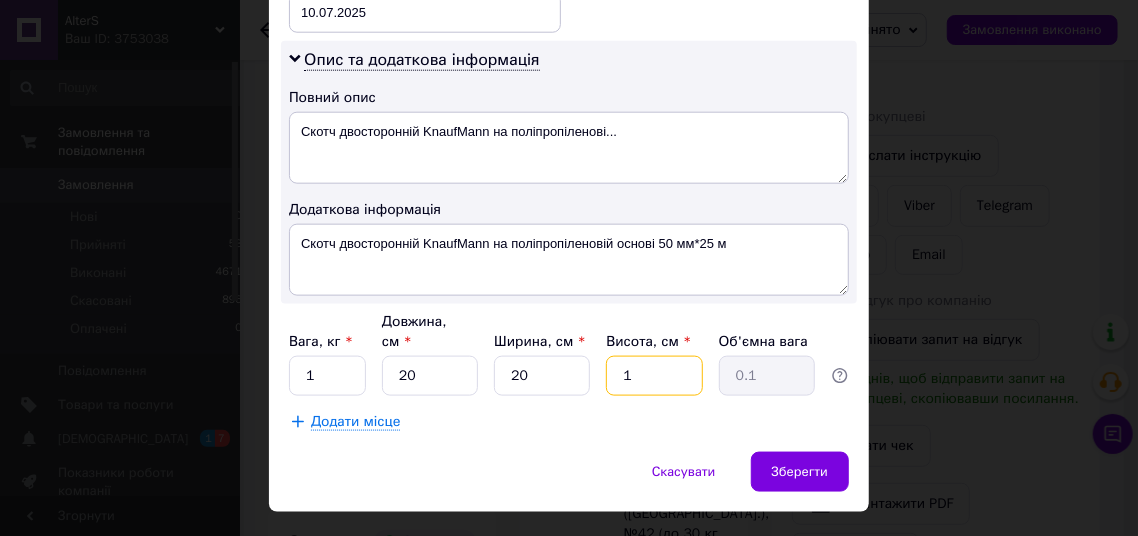 type on "10" 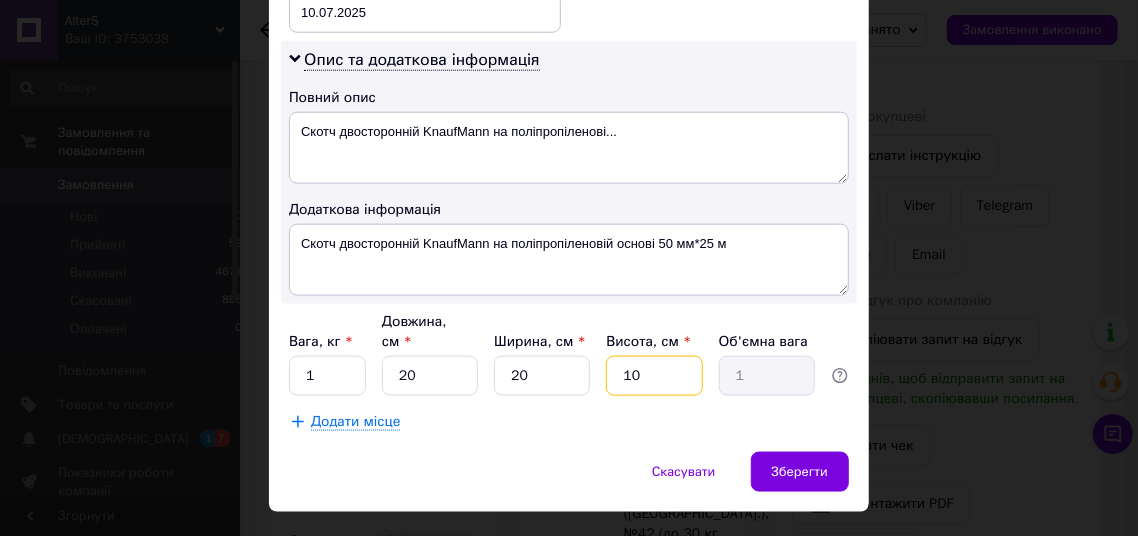 type on "10" 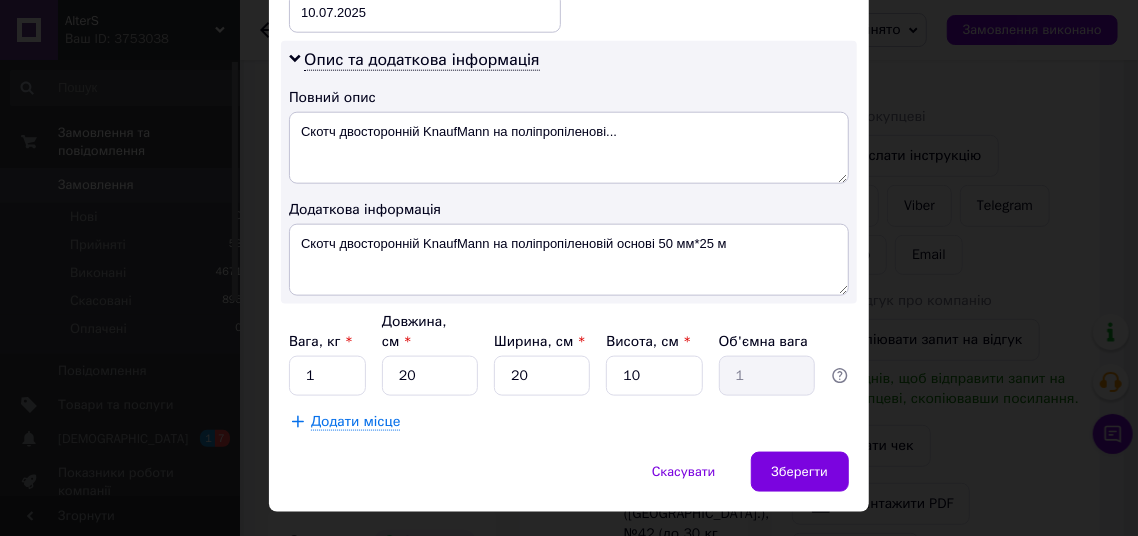 click on "Вага, кг   * 1 Довжина, см   * 20 Ширина, см   * 20 Висота, см   * 10 Об'ємна вага 1" at bounding box center (569, 354) 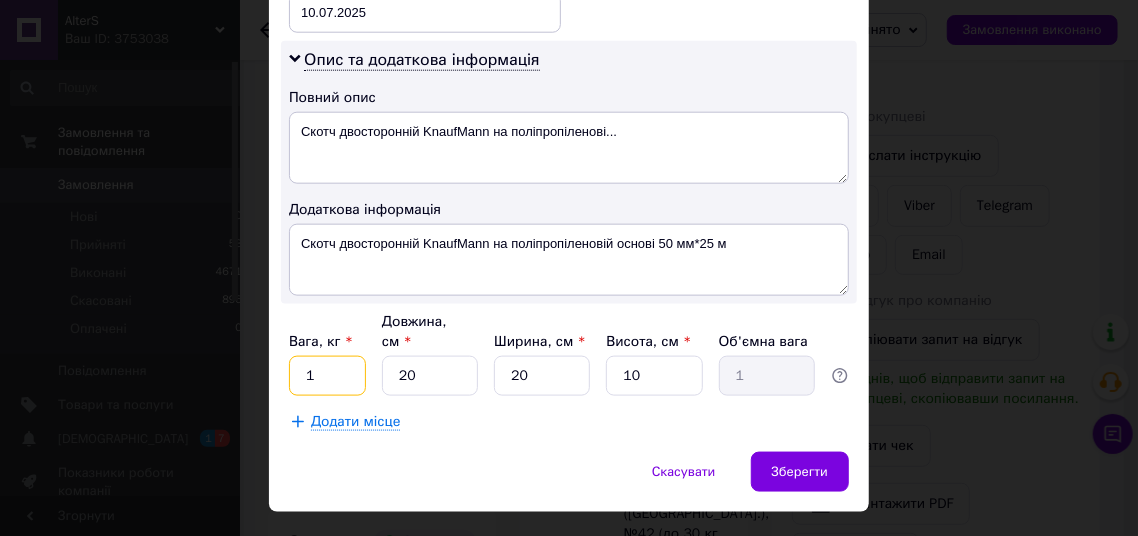 drag, startPoint x: 303, startPoint y: 350, endPoint x: 291, endPoint y: 341, distance: 15 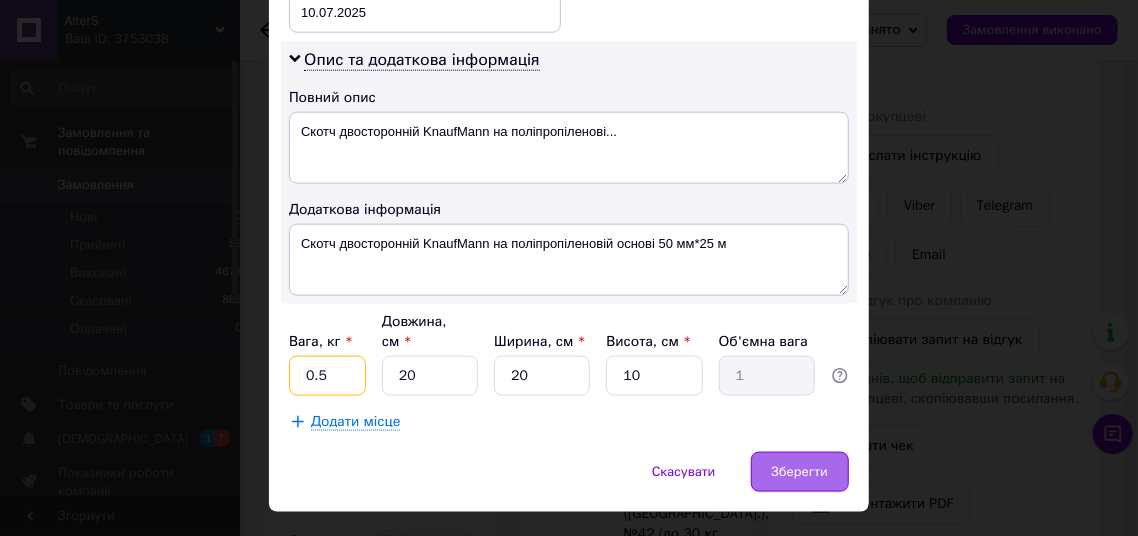 type on "0.5" 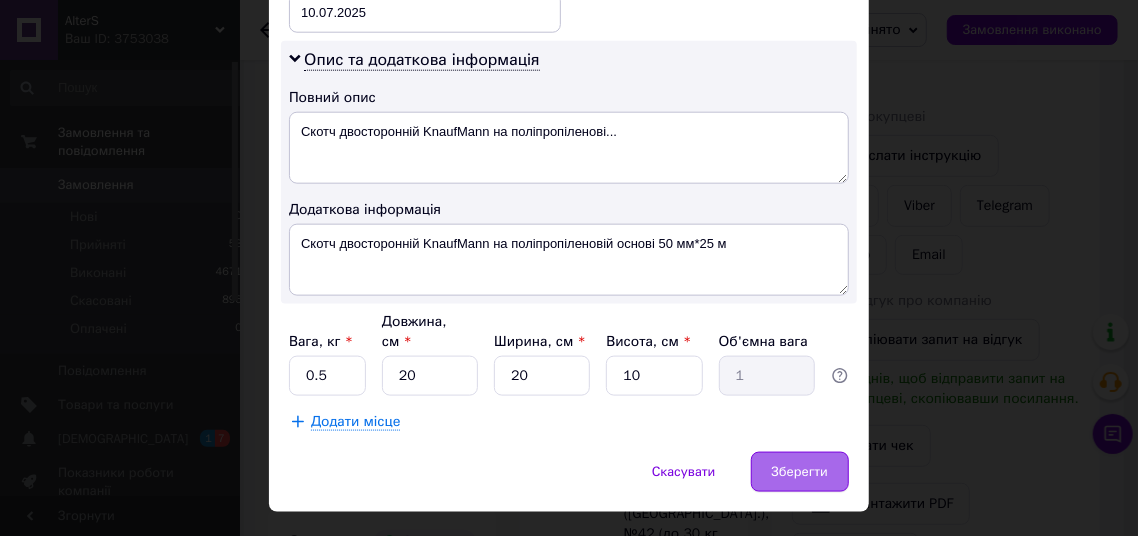 click on "Зберегти" at bounding box center [800, 472] 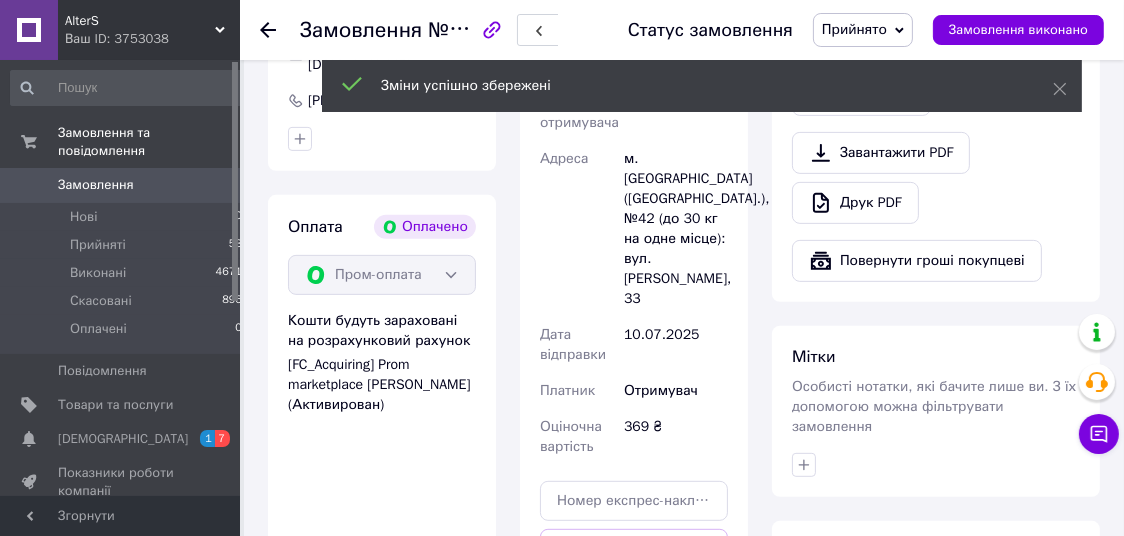 scroll, scrollTop: 903, scrollLeft: 0, axis: vertical 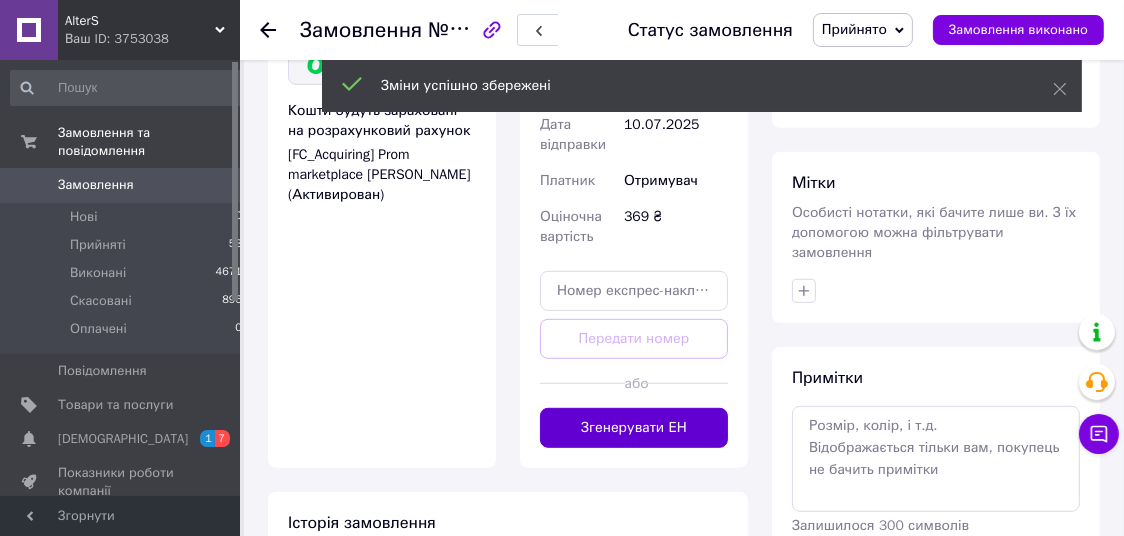 click on "Згенерувати ЕН" at bounding box center (634, 428) 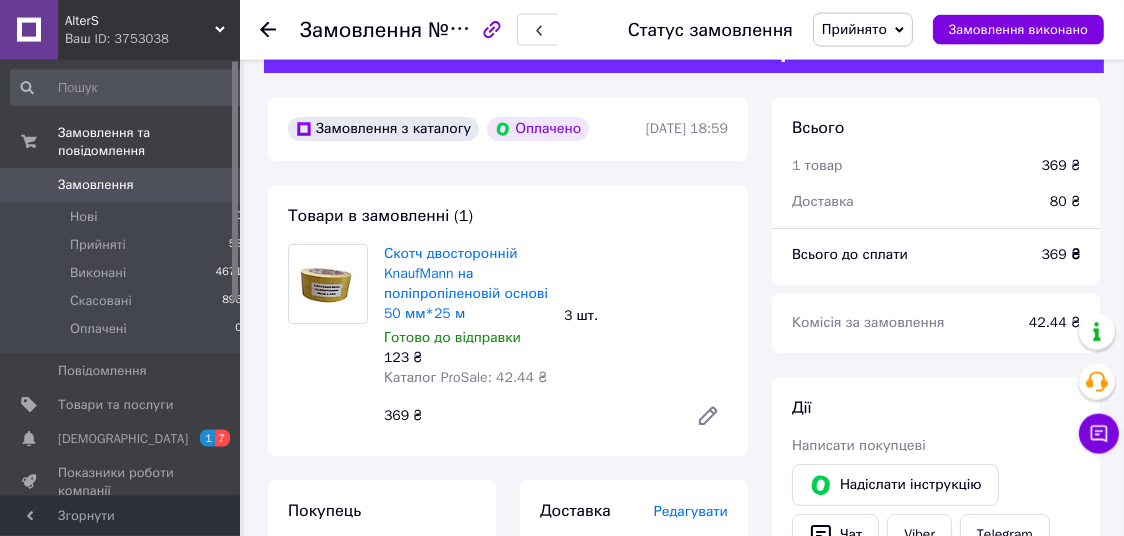 scroll, scrollTop: 0, scrollLeft: 0, axis: both 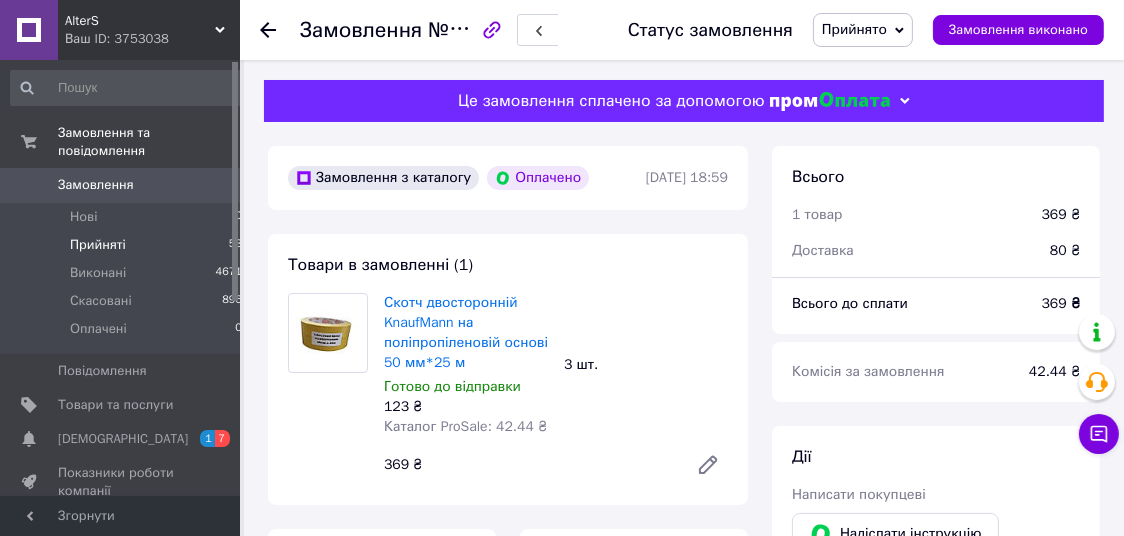 click on "Прийняті 53" at bounding box center (127, 245) 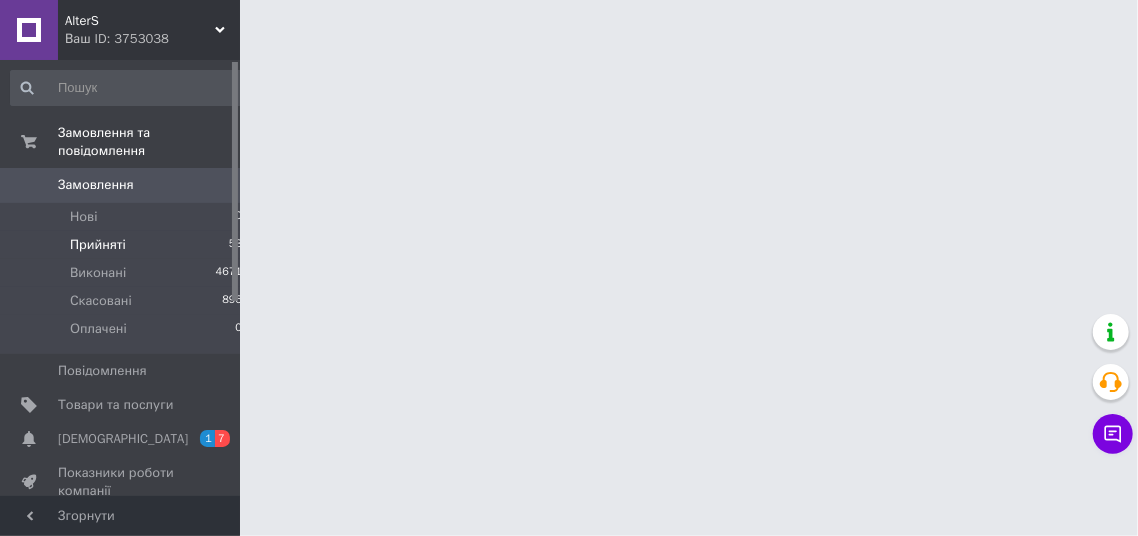 click on "Прийняті" at bounding box center [98, 245] 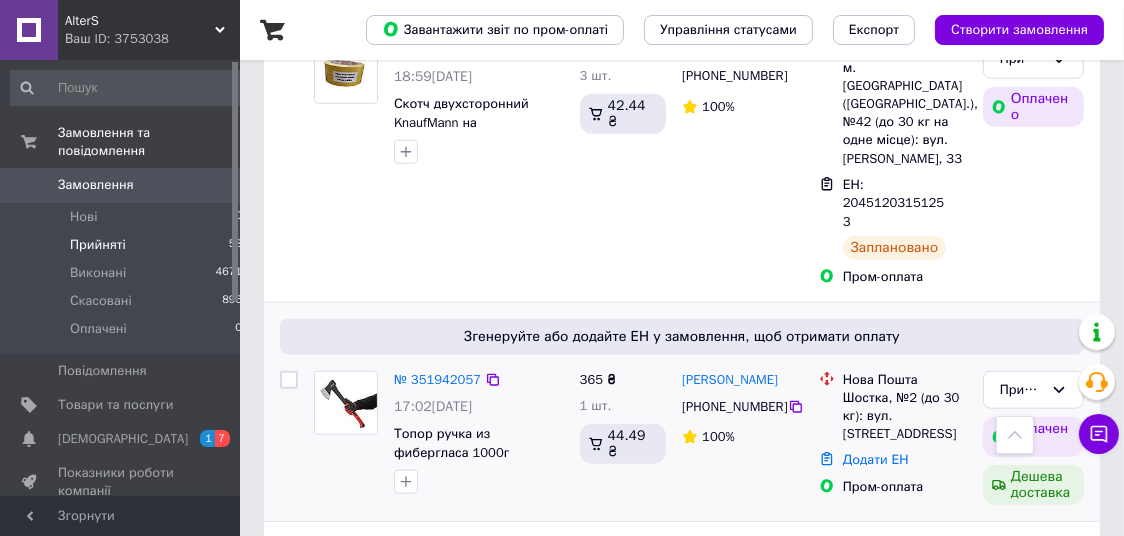 scroll, scrollTop: 1890, scrollLeft: 0, axis: vertical 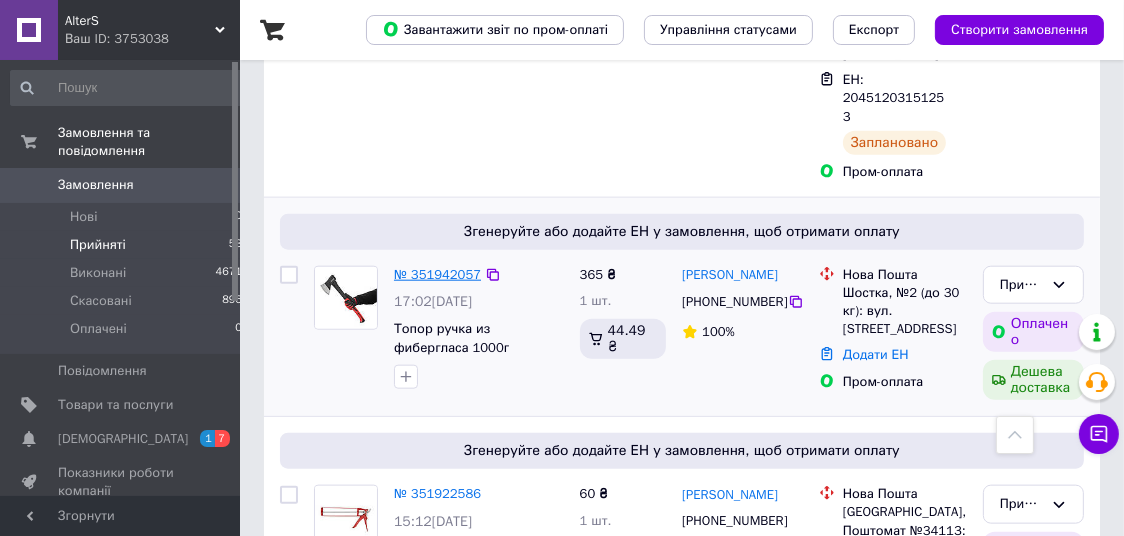 click on "№ 351942057" at bounding box center (437, 274) 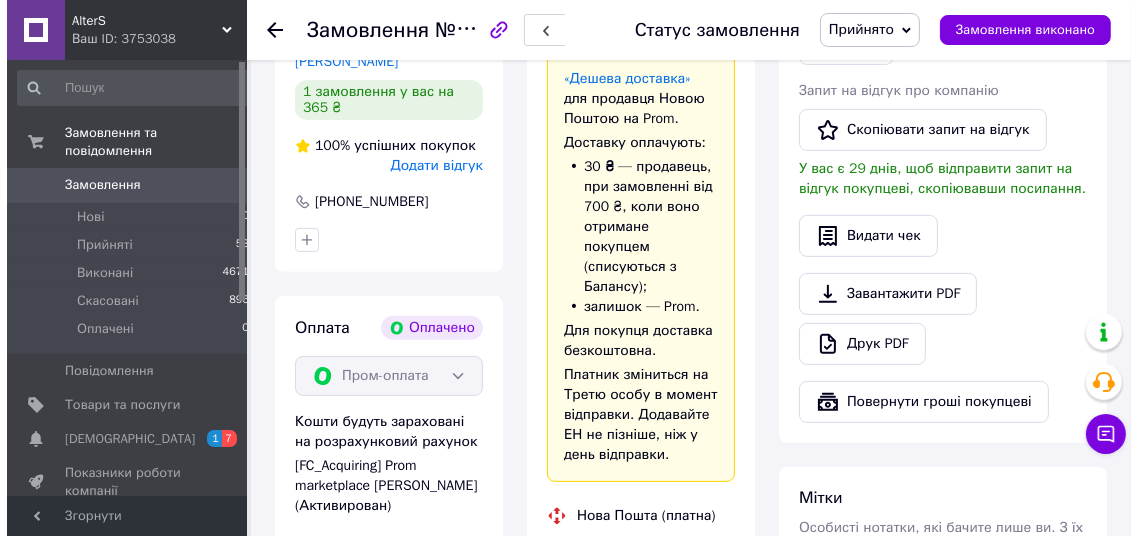 scroll, scrollTop: 378, scrollLeft: 0, axis: vertical 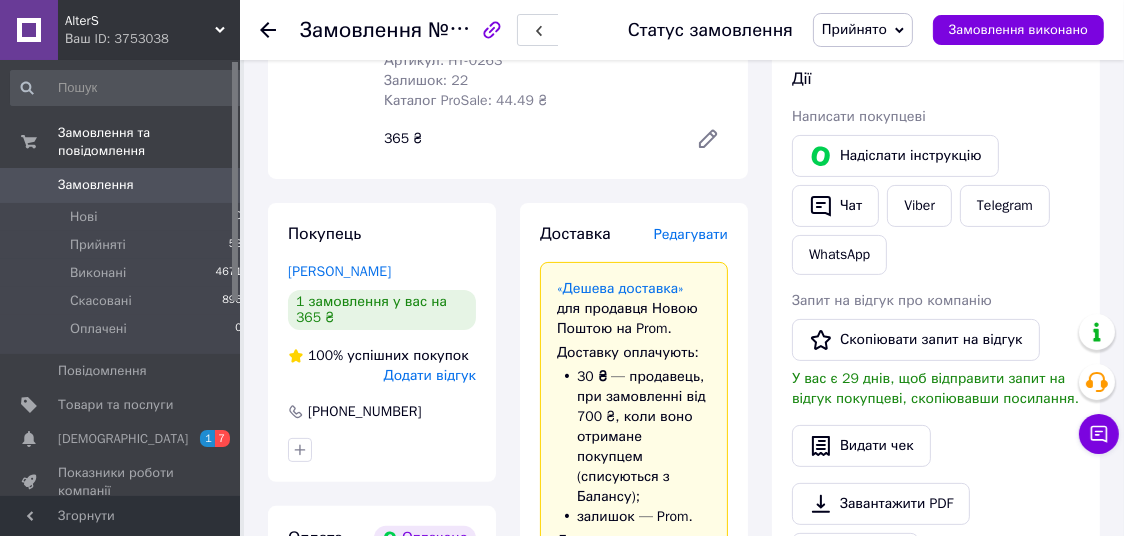 click on "Редагувати" at bounding box center [691, 234] 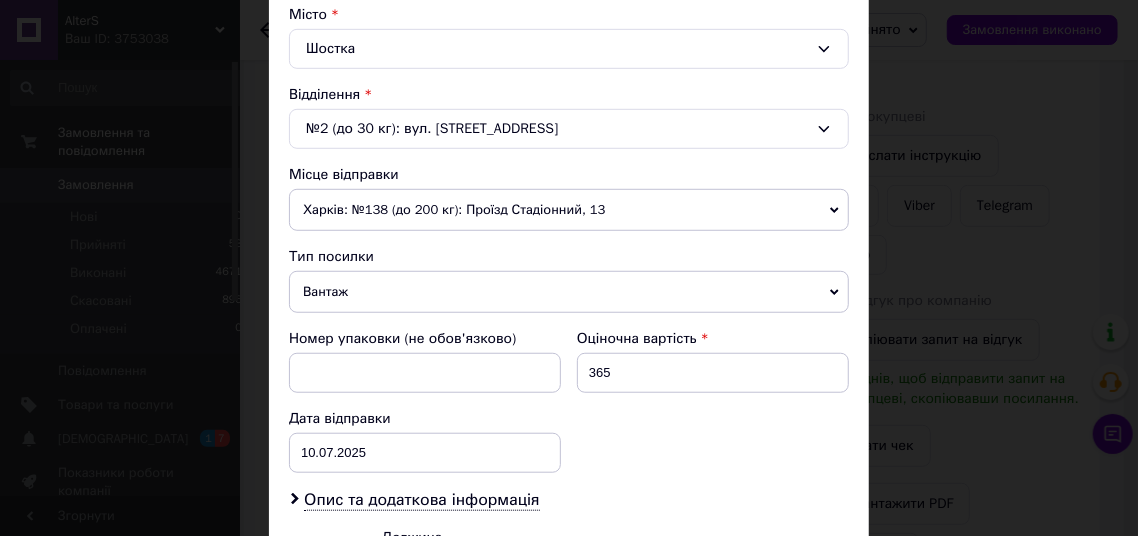 scroll, scrollTop: 788, scrollLeft: 0, axis: vertical 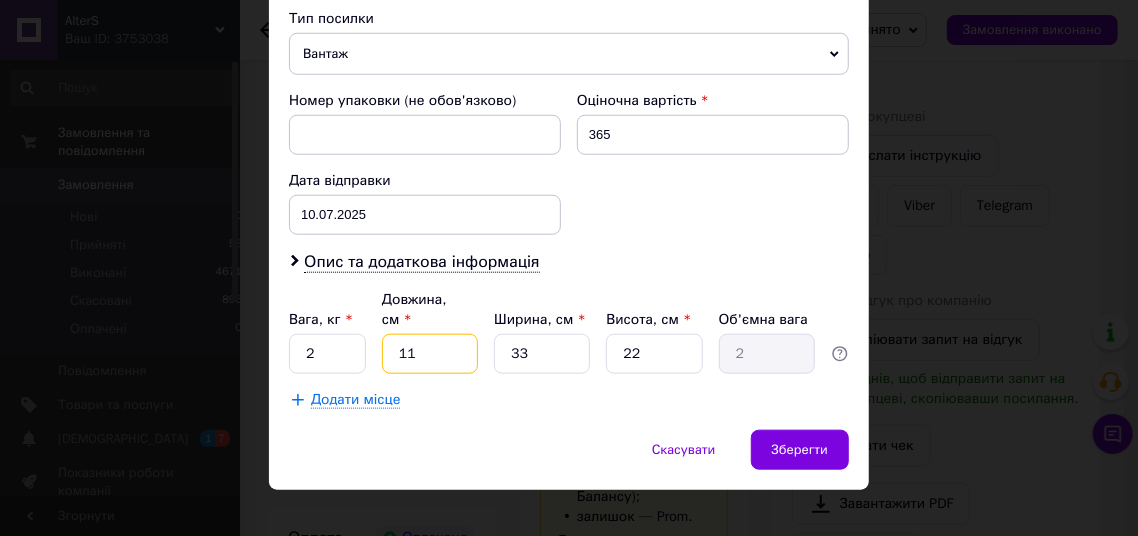 drag, startPoint x: 324, startPoint y: 348, endPoint x: 243, endPoint y: 357, distance: 81.49847 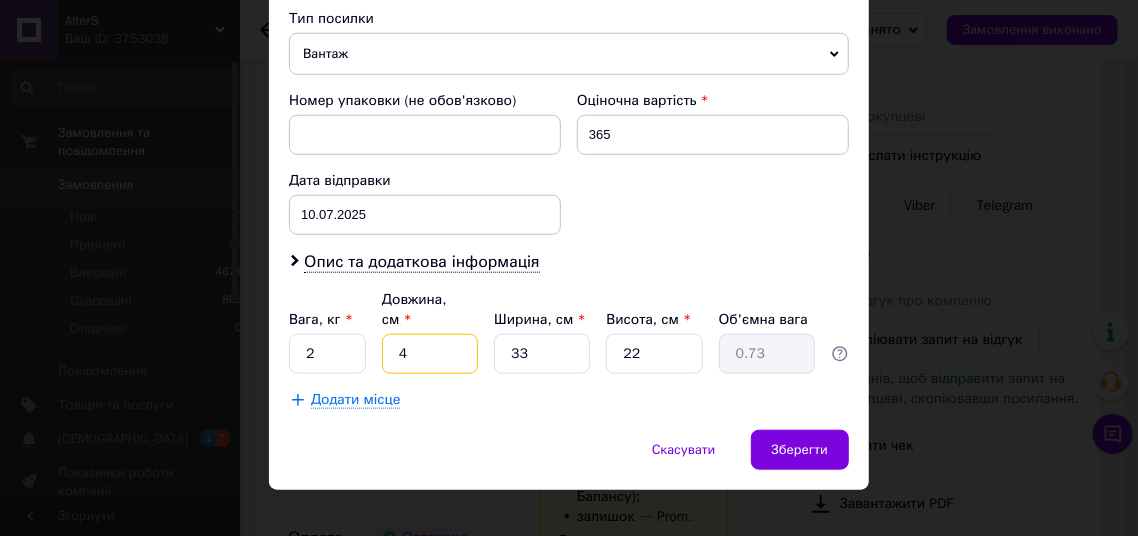 type on "40" 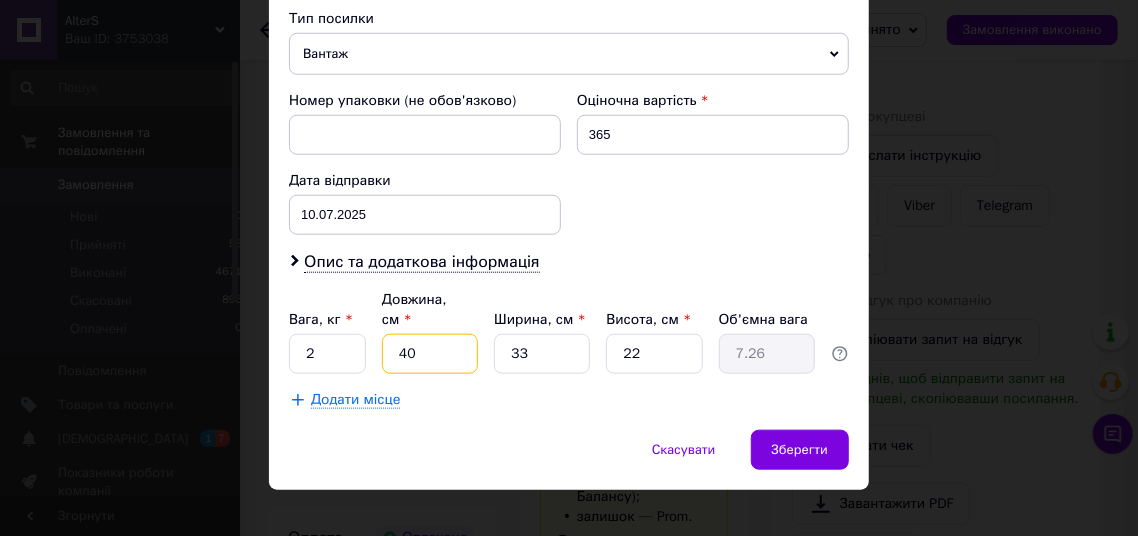 type on "40" 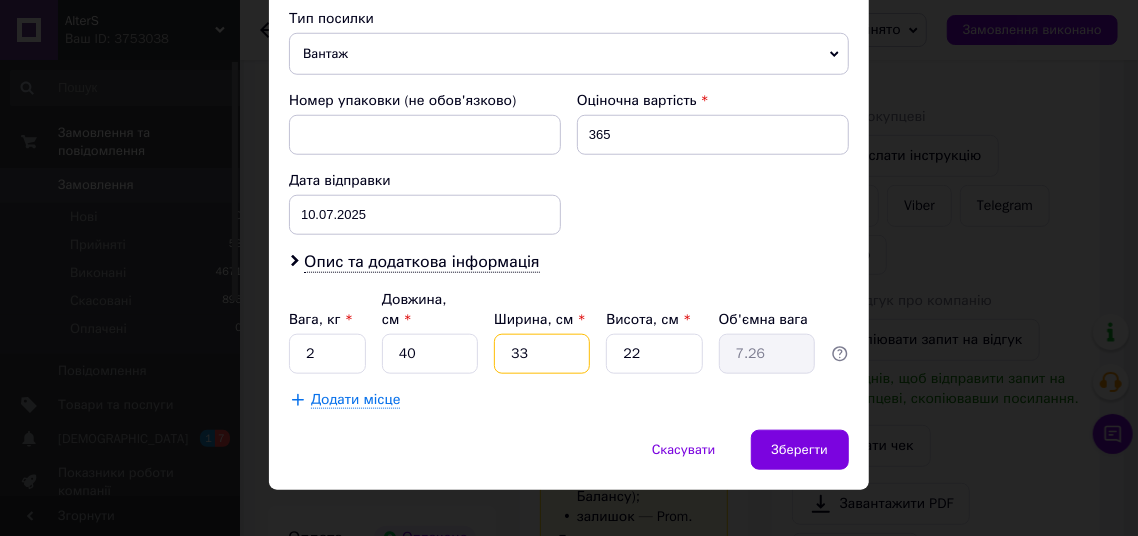type on "2" 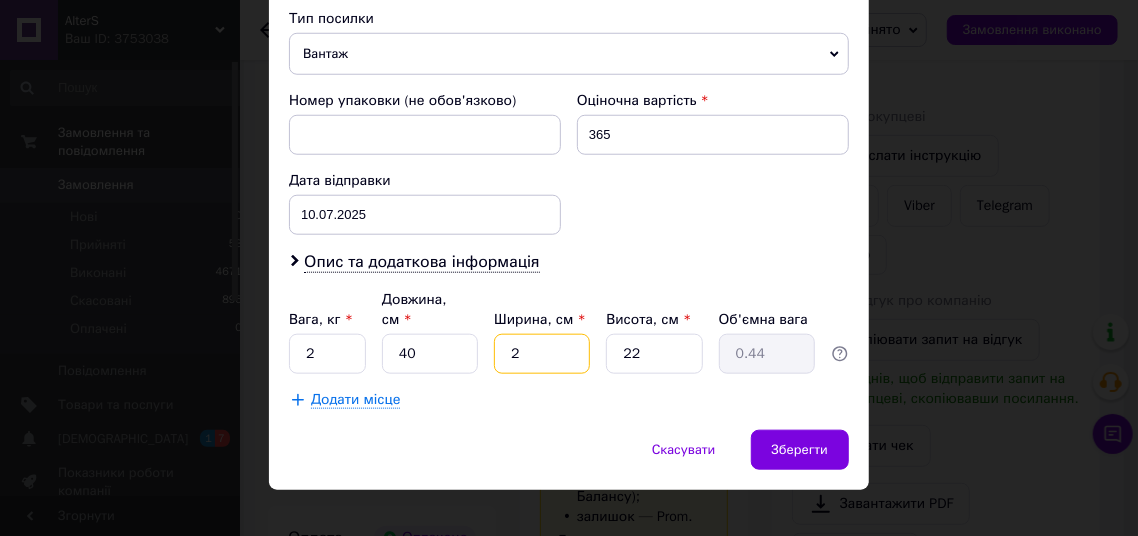 type on "20" 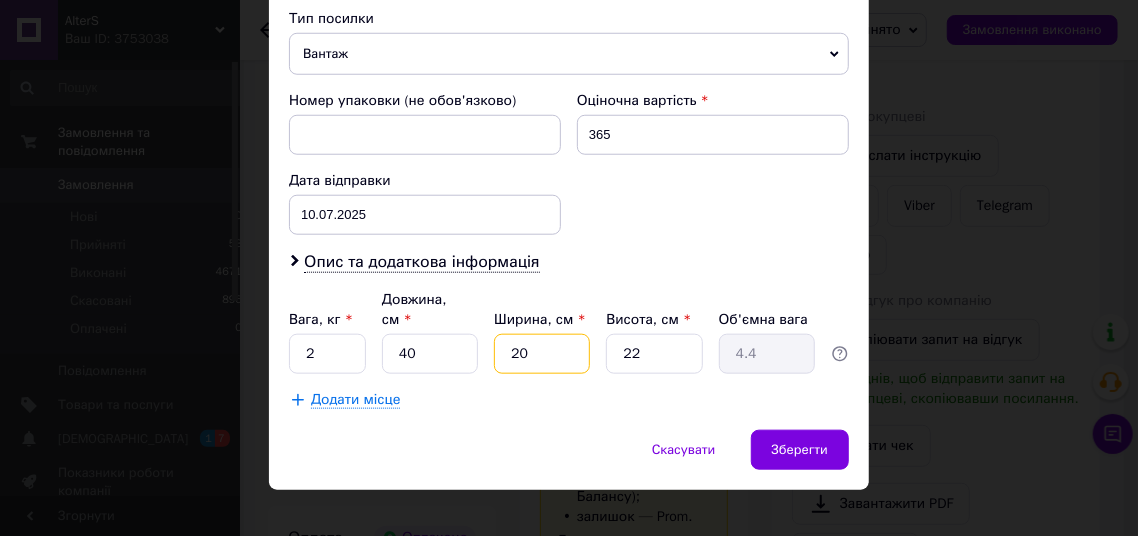 type on "20" 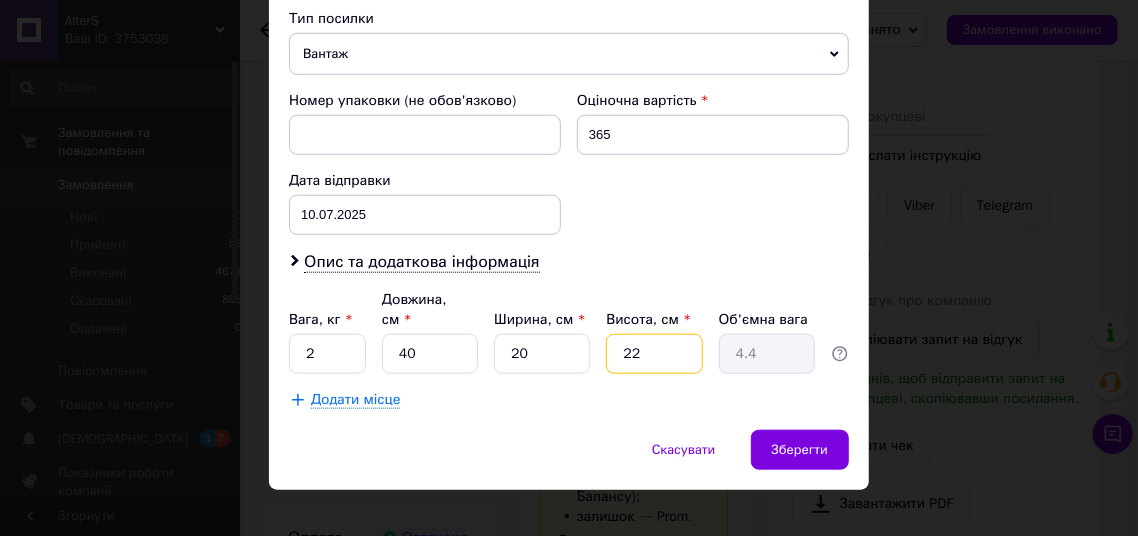 type on "1" 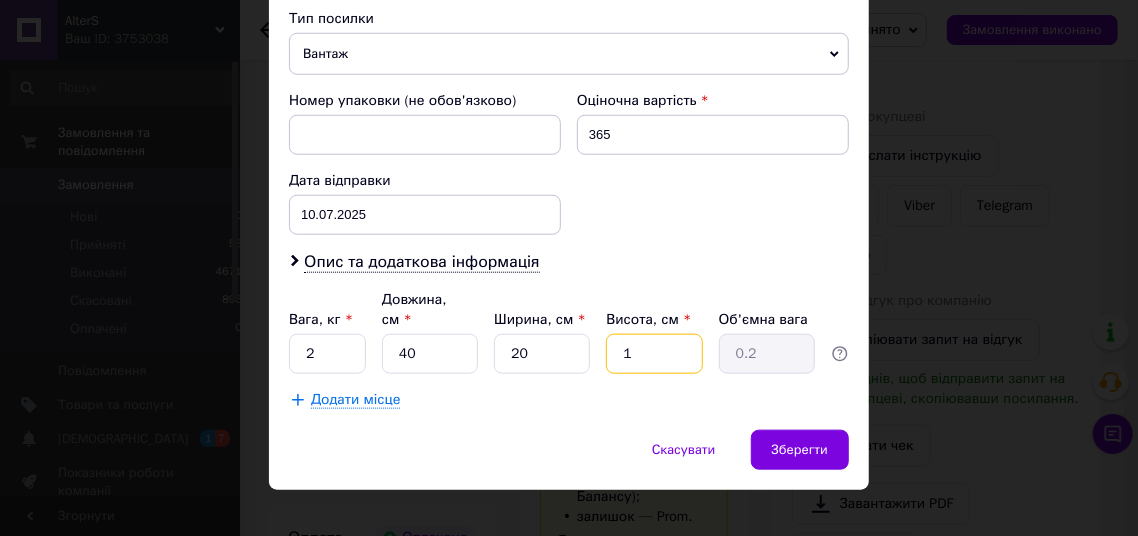 type on "10" 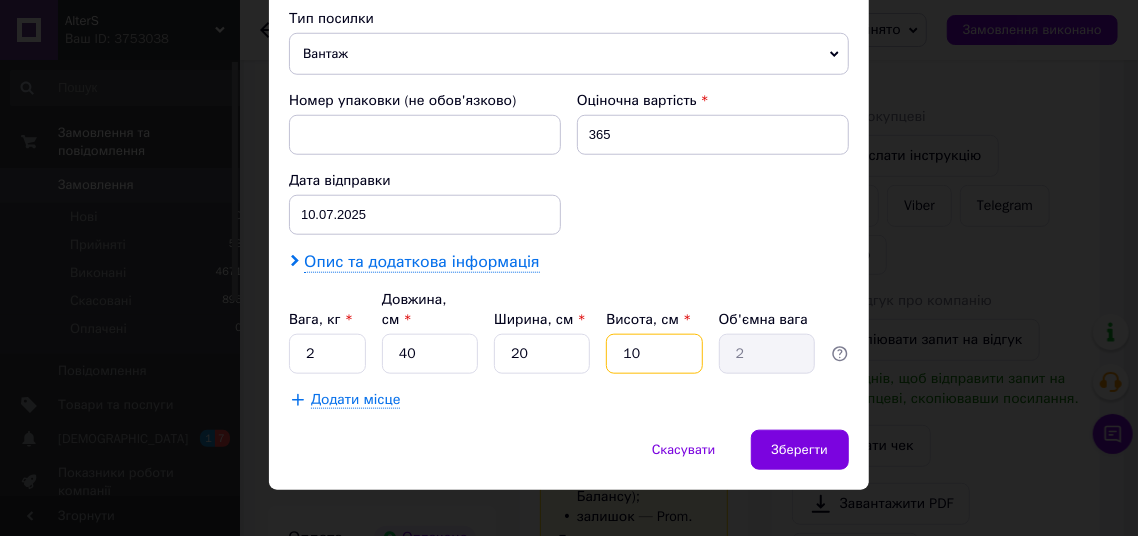 type on "10" 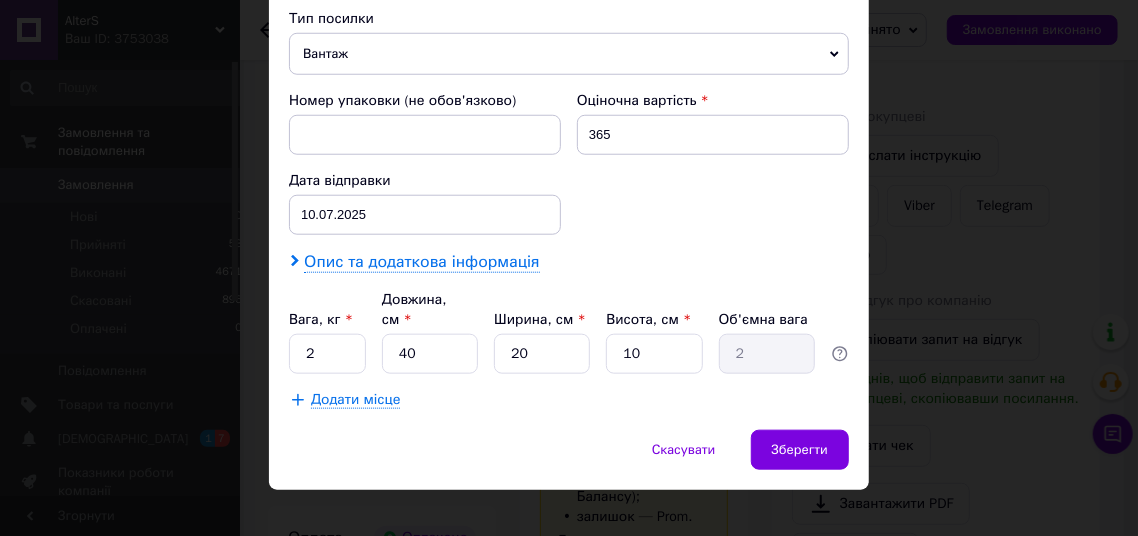 click on "Опис та додаткова інформація" at bounding box center (421, 262) 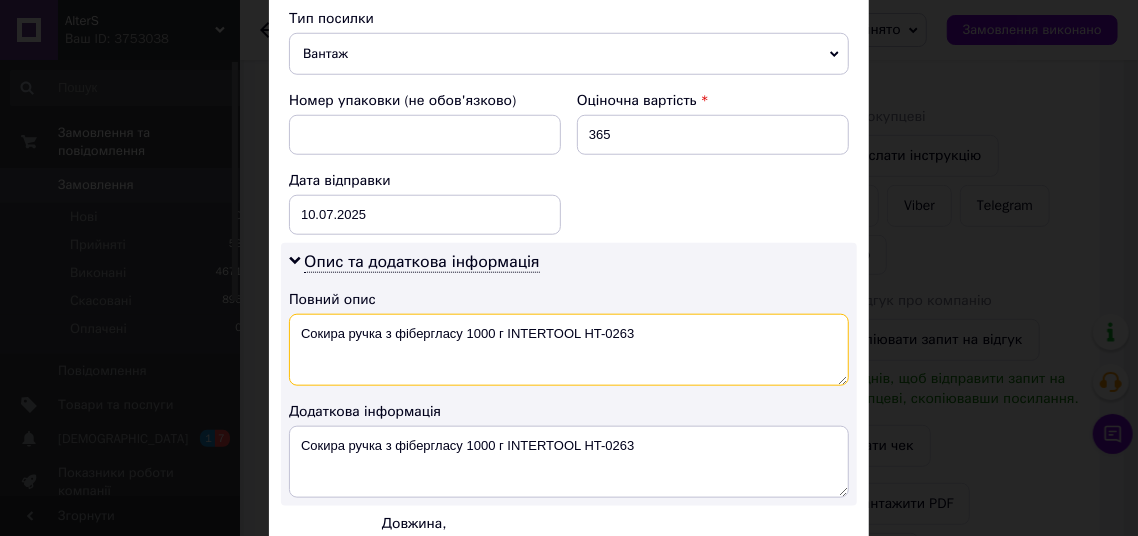 click on "Сокира ручка з фібергласу 1000 г INTERTOOL HT-0263" at bounding box center (569, 350) 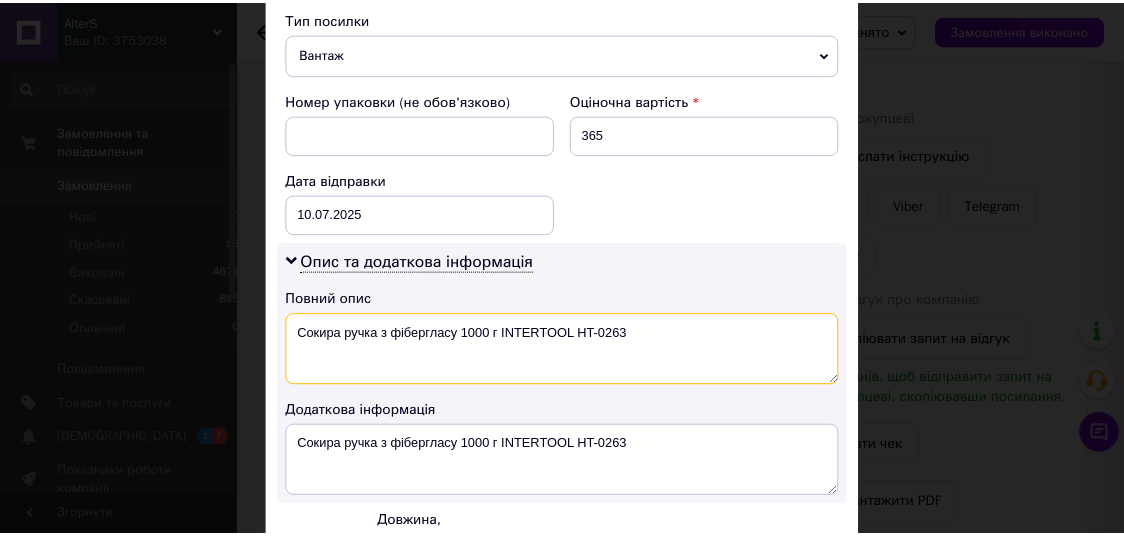 scroll, scrollTop: 1008, scrollLeft: 0, axis: vertical 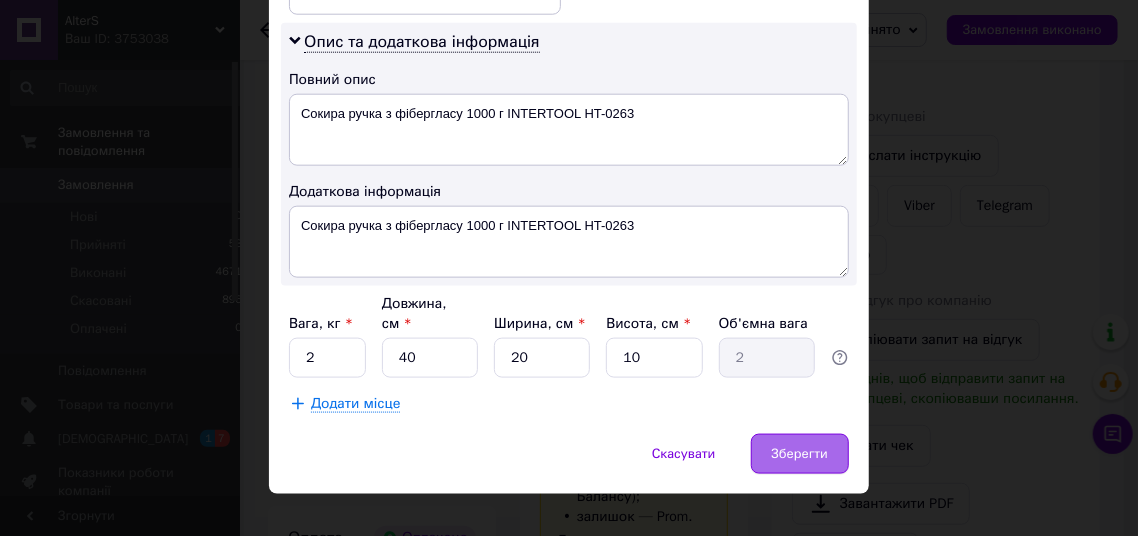 click on "Зберегти" at bounding box center (800, 454) 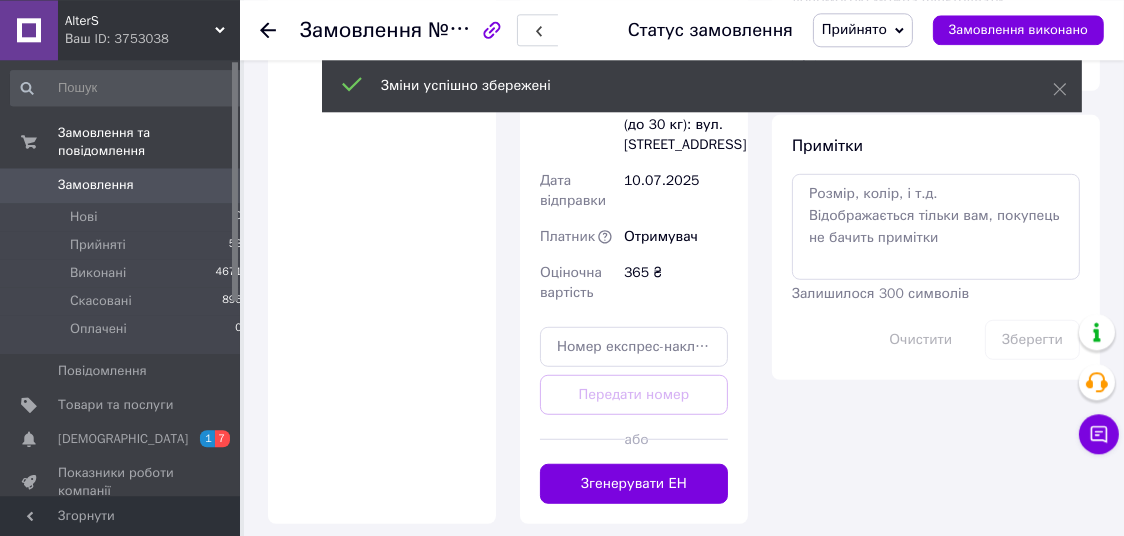scroll, scrollTop: 1218, scrollLeft: 0, axis: vertical 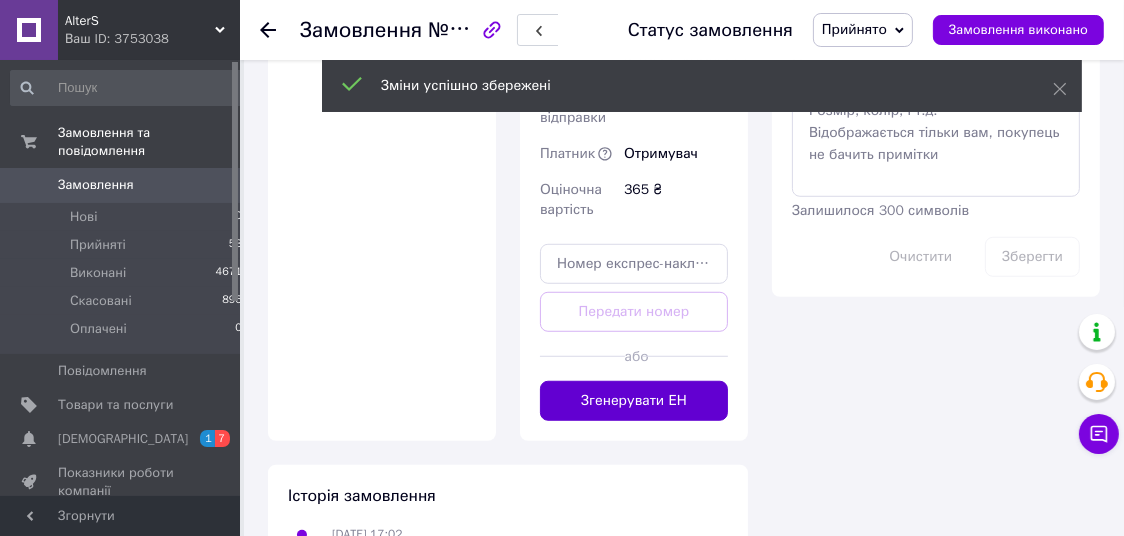 click on "Згенерувати ЕН" at bounding box center [634, 401] 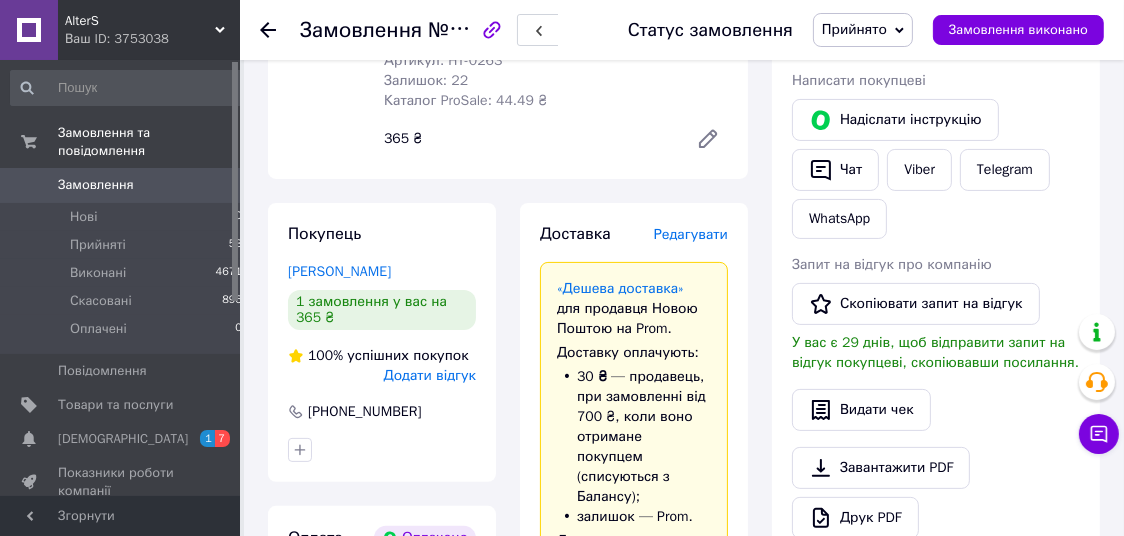 scroll, scrollTop: 168, scrollLeft: 0, axis: vertical 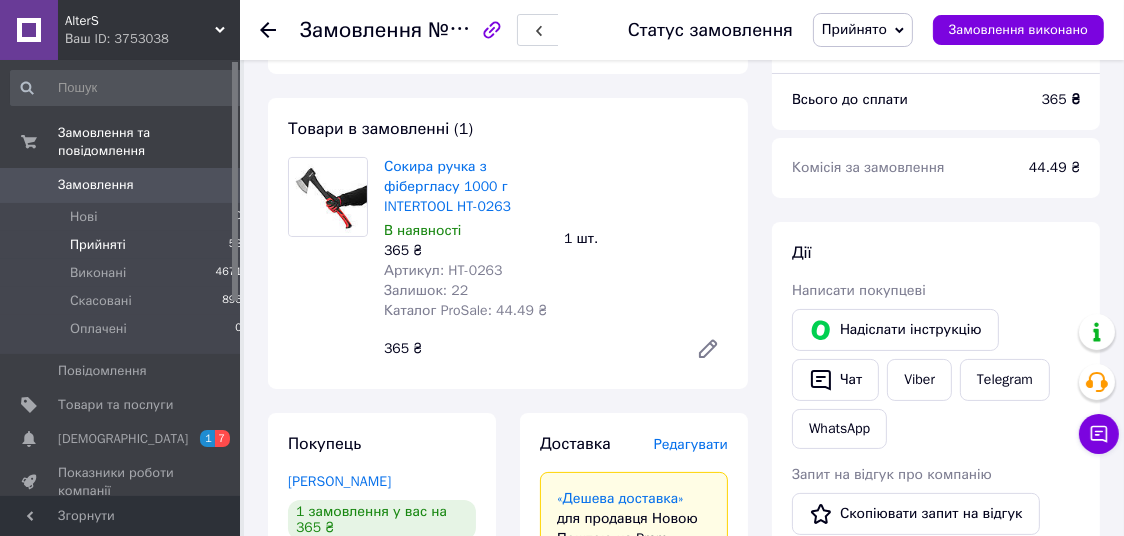 click on "Прийняті" at bounding box center (98, 245) 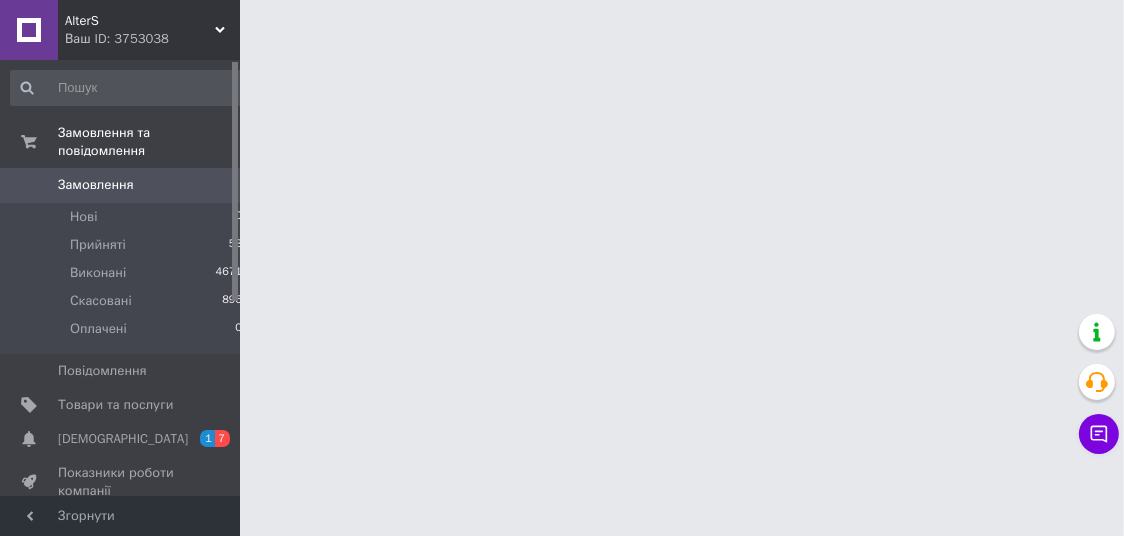 scroll, scrollTop: 0, scrollLeft: 0, axis: both 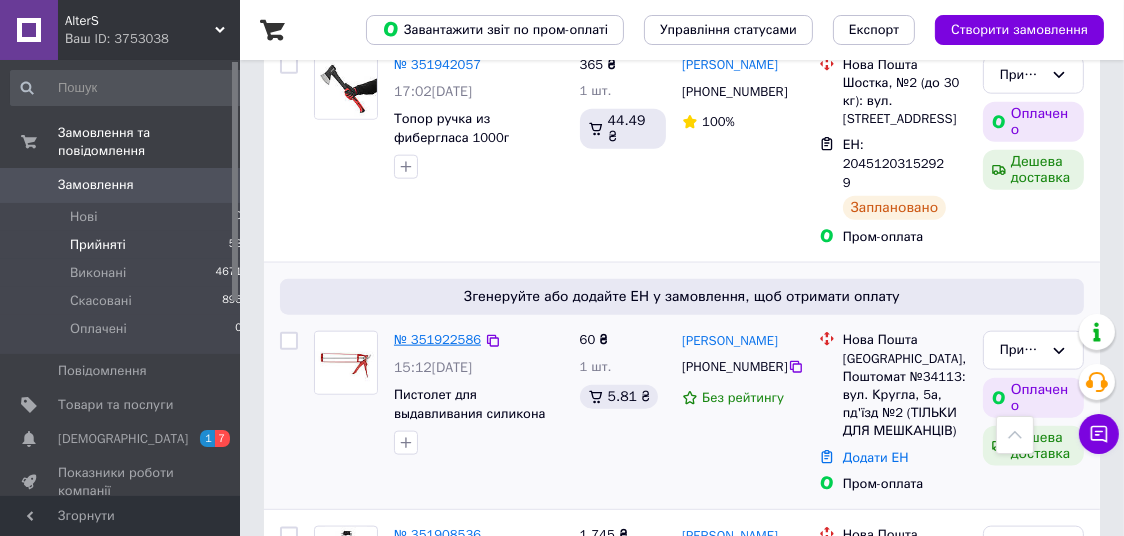 click on "№ 351922586" at bounding box center (437, 339) 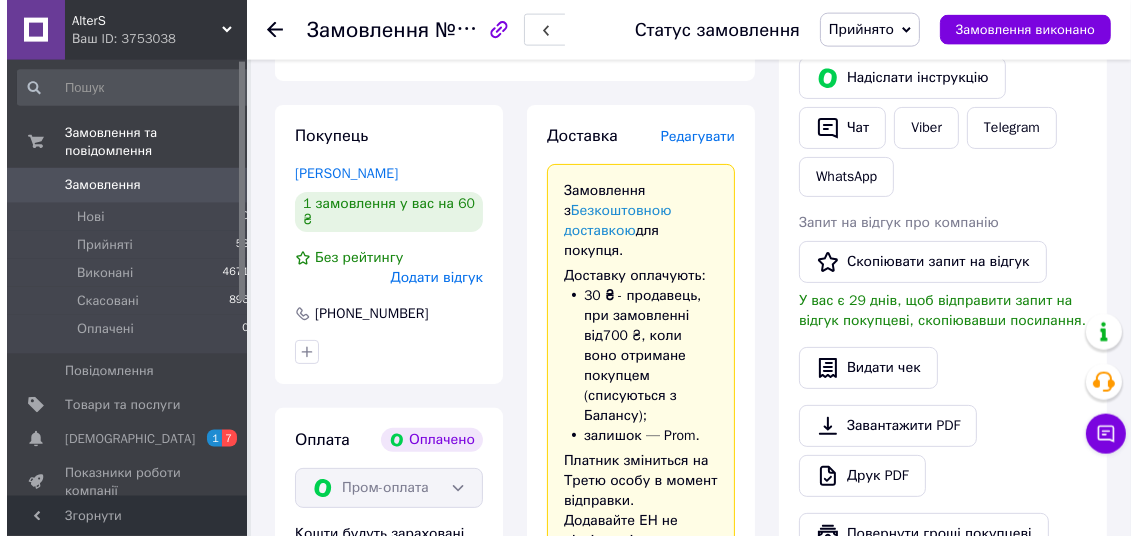 scroll, scrollTop: 483, scrollLeft: 0, axis: vertical 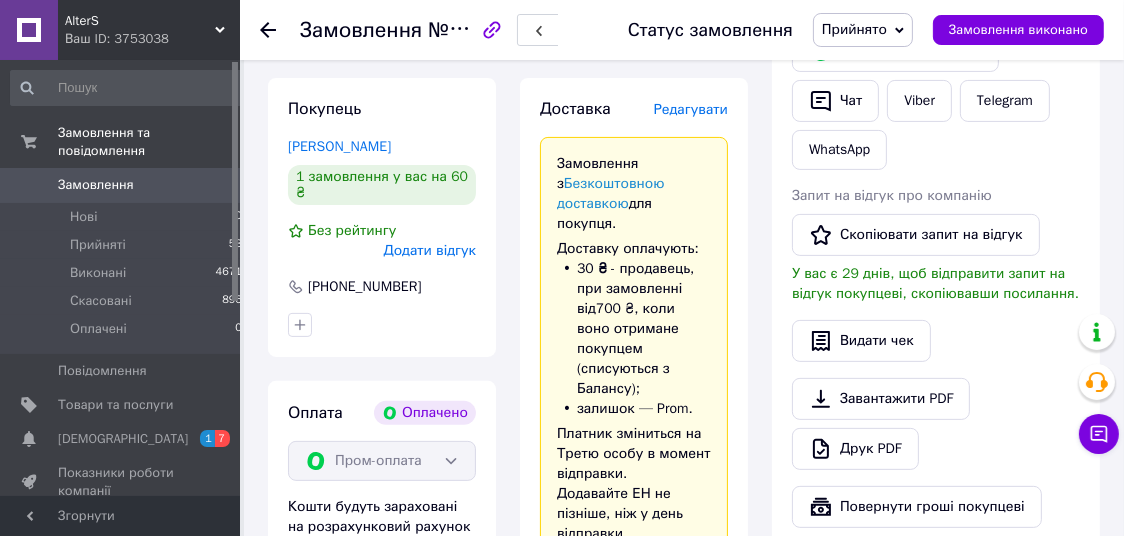 click on "Редагувати" at bounding box center [691, 109] 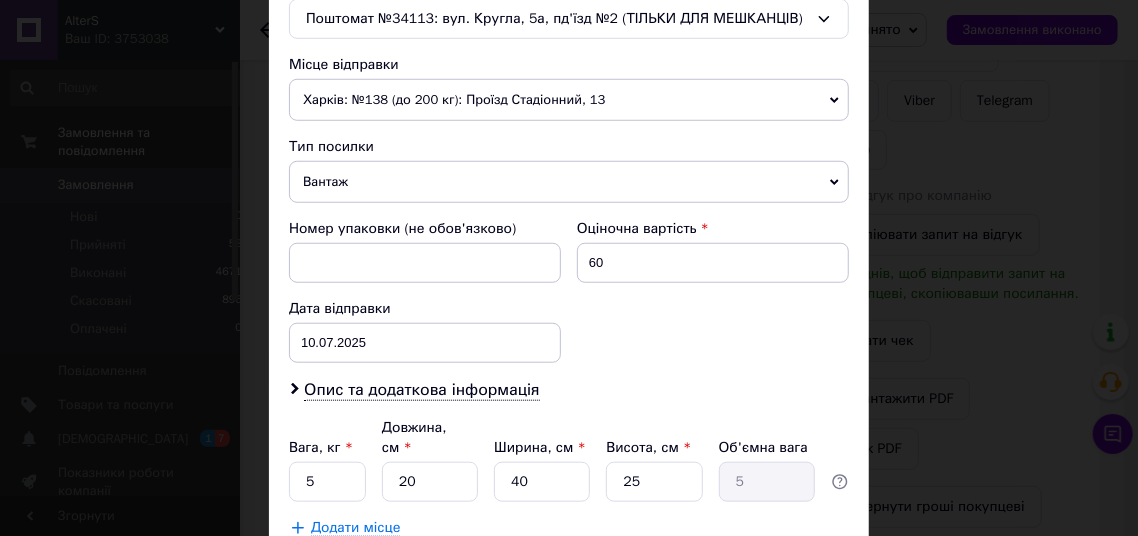 scroll, scrollTop: 788, scrollLeft: 0, axis: vertical 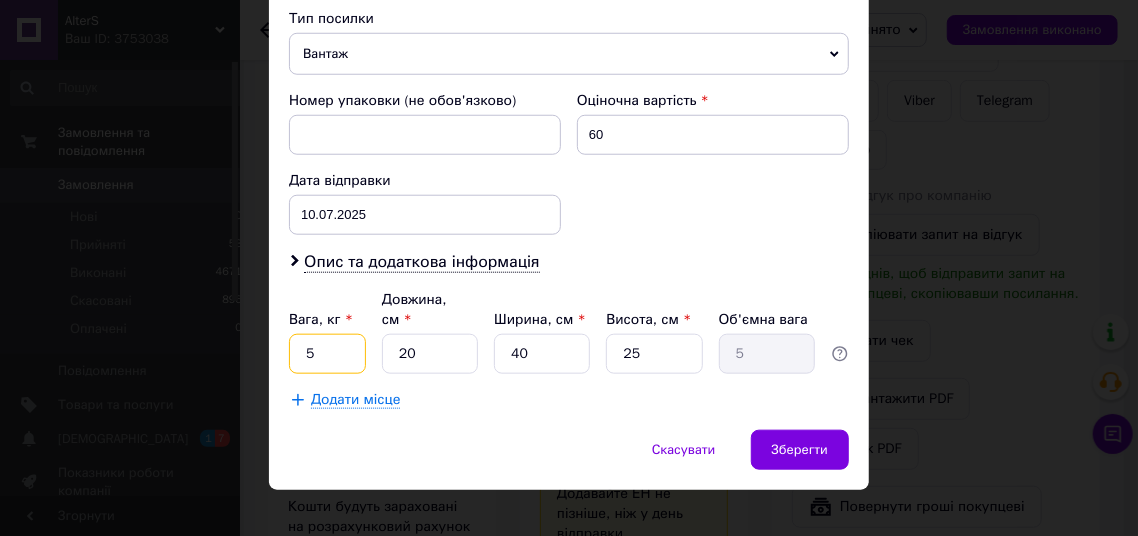 drag, startPoint x: 330, startPoint y: 327, endPoint x: 232, endPoint y: 315, distance: 98.731964 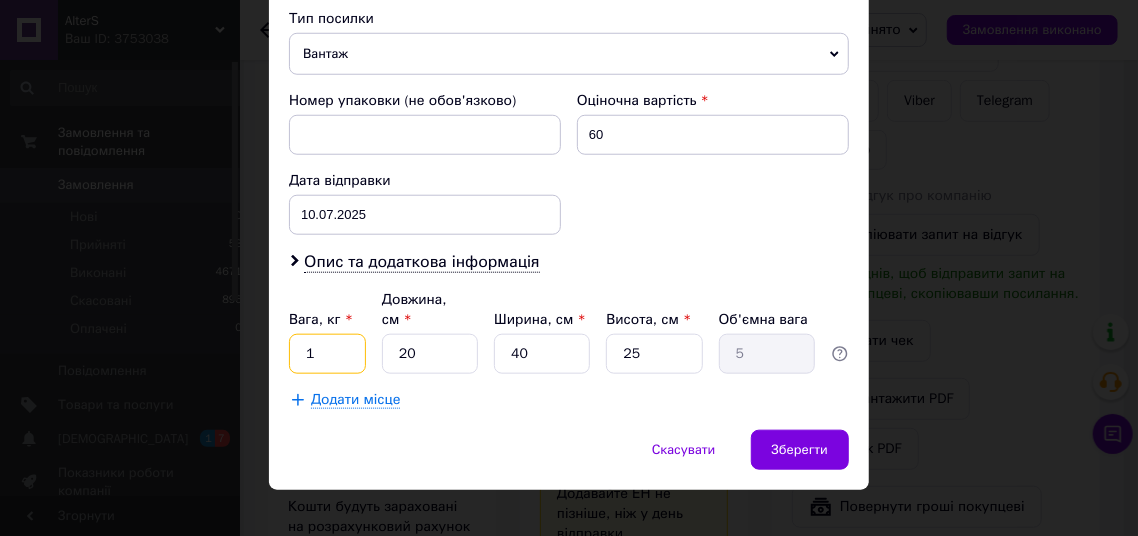 type on "1" 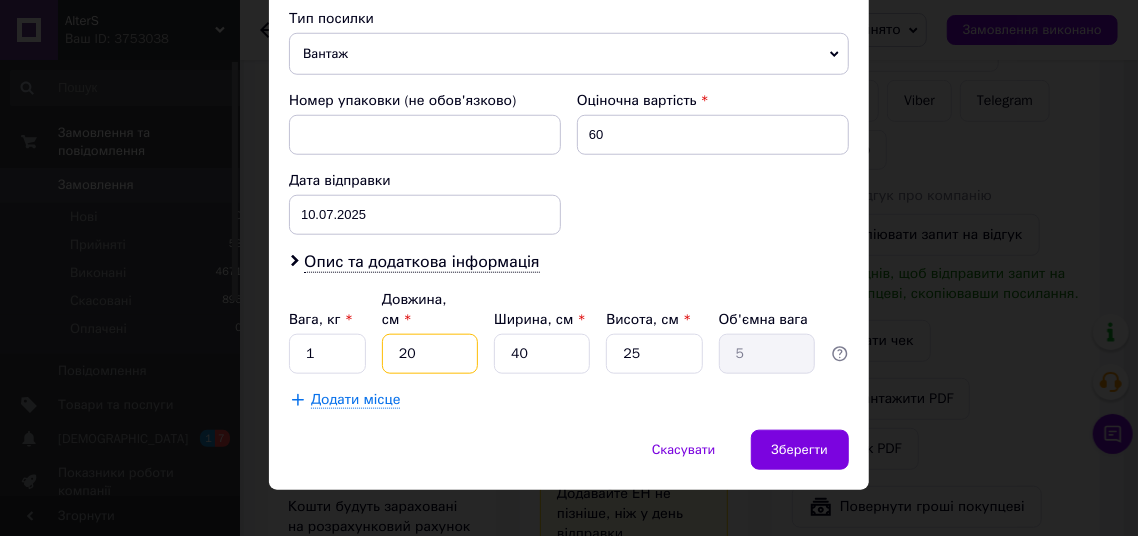 type on "3" 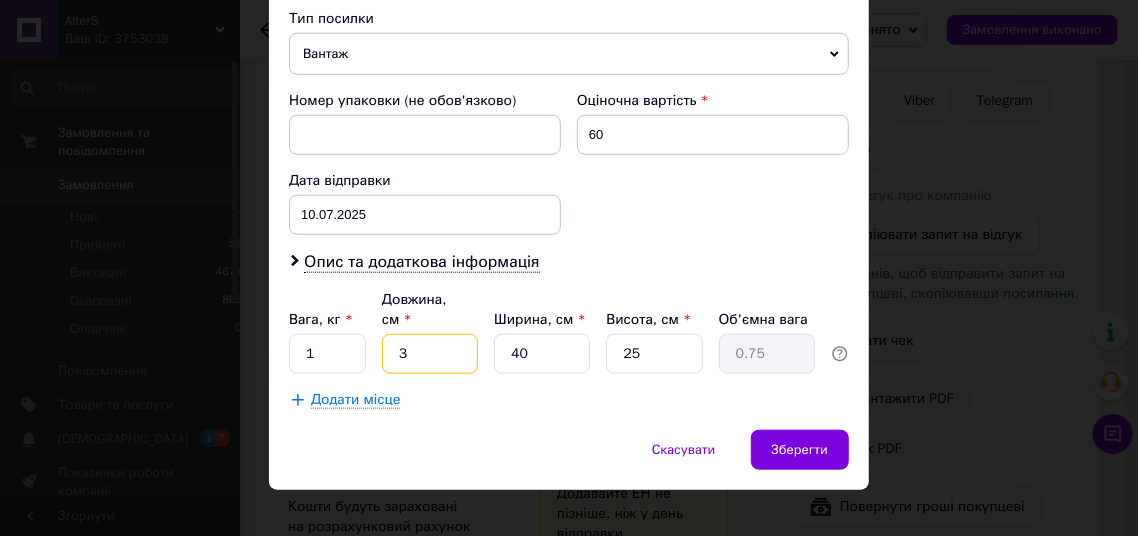 type on "30" 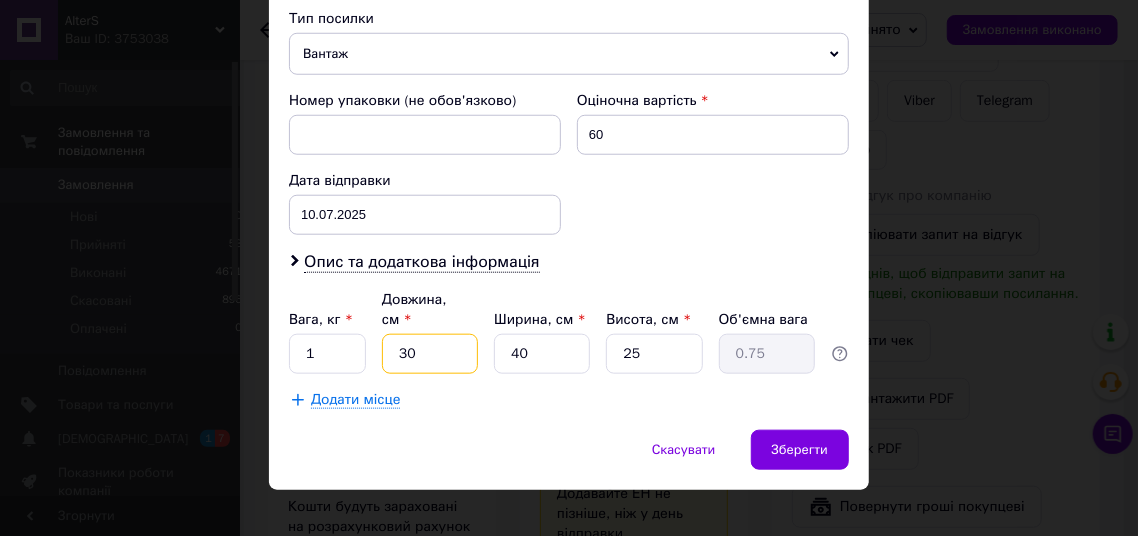 type on "7.5" 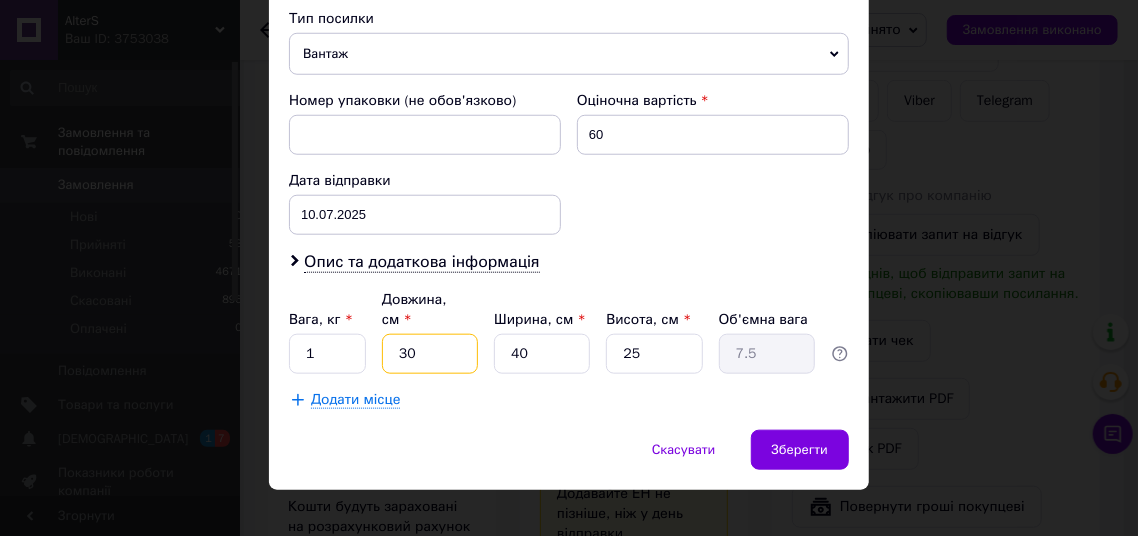 type on "30" 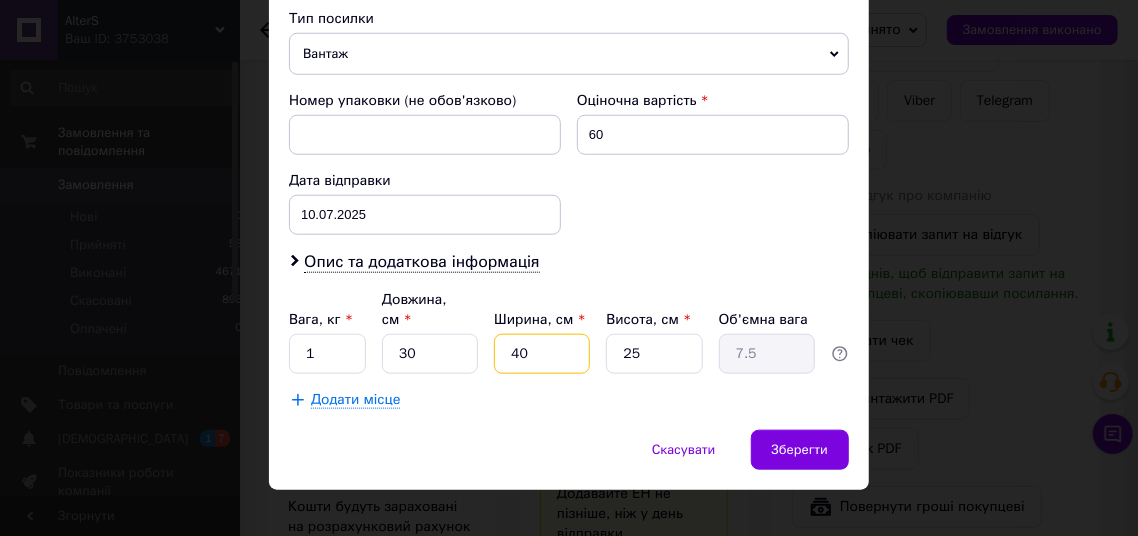 type on "2" 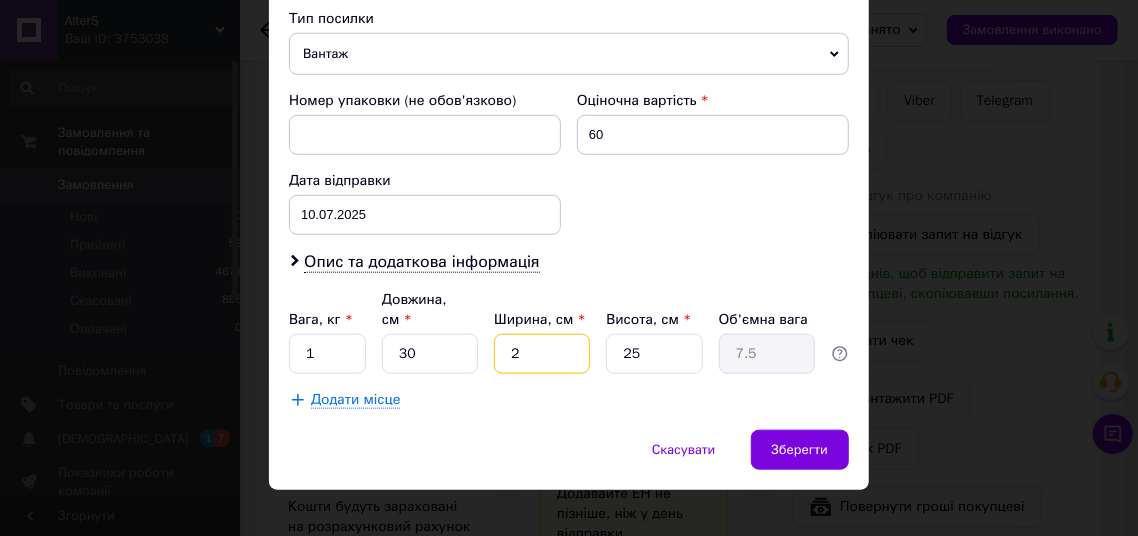 type on "0.38" 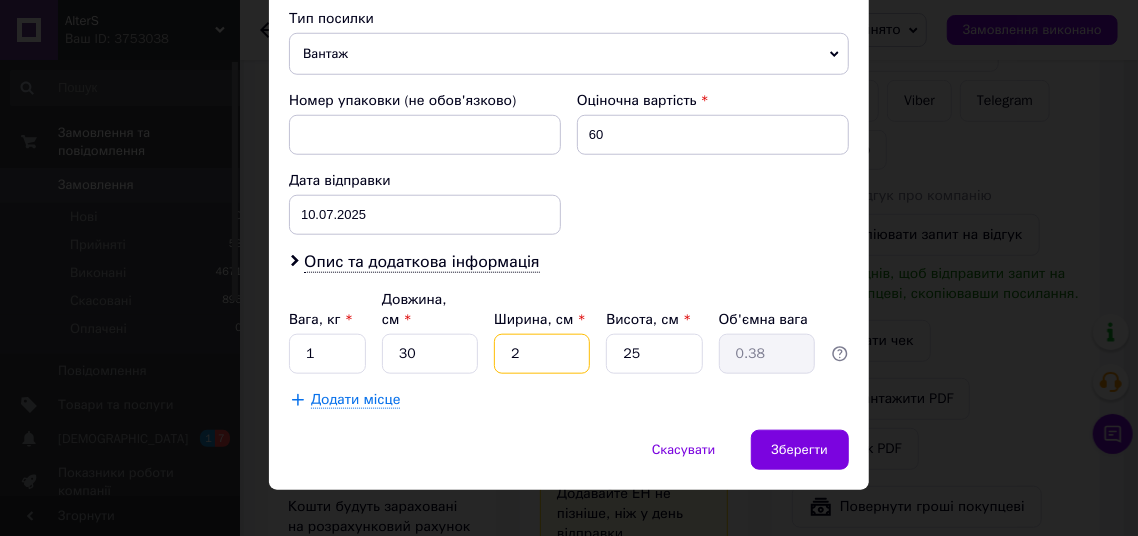 type on "20" 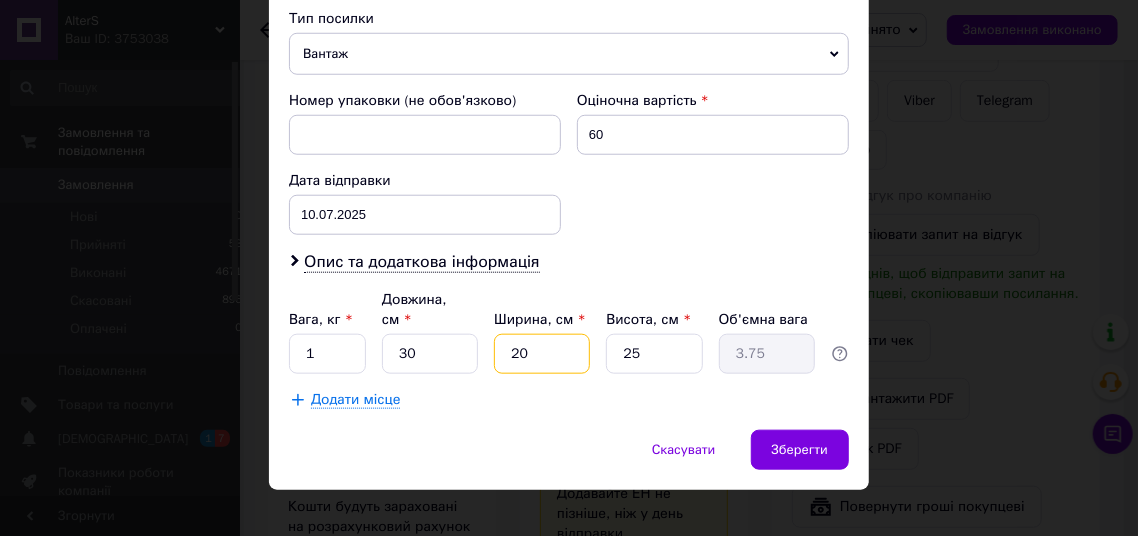 type on "20" 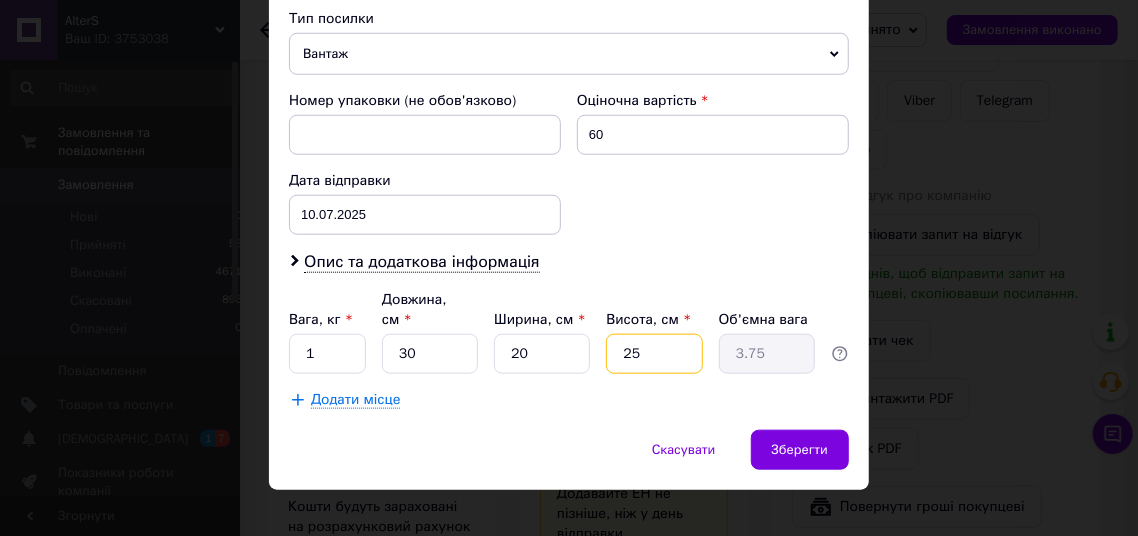 type on "7" 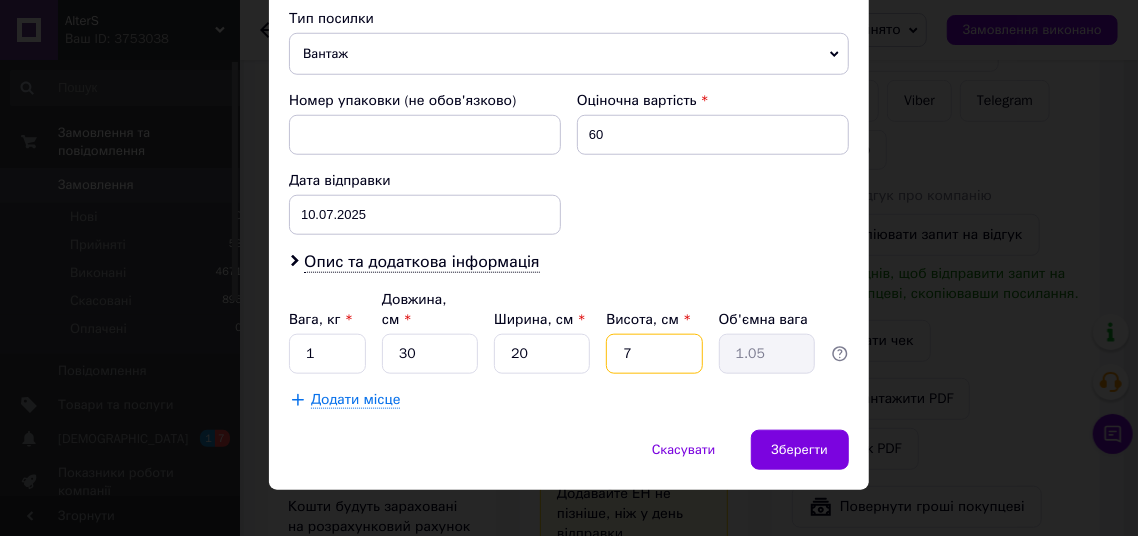 type 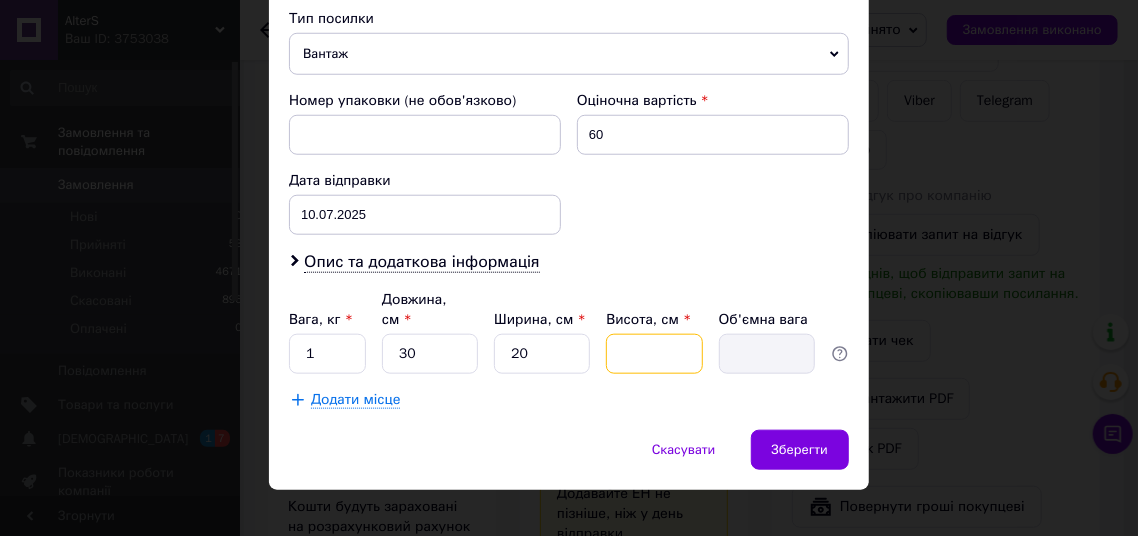 type on "6" 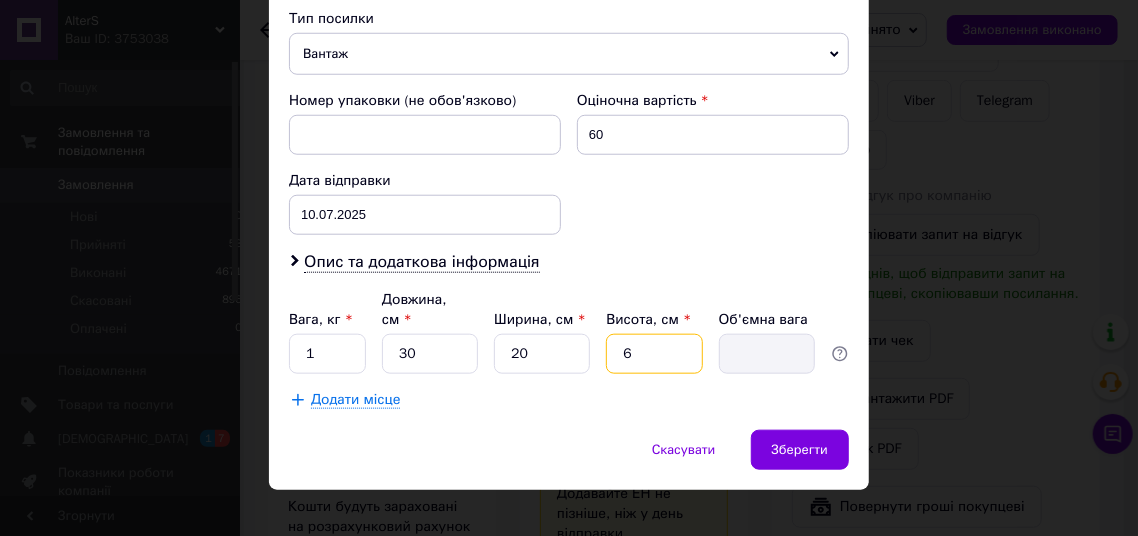 type on "0.9" 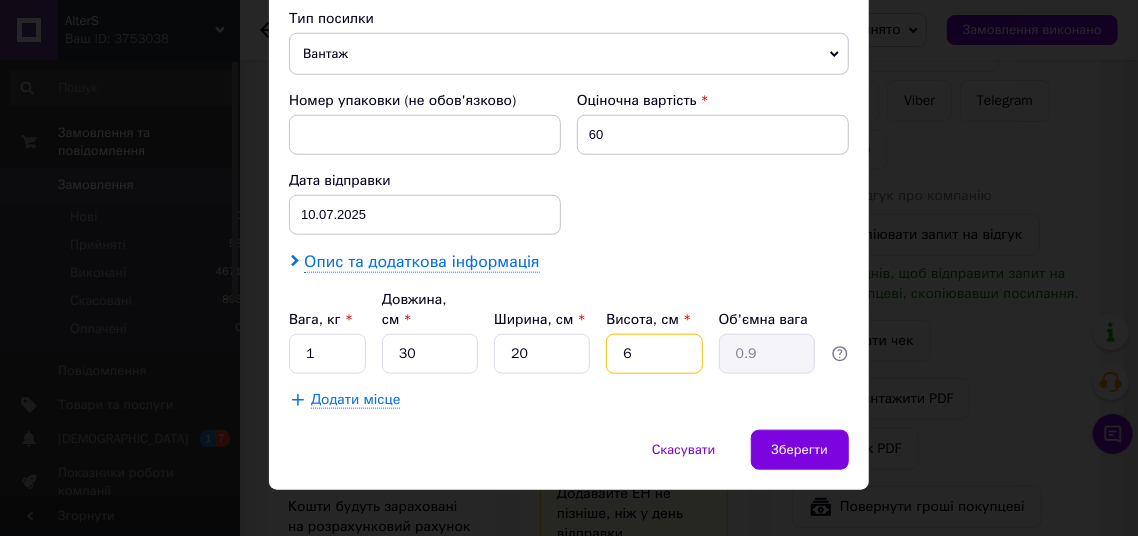 type on "6" 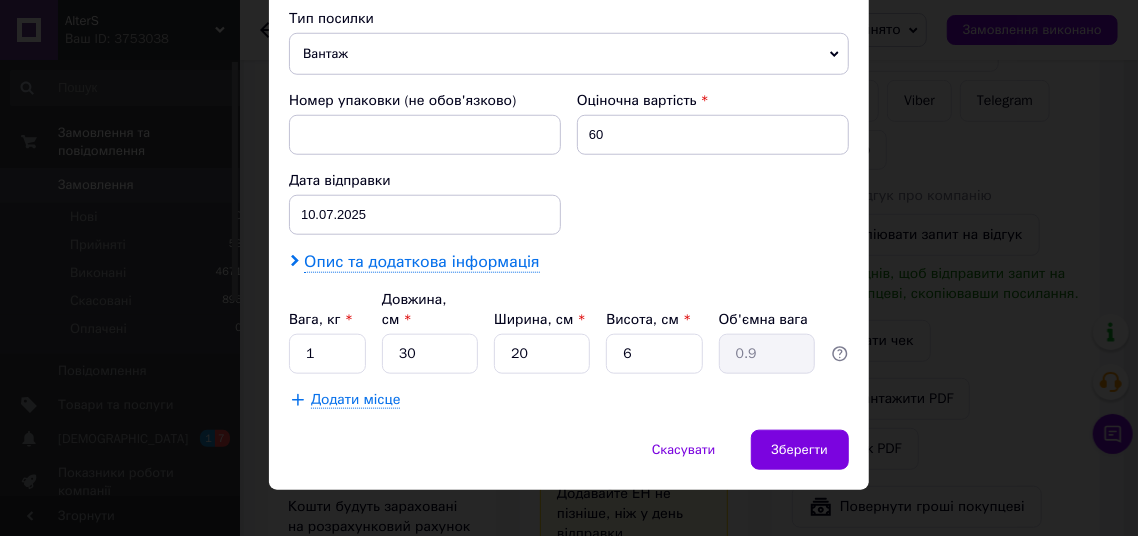 click on "Опис та додаткова інформація" at bounding box center (421, 262) 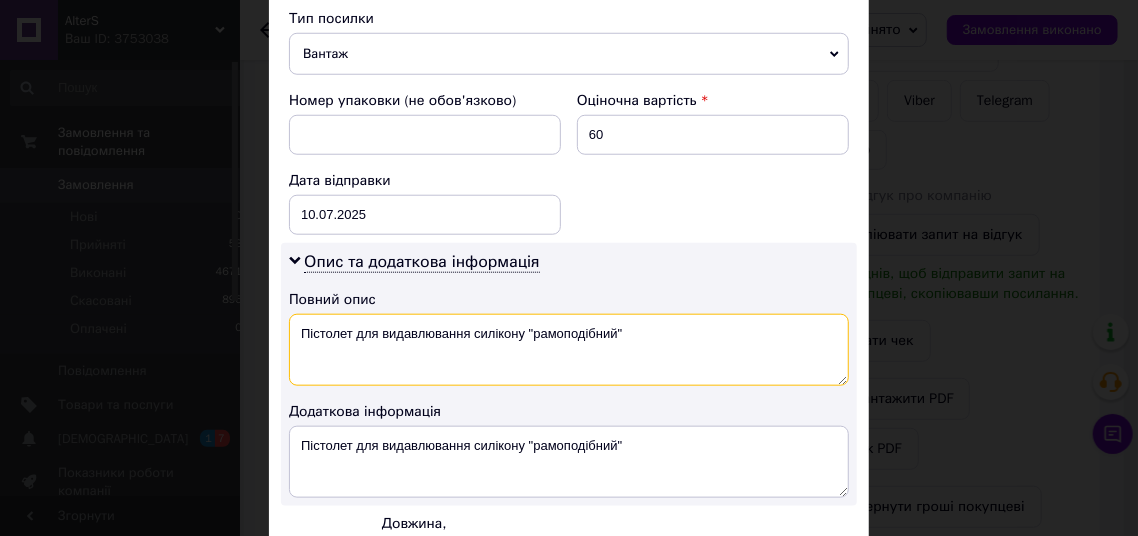 click on "Пістолет для видавлювання силікону "рамоподібний"" at bounding box center [569, 350] 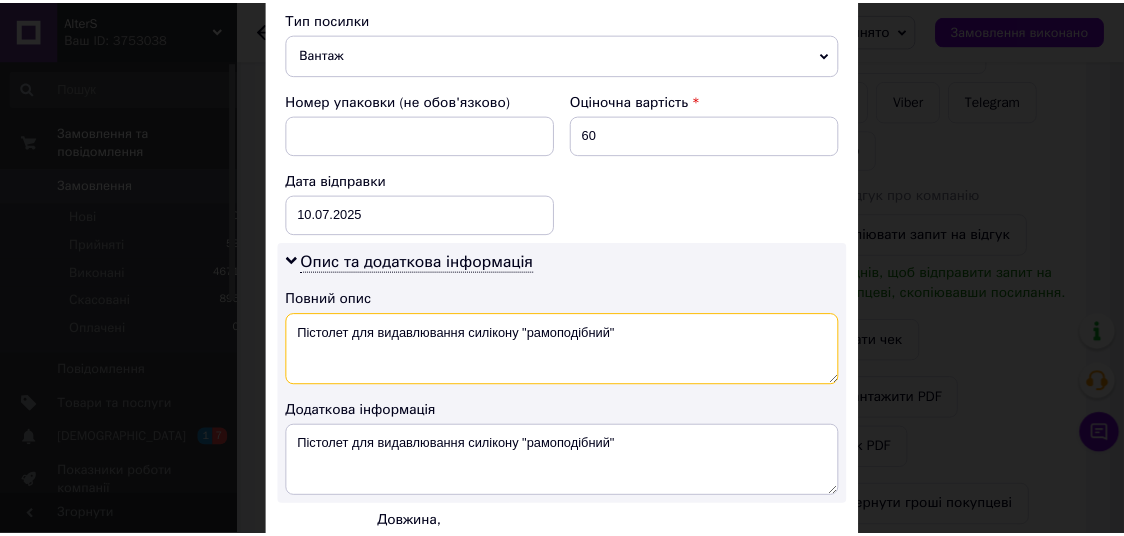 scroll, scrollTop: 1008, scrollLeft: 0, axis: vertical 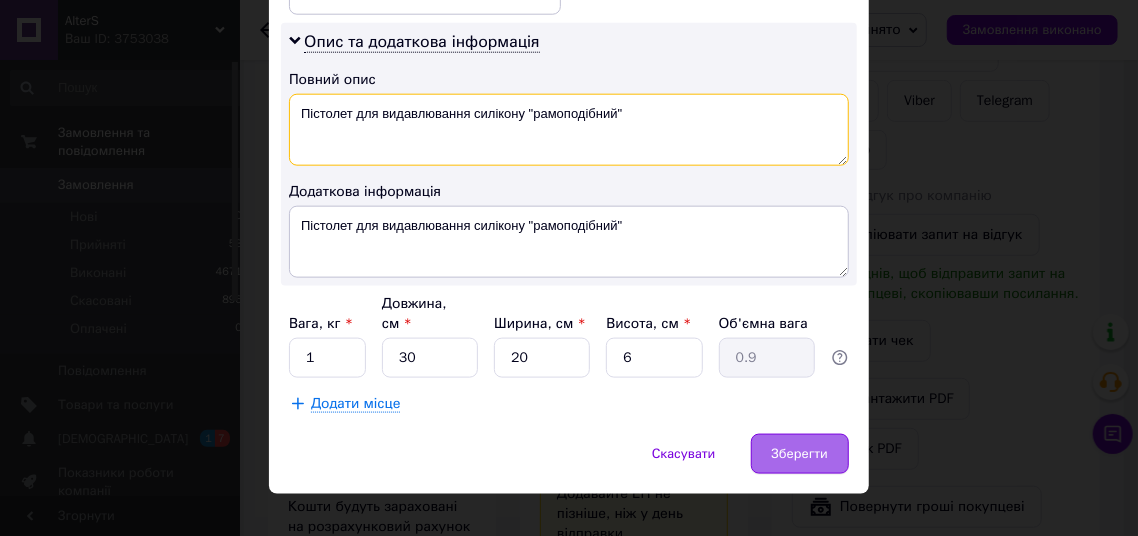 type on "Пістолет для видавлювання силікону "рамоподібний"" 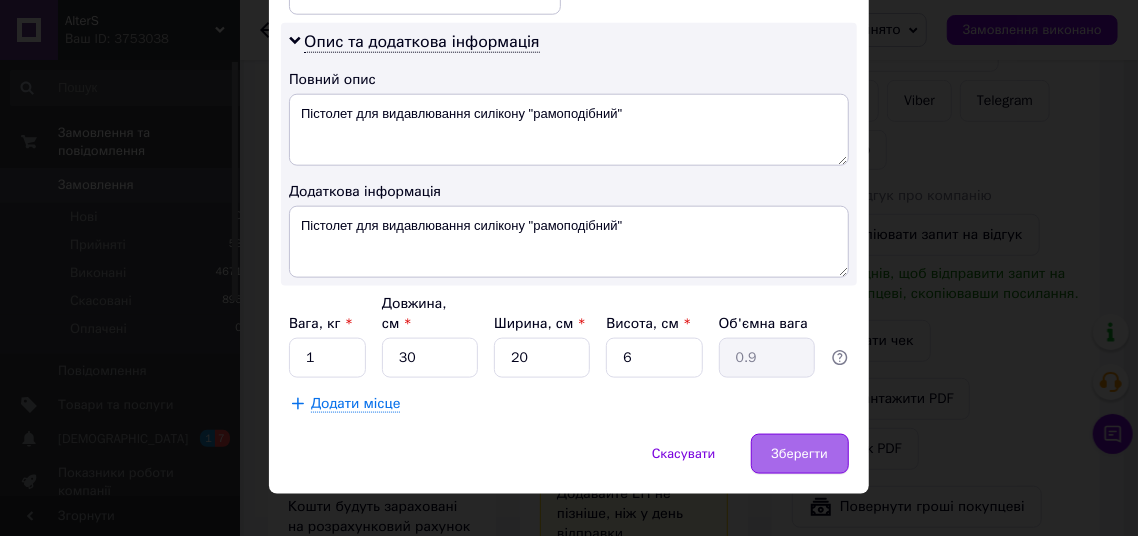 click on "Зберегти" at bounding box center [800, 454] 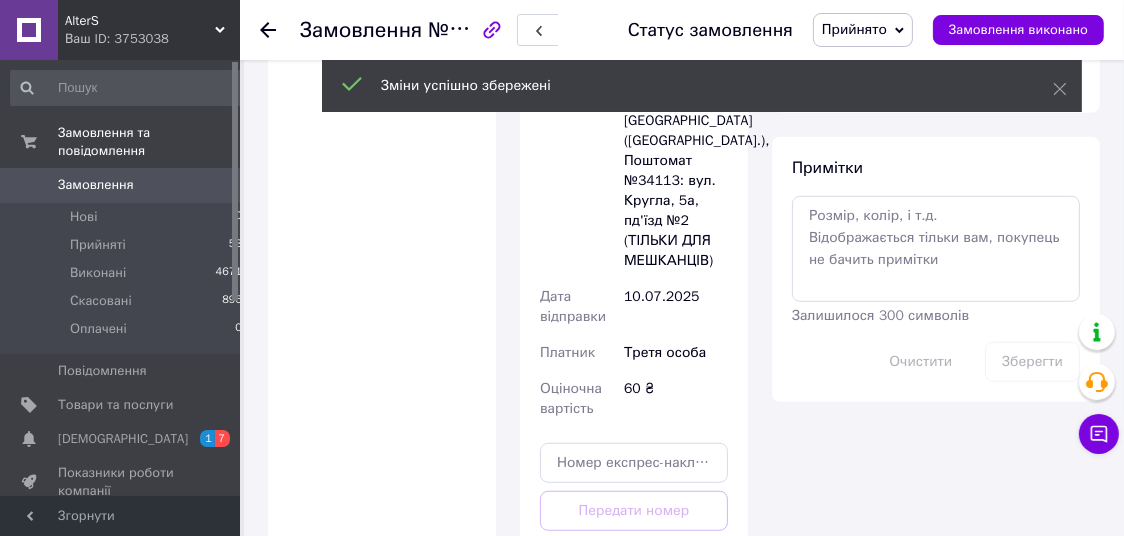 scroll, scrollTop: 1323, scrollLeft: 0, axis: vertical 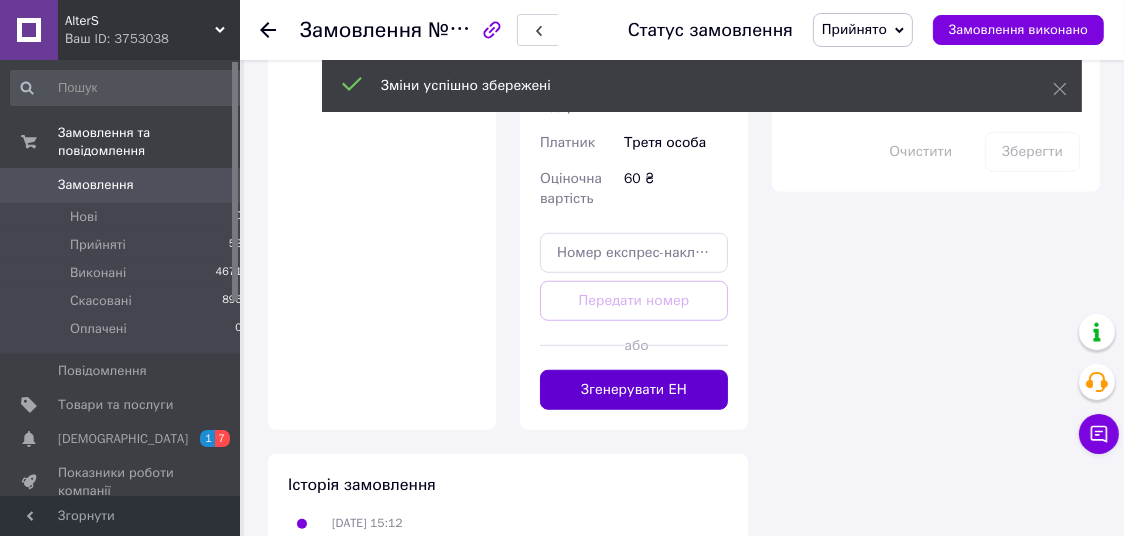 click on "Згенерувати ЕН" at bounding box center [634, 390] 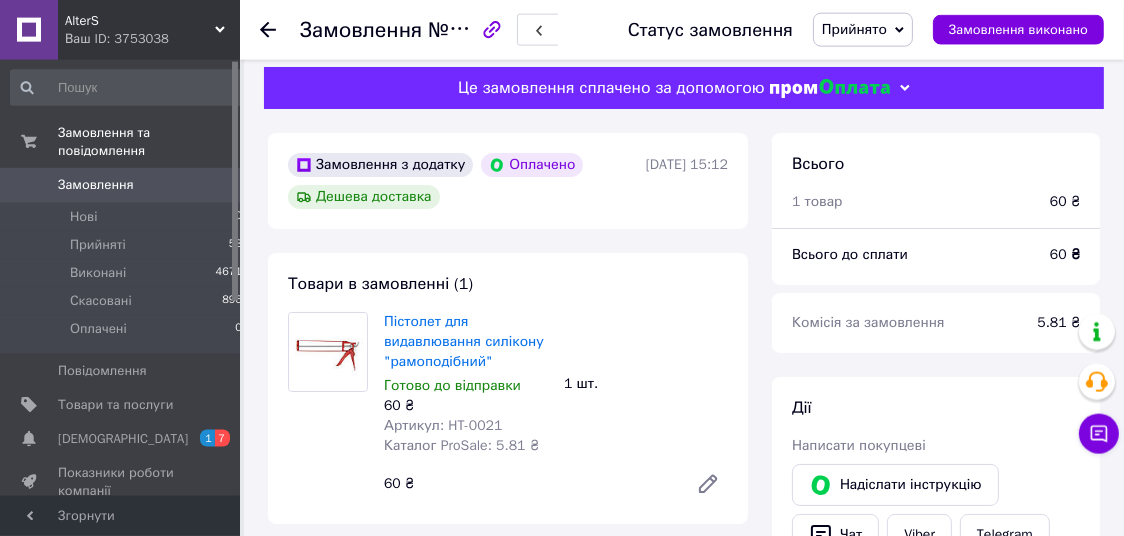 scroll, scrollTop: 0, scrollLeft: 0, axis: both 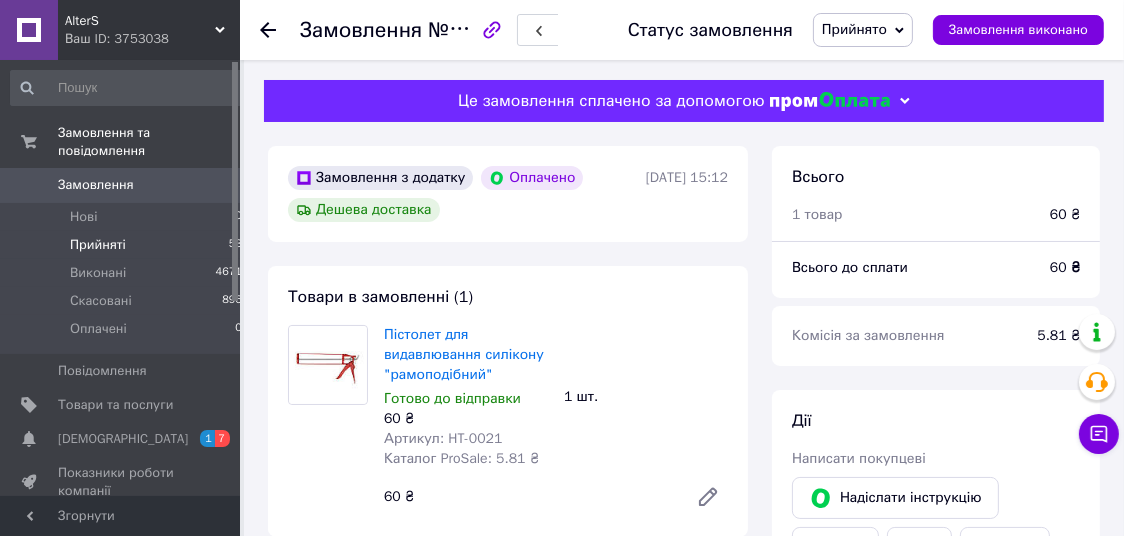 click on "Прийняті" at bounding box center [98, 245] 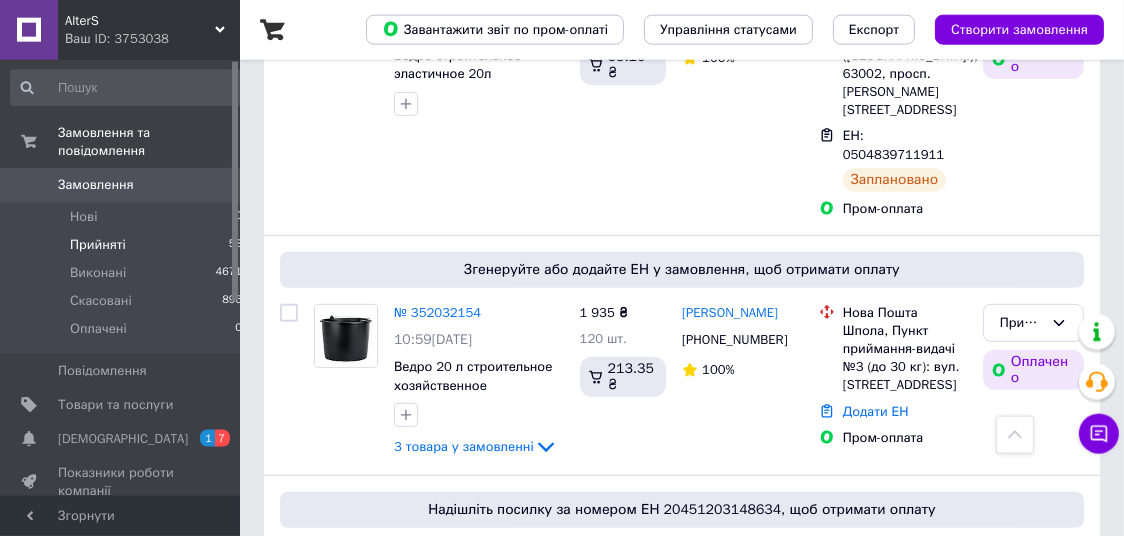 scroll, scrollTop: 630, scrollLeft: 0, axis: vertical 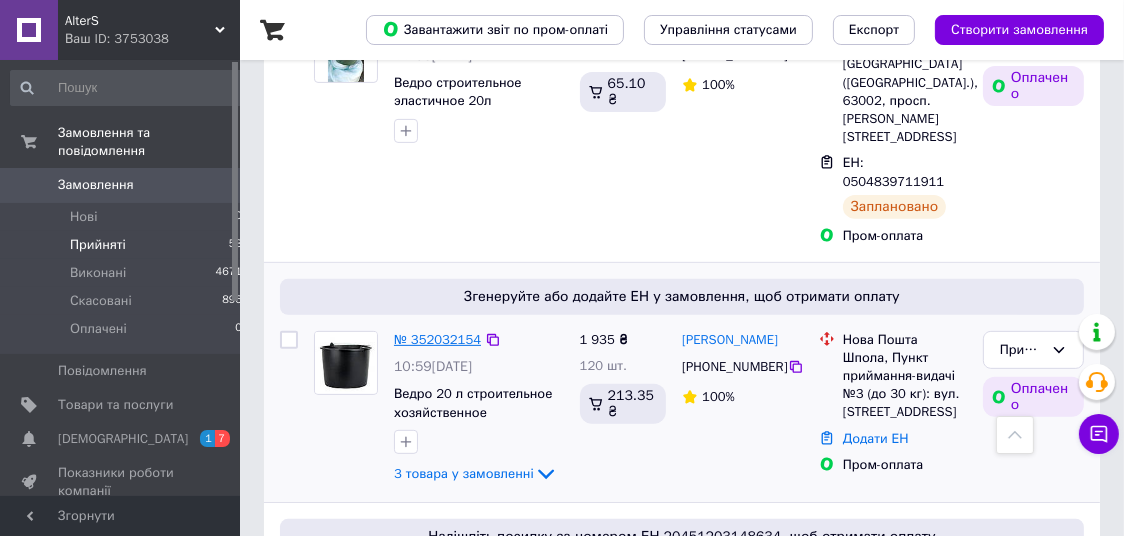 click on "№ 352032154" at bounding box center [437, 339] 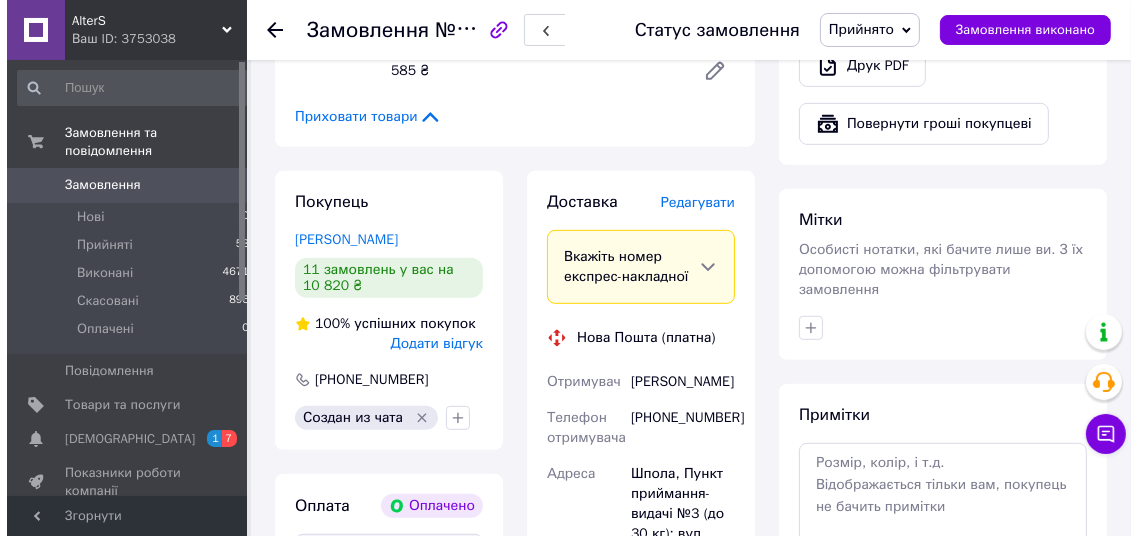 scroll, scrollTop: 798, scrollLeft: 0, axis: vertical 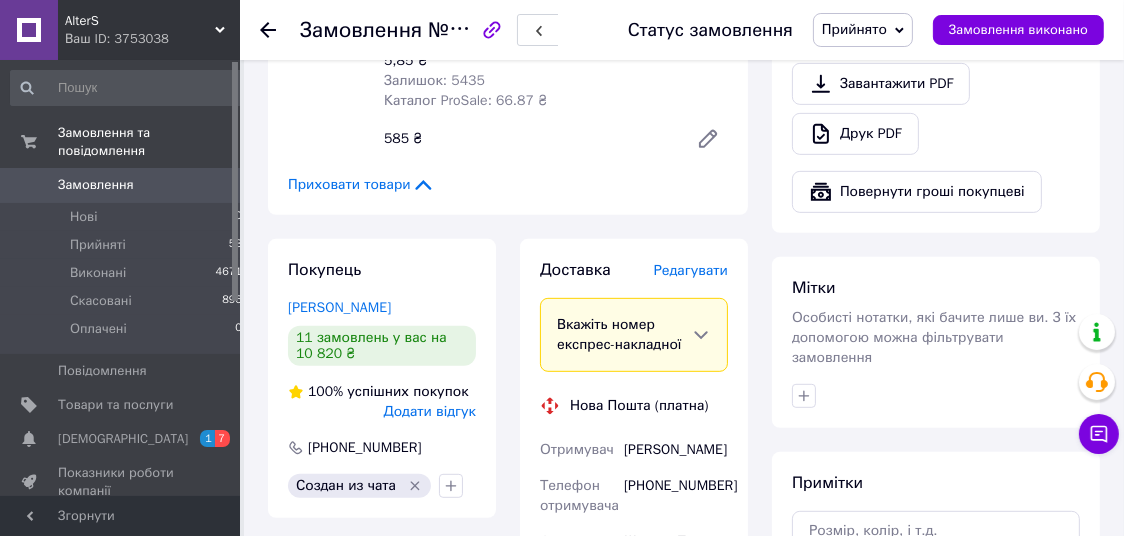 click on "Редагувати" at bounding box center [691, 270] 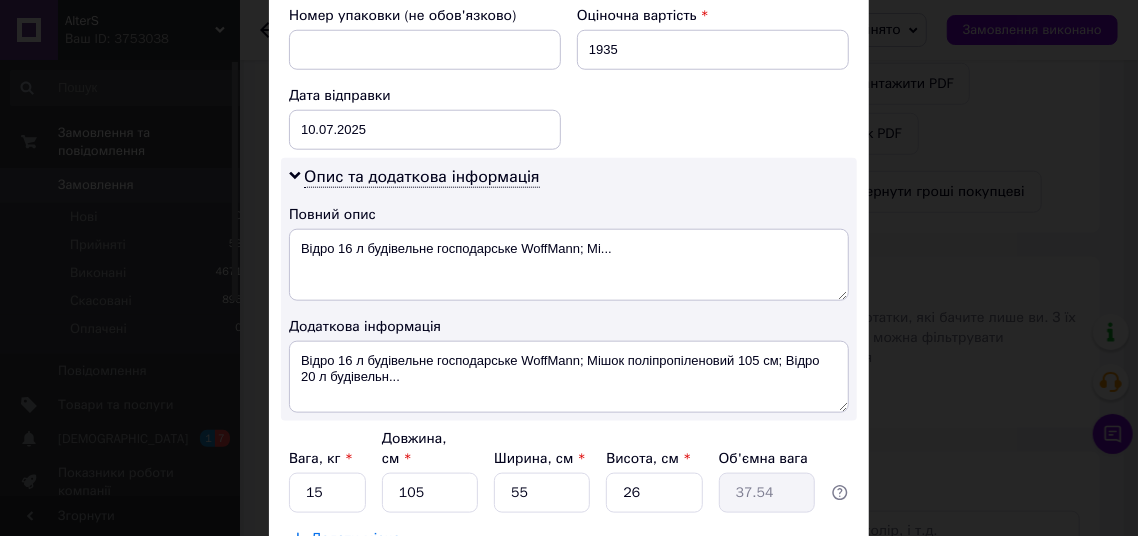 scroll, scrollTop: 880, scrollLeft: 0, axis: vertical 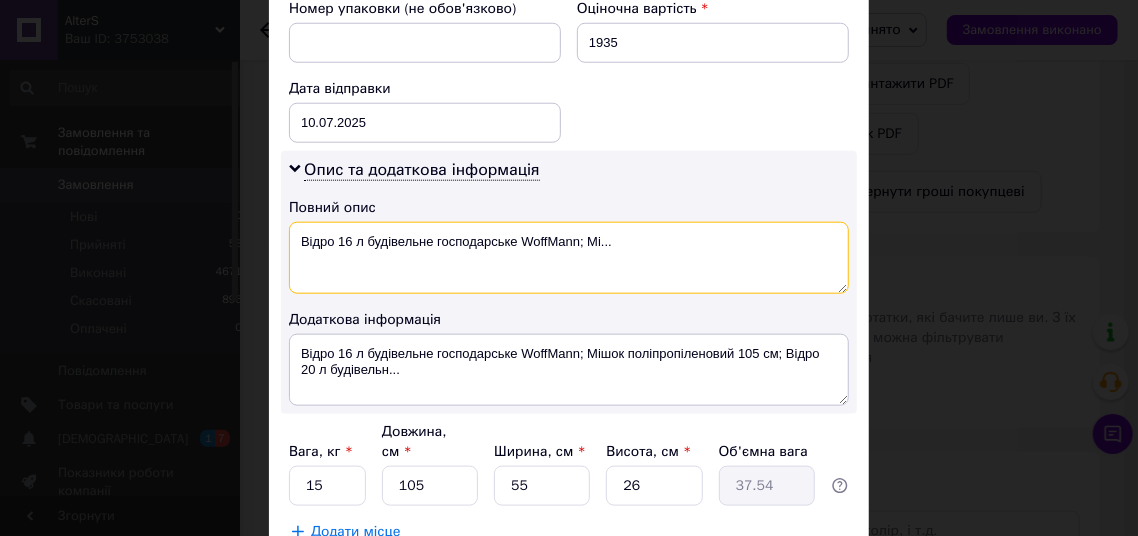 drag, startPoint x: 358, startPoint y: 238, endPoint x: 513, endPoint y: 243, distance: 155.08063 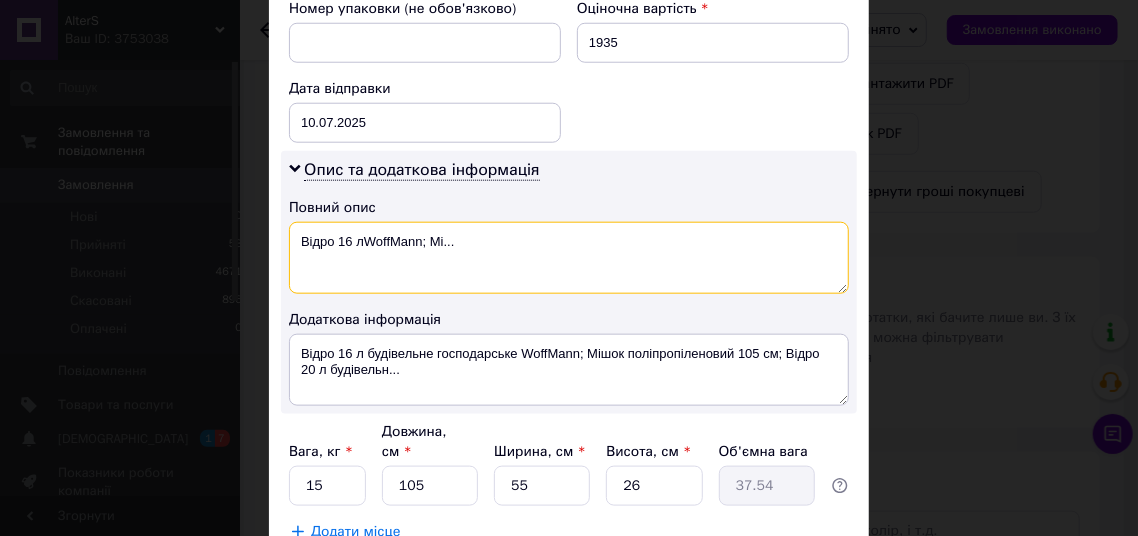 click on "Відро 16 лWoffMann; Мі..." at bounding box center [569, 258] 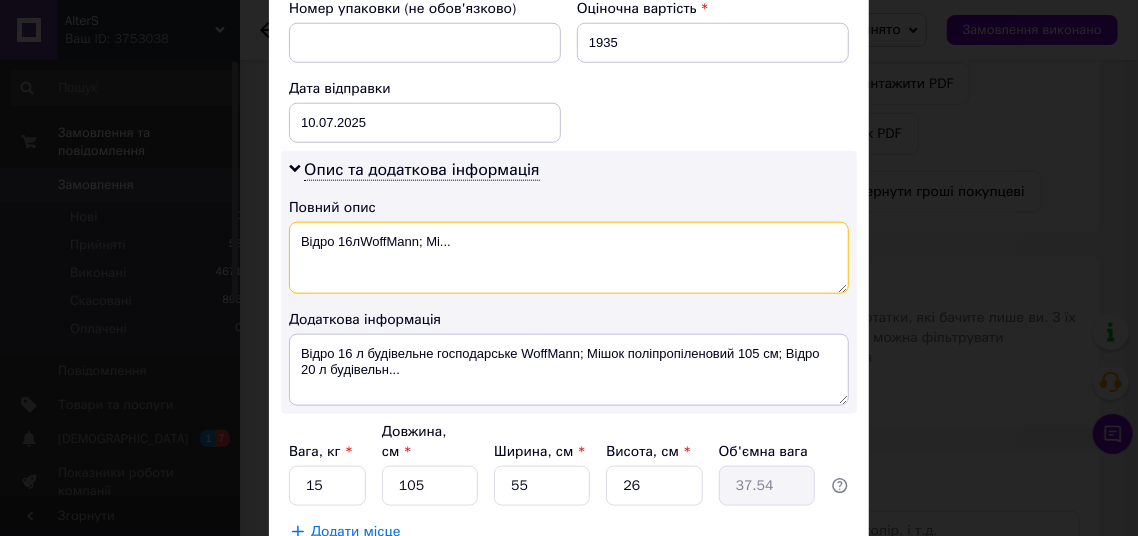 click on "Відро 16лWoffMann; Мі..." at bounding box center [569, 258] 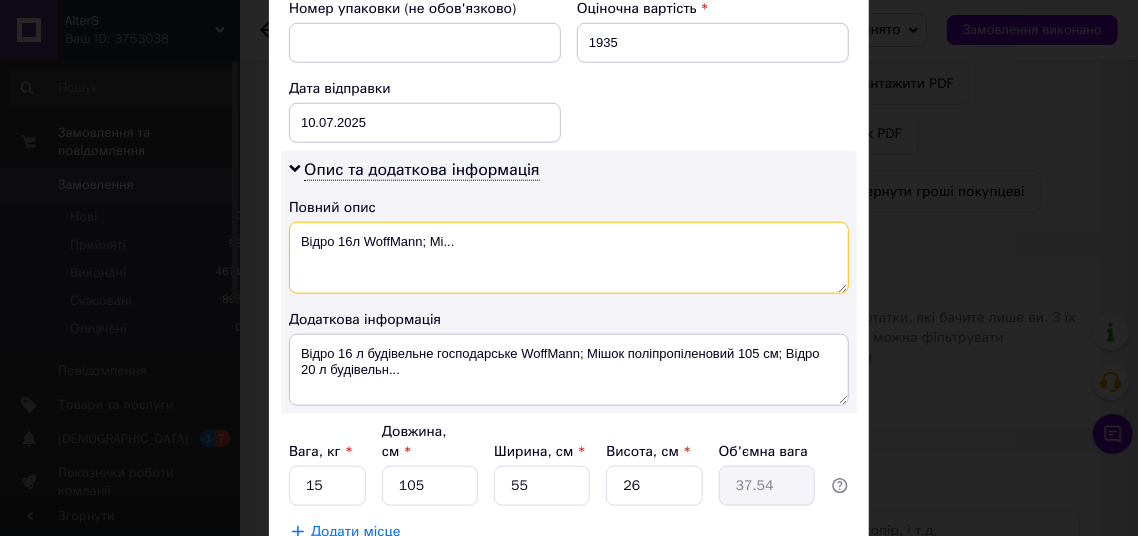 drag, startPoint x: 418, startPoint y: 241, endPoint x: 468, endPoint y: 241, distance: 50 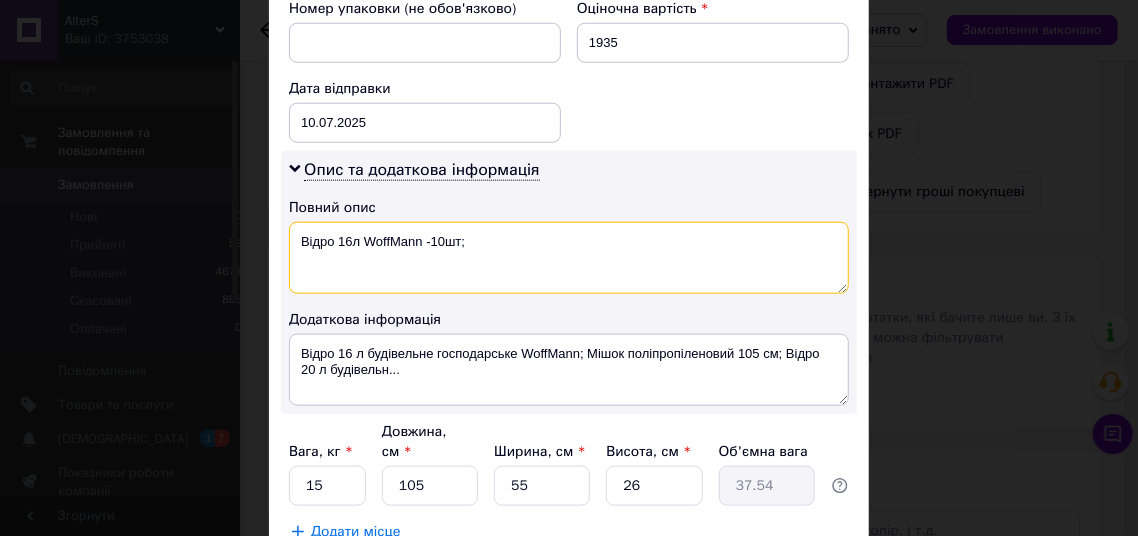 click on "Відро 16л WoffMann -10шт;" at bounding box center (569, 258) 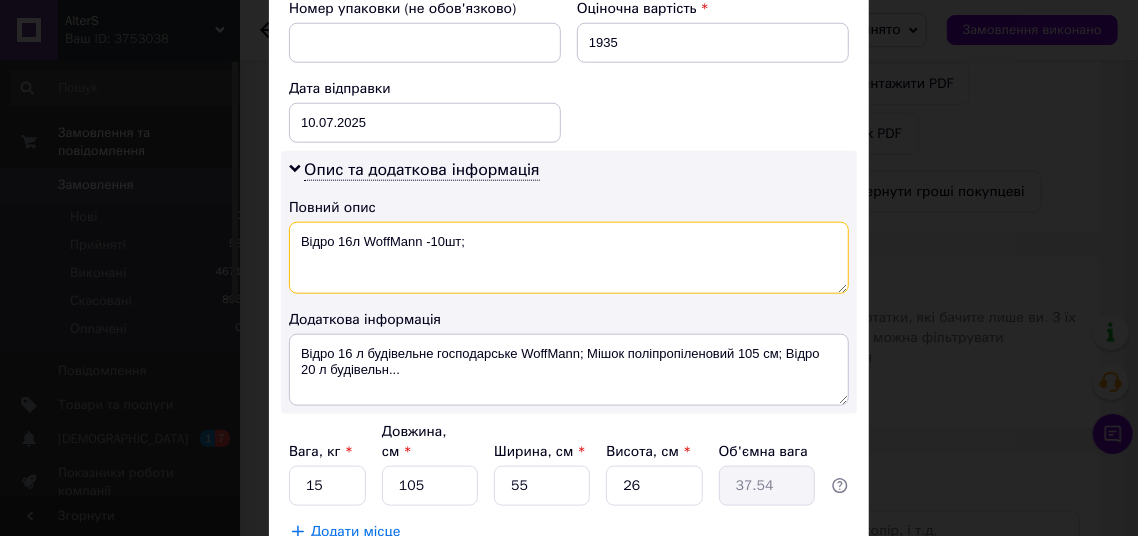 drag, startPoint x: 293, startPoint y: 238, endPoint x: 413, endPoint y: 251, distance: 120.70211 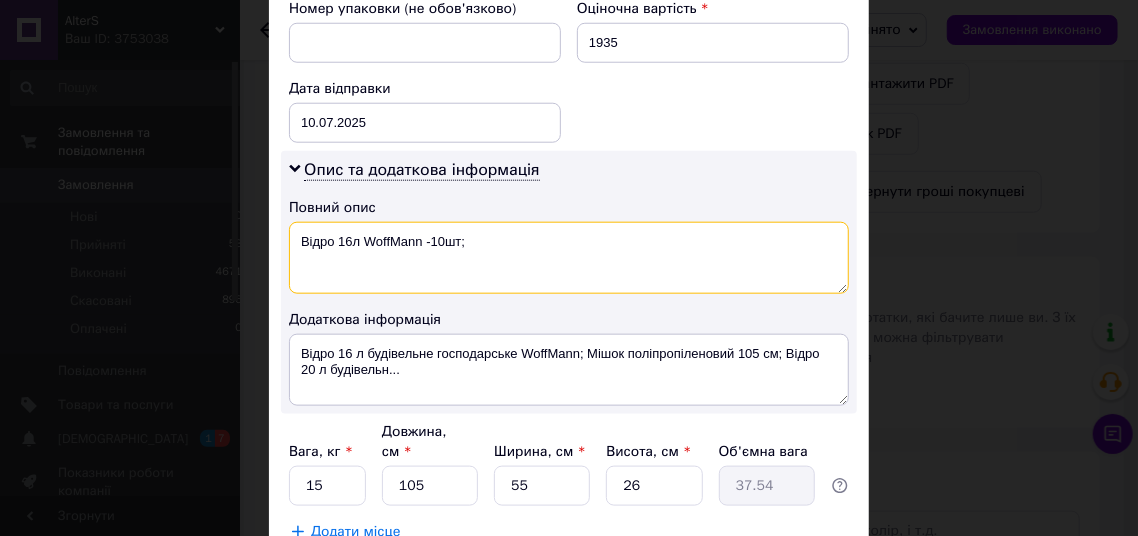 click on "Відро 16л WoffMann -10шт;" at bounding box center (569, 258) 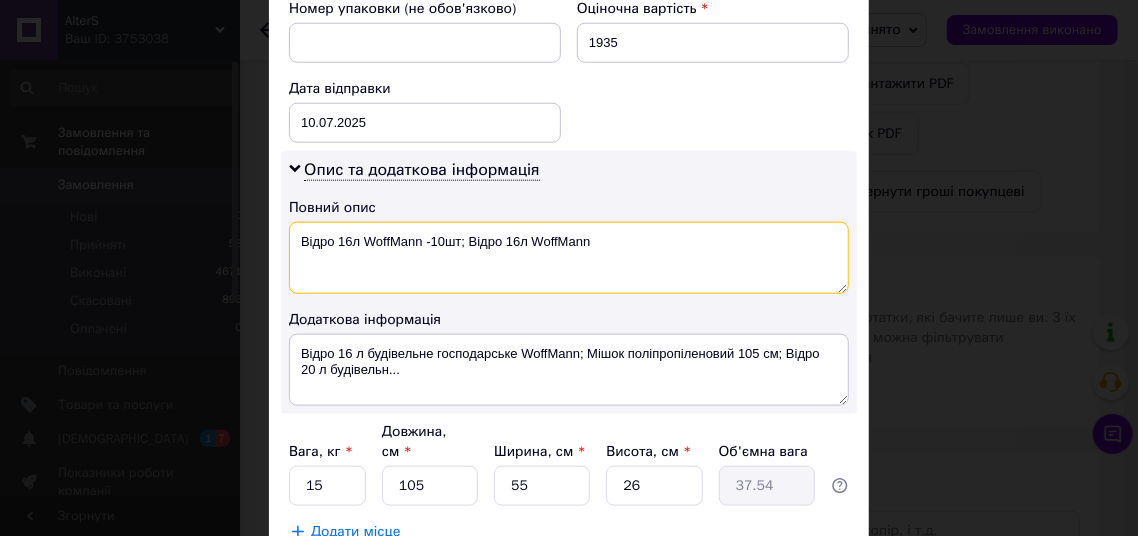click on "Відро 16л WoffMann -10шт; Відро 16л WoffMann" at bounding box center [569, 258] 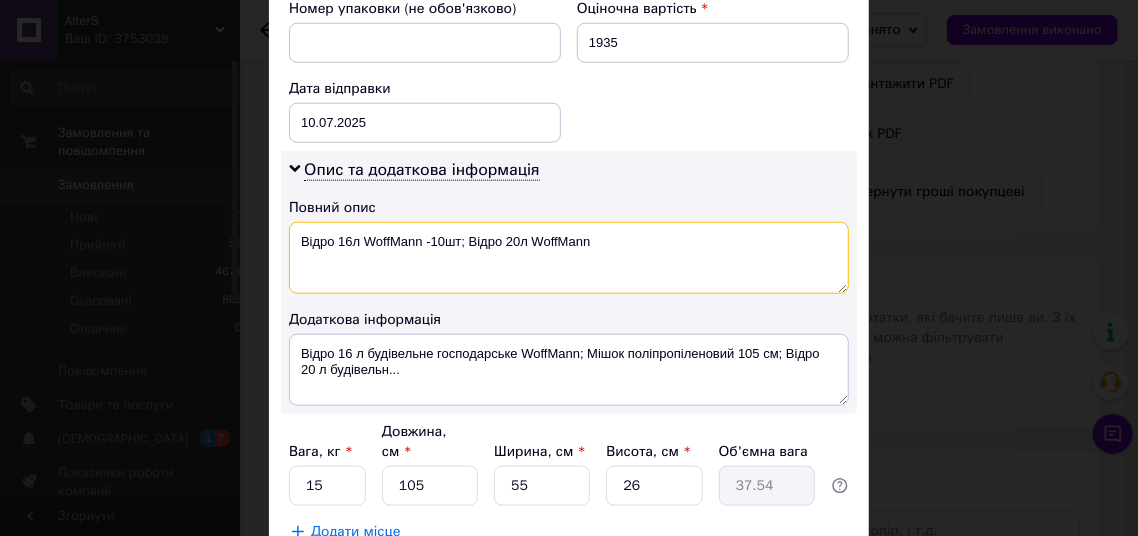 click on "Відро 16л WoffMann -10шт; Відро 20л WoffMann" at bounding box center [569, 258] 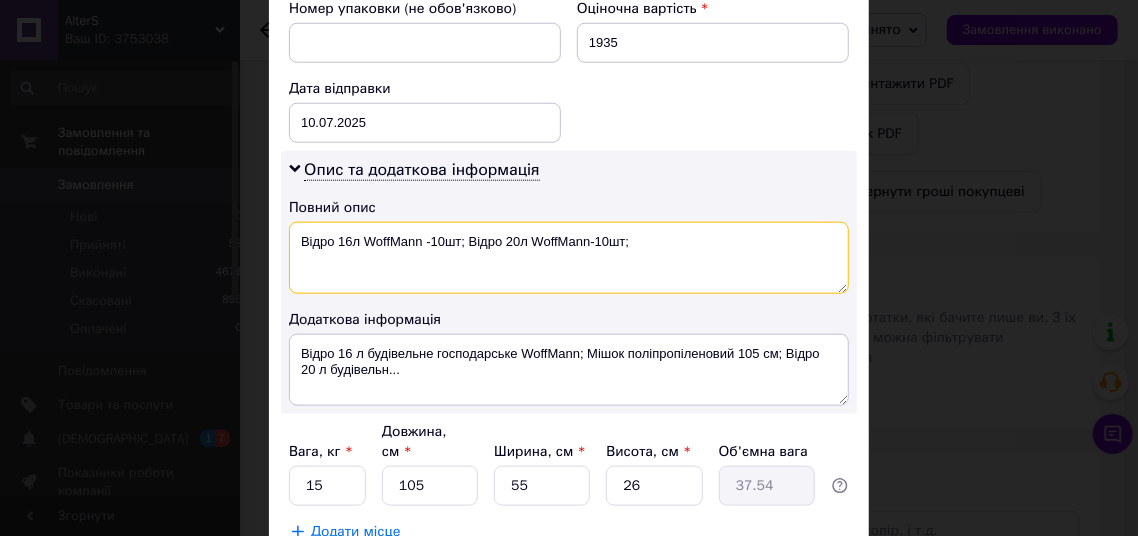 type on "Відро 16л WoffMann -10шт; Відро 20л WoffMann-10шт;" 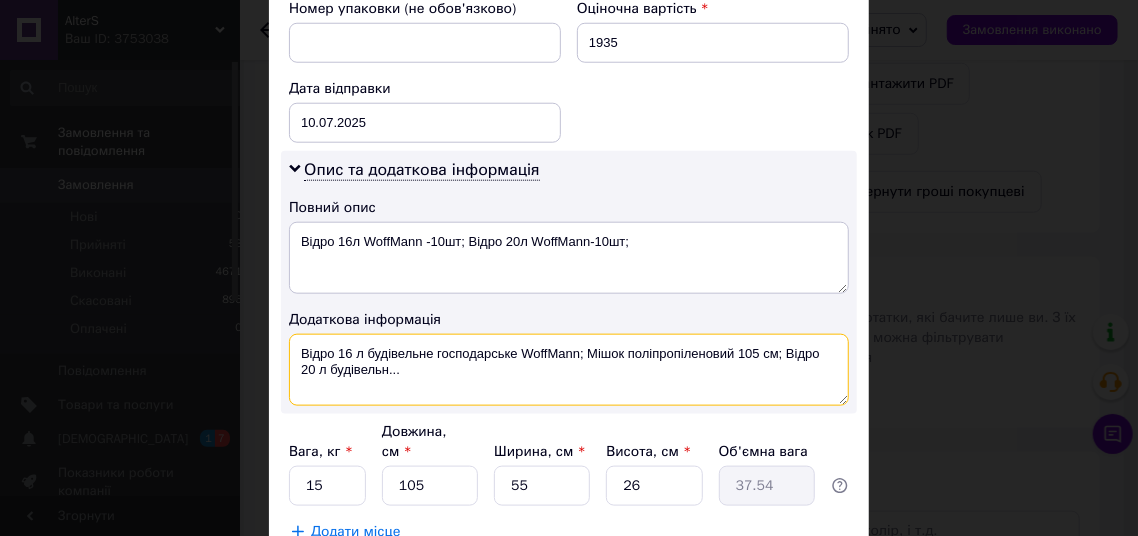 drag, startPoint x: 578, startPoint y: 350, endPoint x: 769, endPoint y: 357, distance: 191.12823 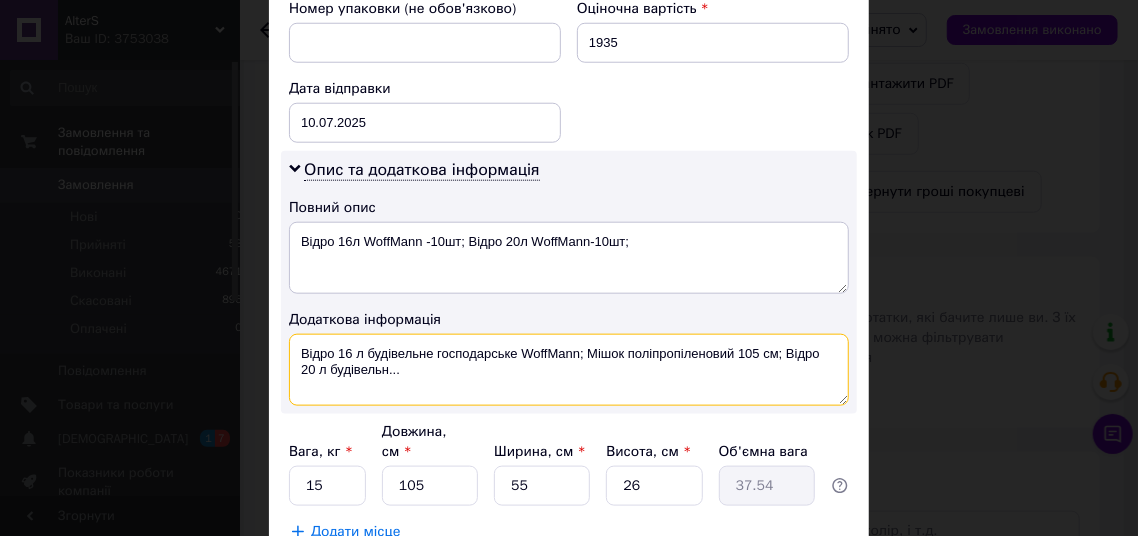 drag, startPoint x: 573, startPoint y: 349, endPoint x: 694, endPoint y: 372, distance: 123.16656 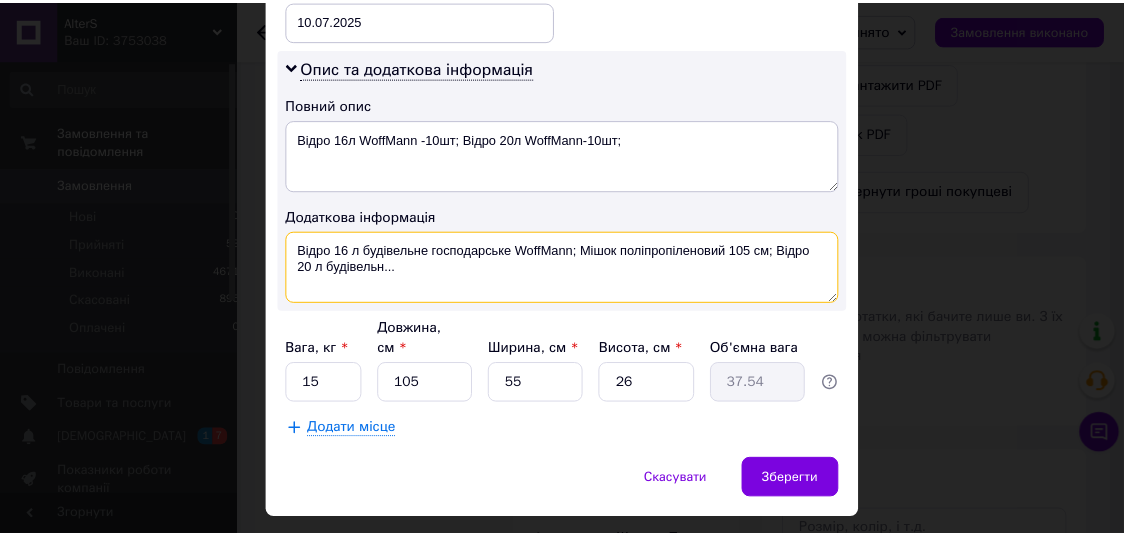 scroll, scrollTop: 1011, scrollLeft: 0, axis: vertical 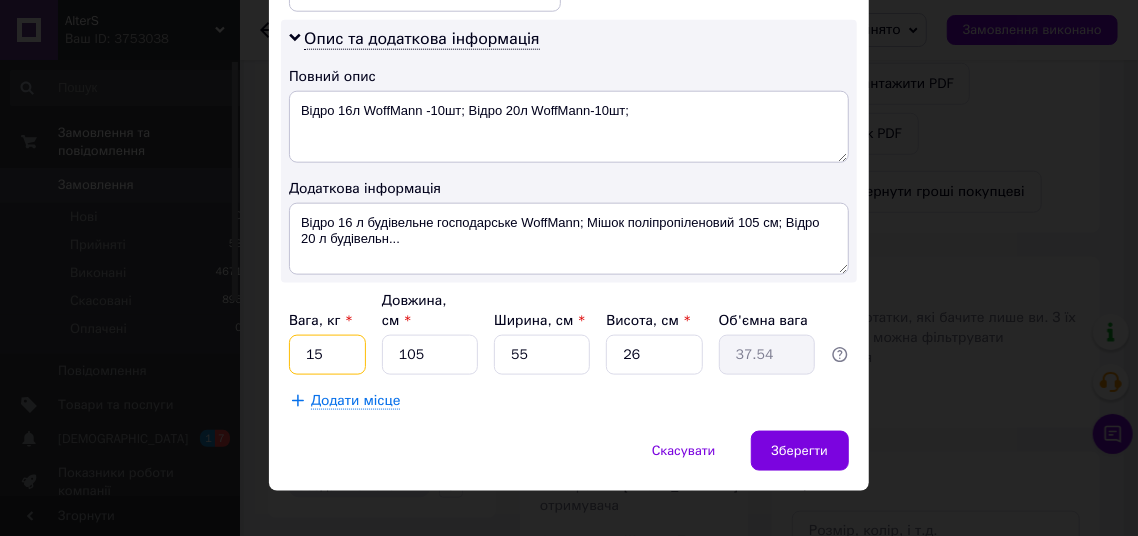 drag, startPoint x: 308, startPoint y: 324, endPoint x: 288, endPoint y: 309, distance: 25 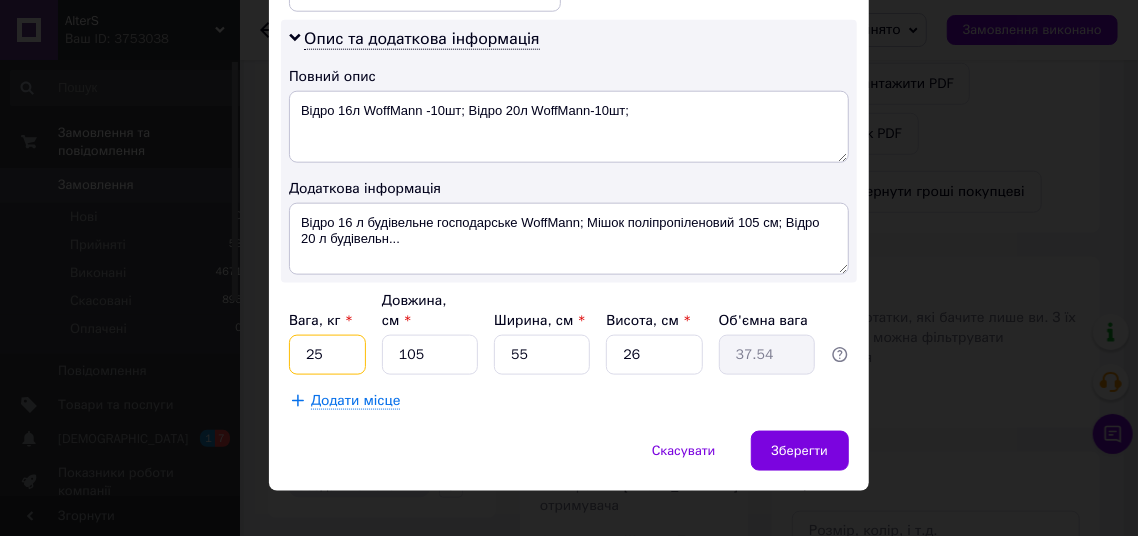 type on "25" 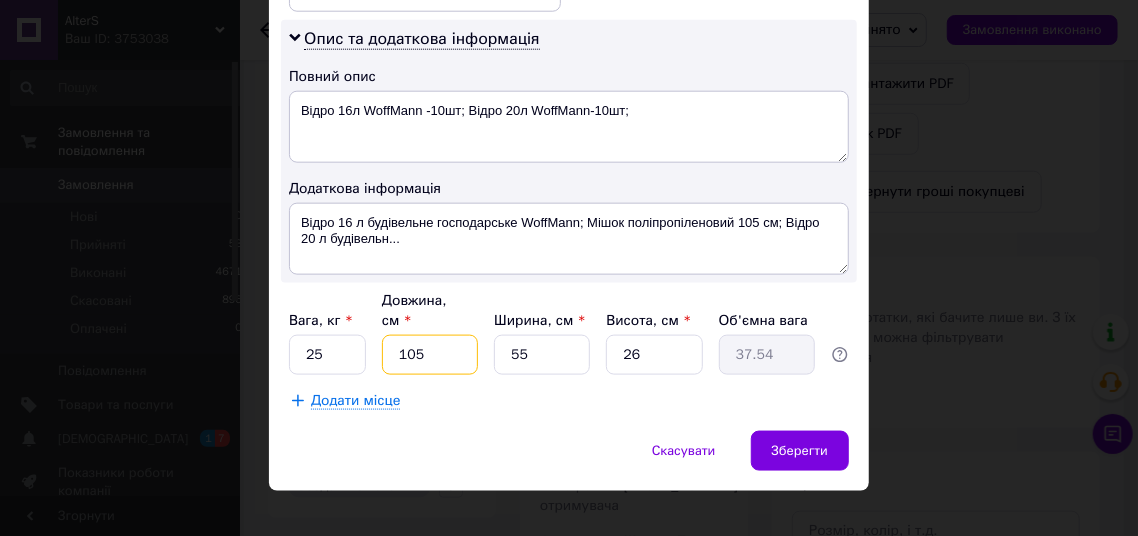 type on "6" 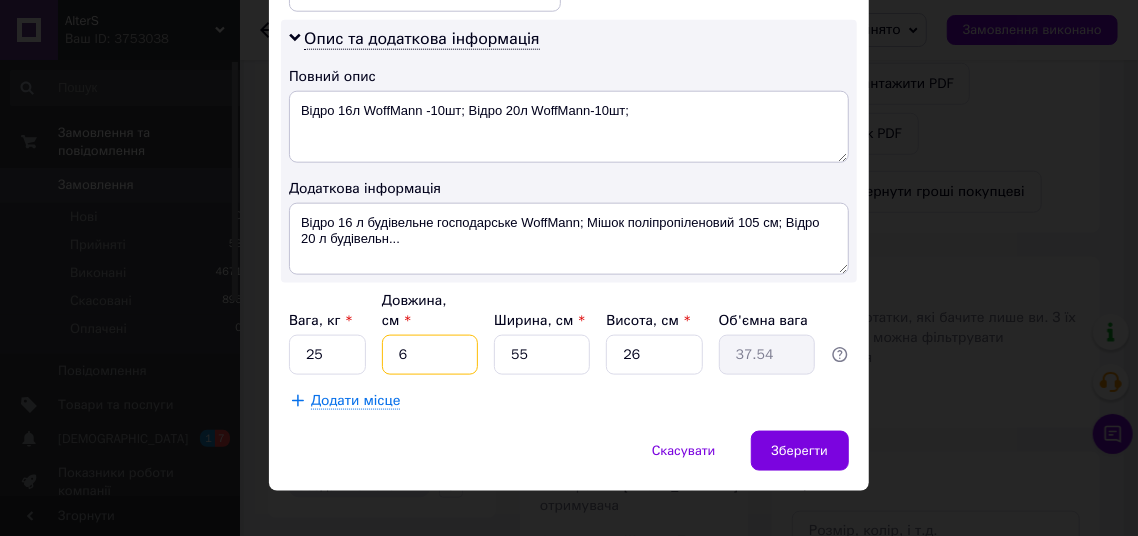 type on "2.15" 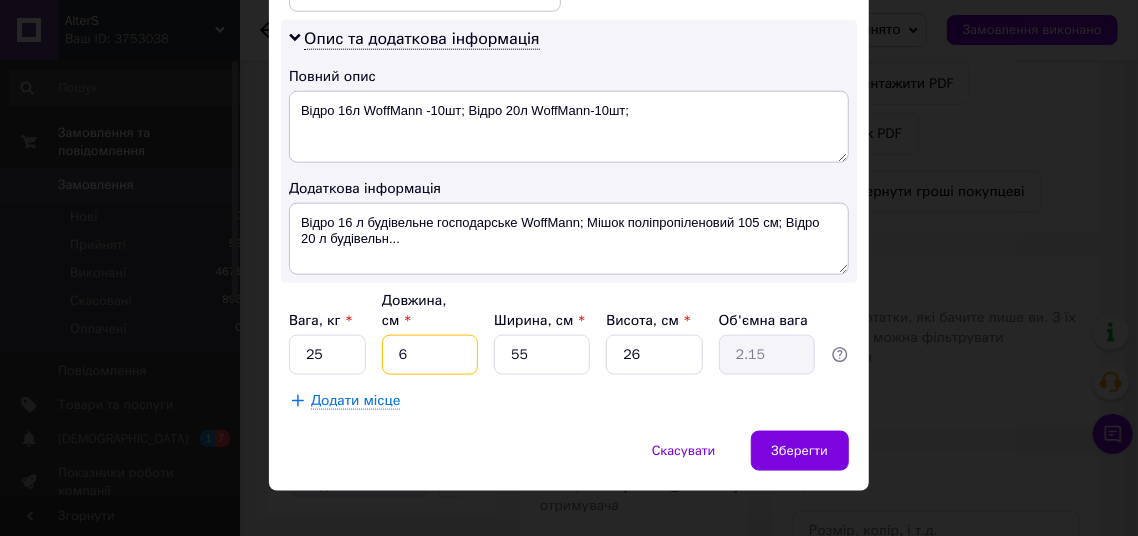 type on "62" 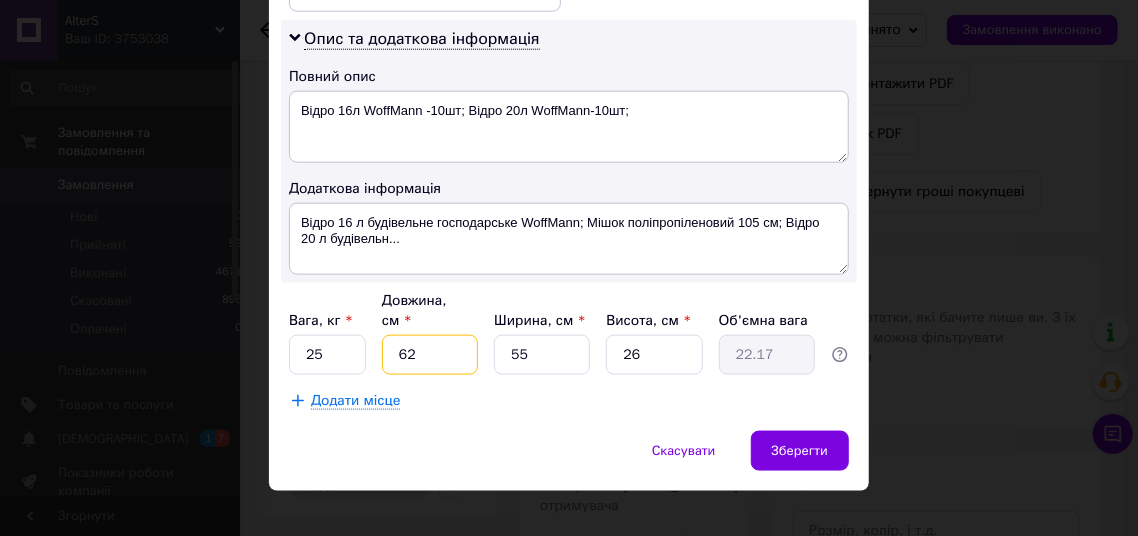type on "62" 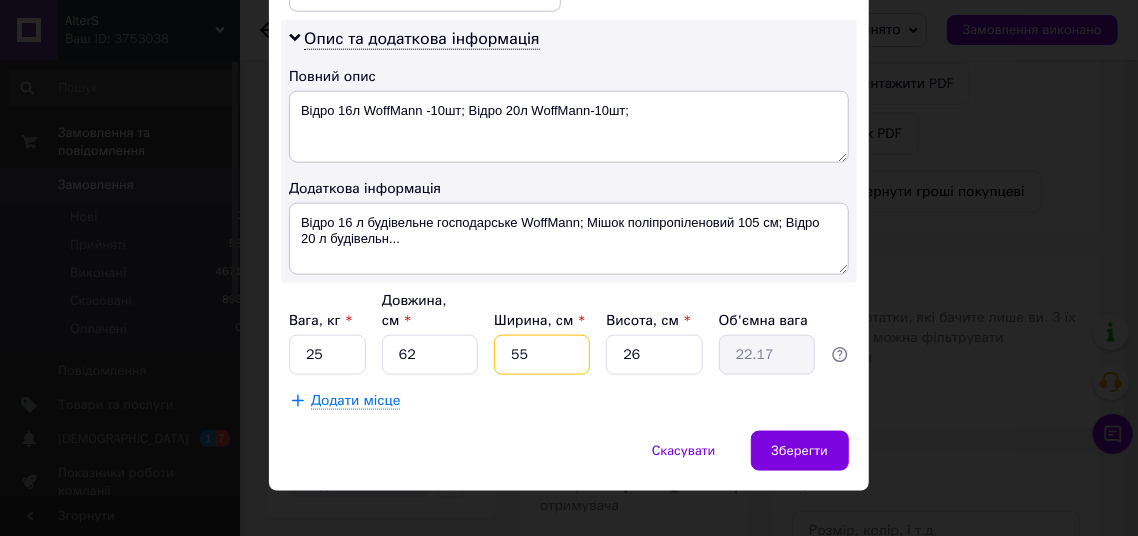 type on "3" 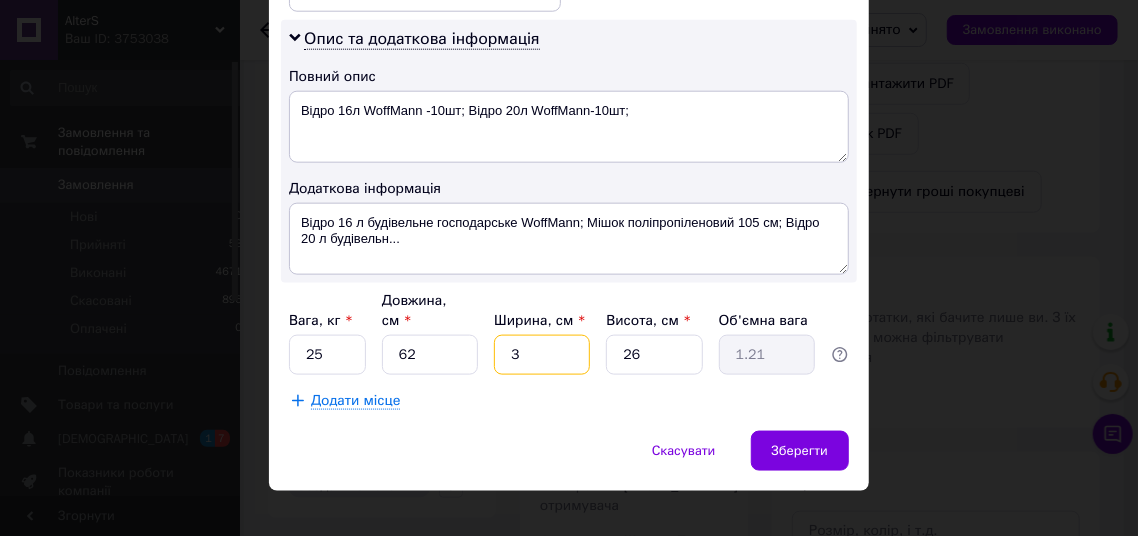 type on "32" 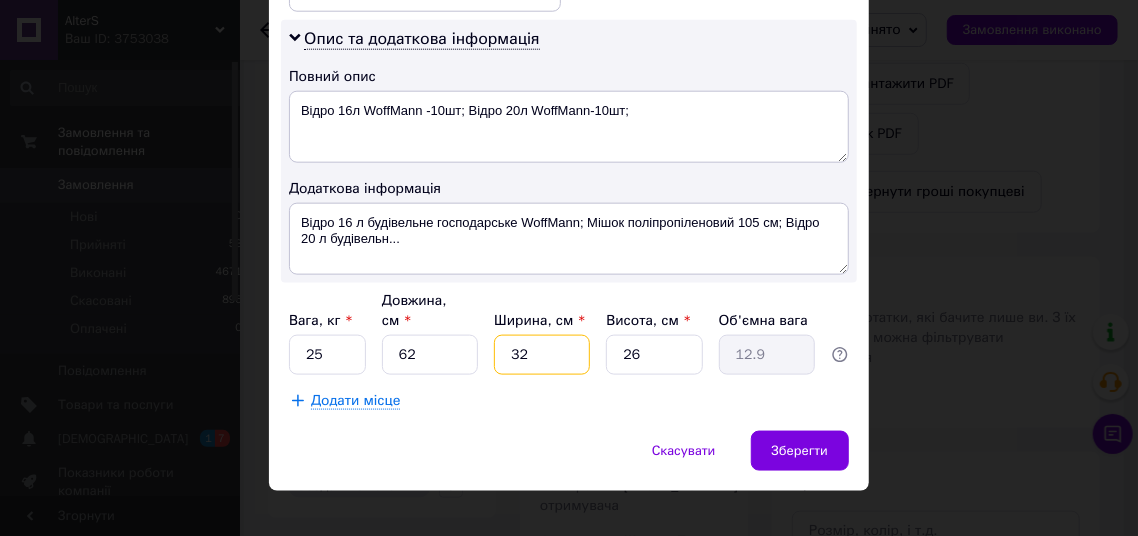 type on "32" 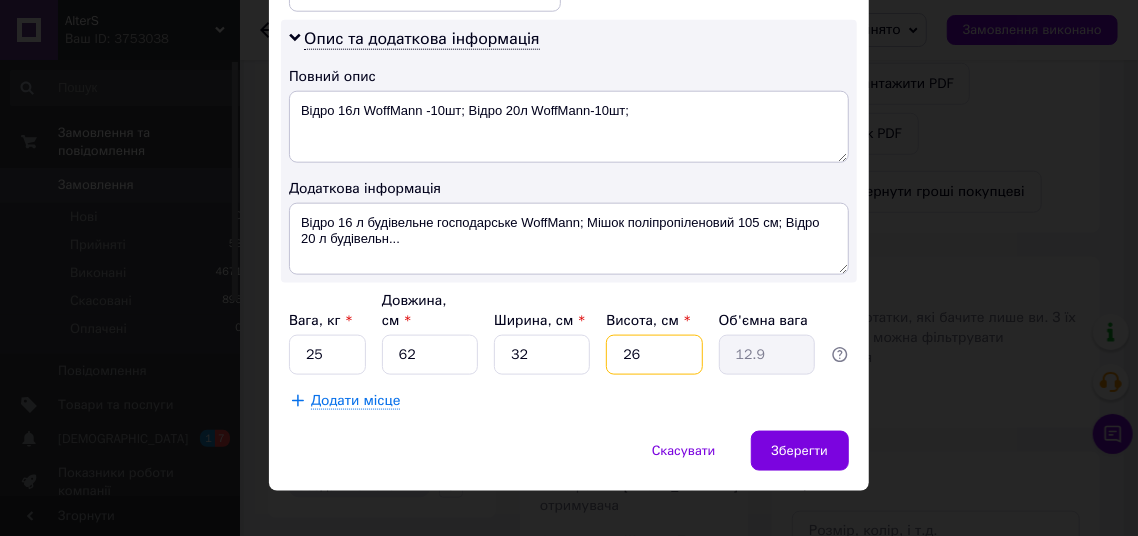 type on "3" 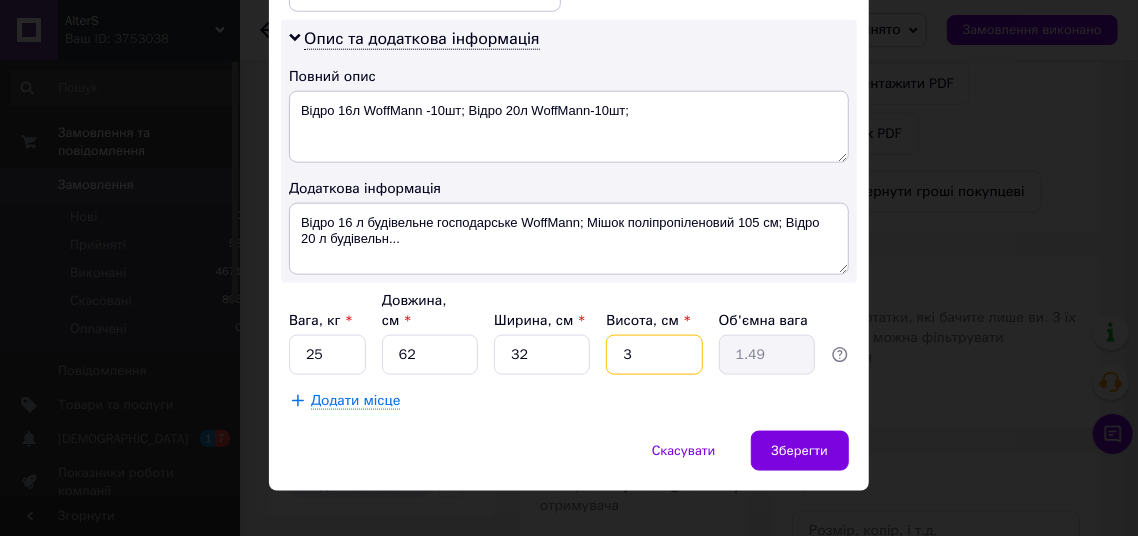 type on "32" 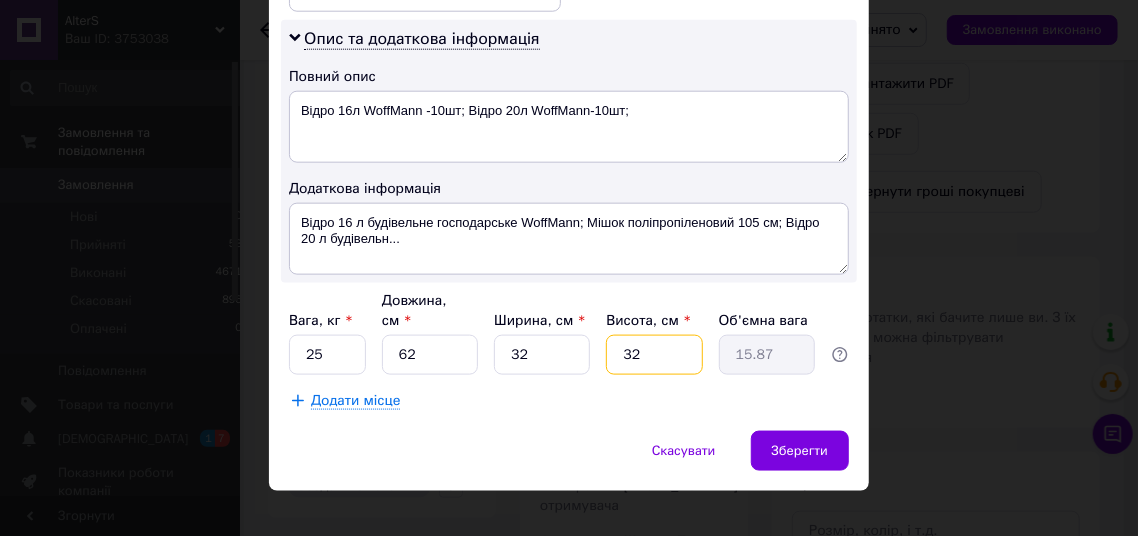 type on "32" 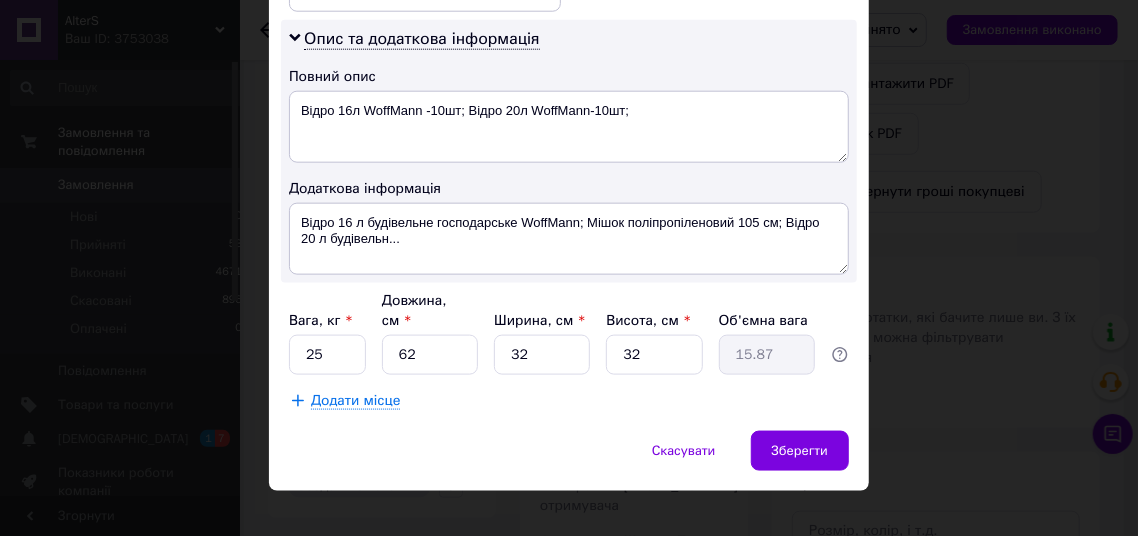 click on "Додати місце" at bounding box center (569, 401) 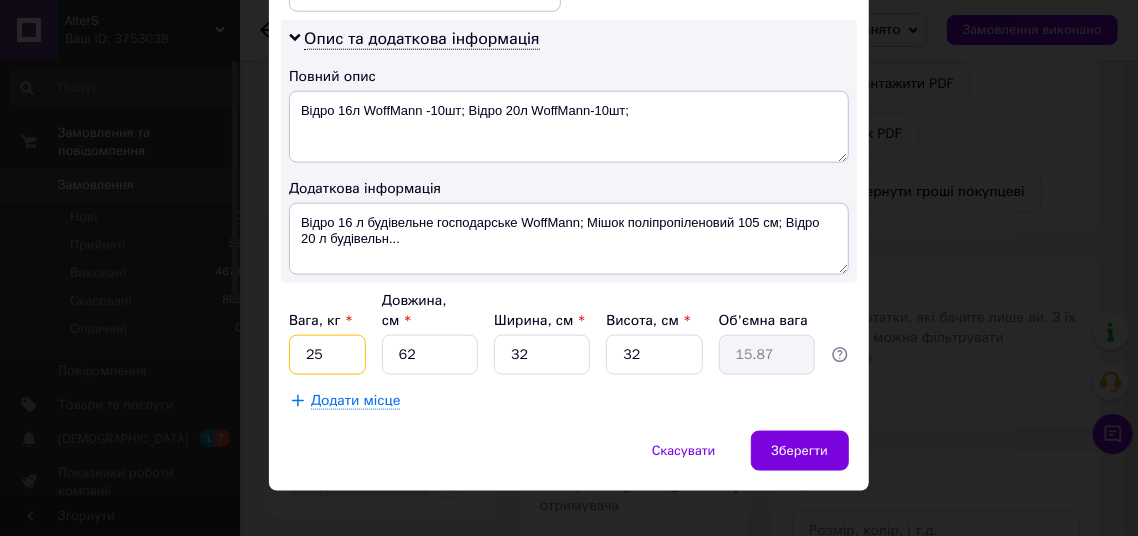 click on "25" at bounding box center [327, 355] 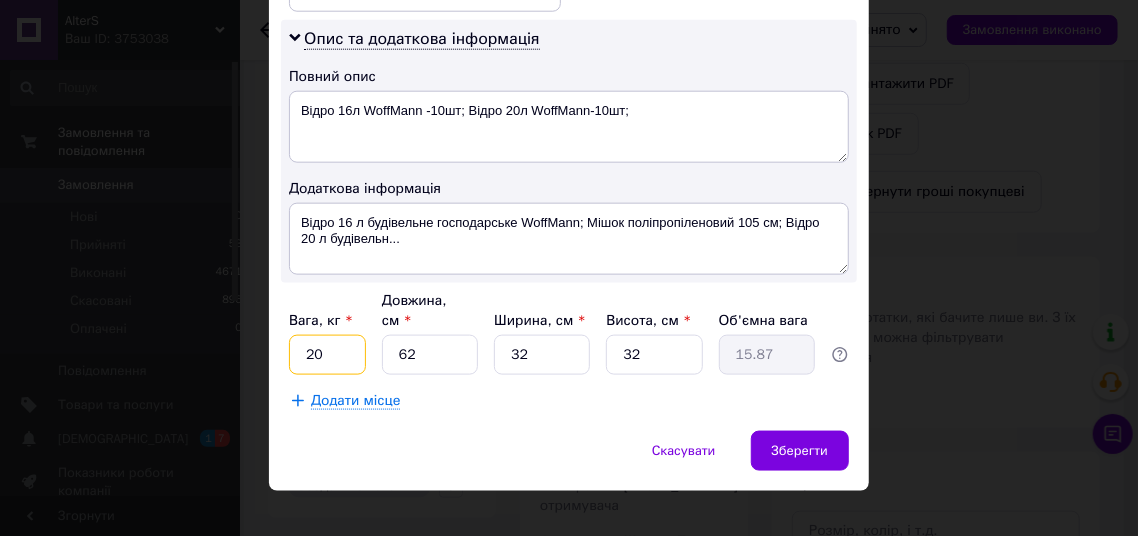 type on "20" 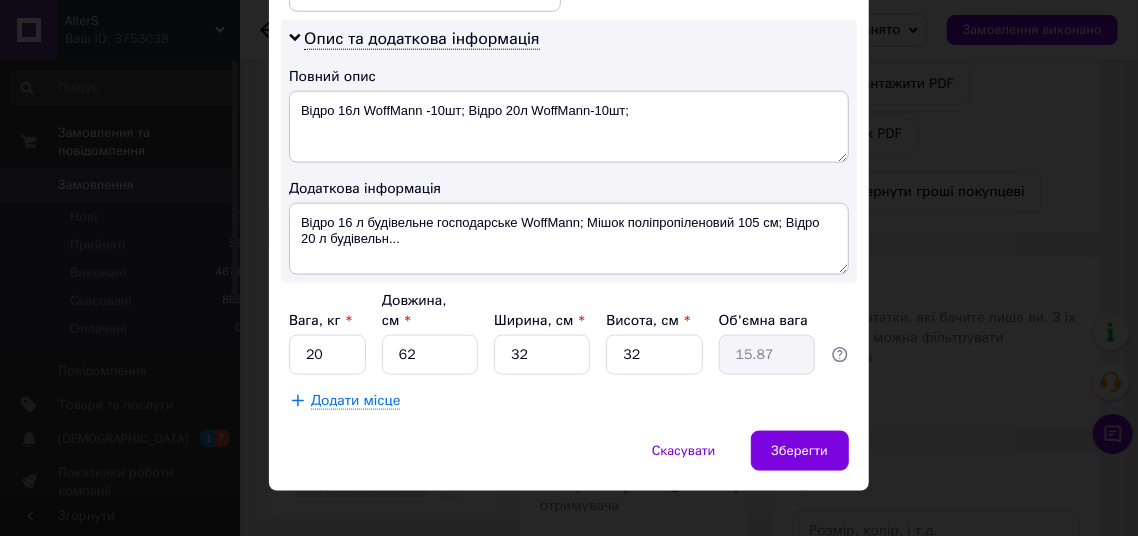 click on "Додати місце" at bounding box center [569, 401] 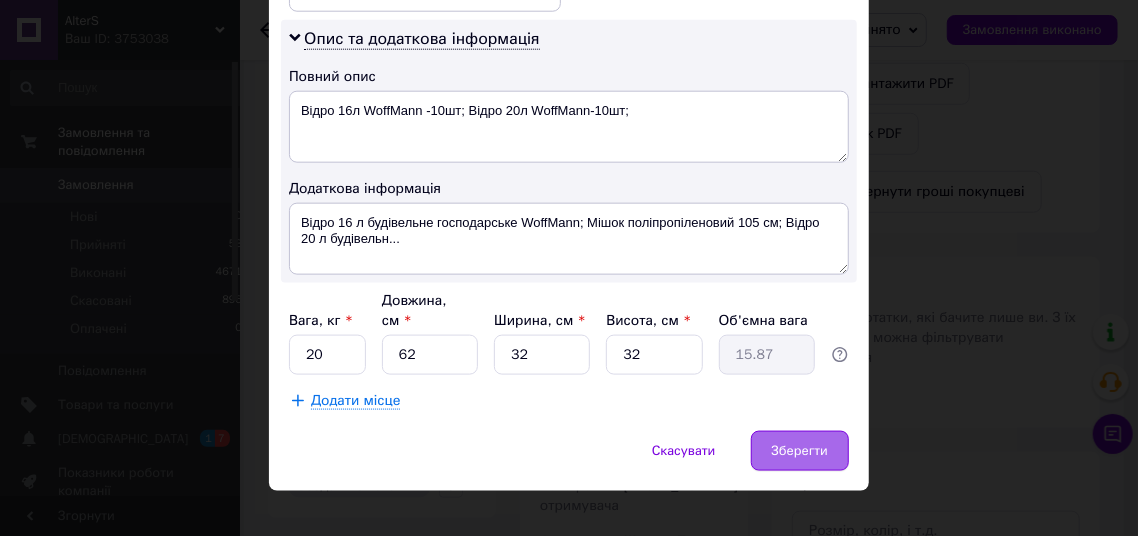 click on "Зберегти" at bounding box center [800, 451] 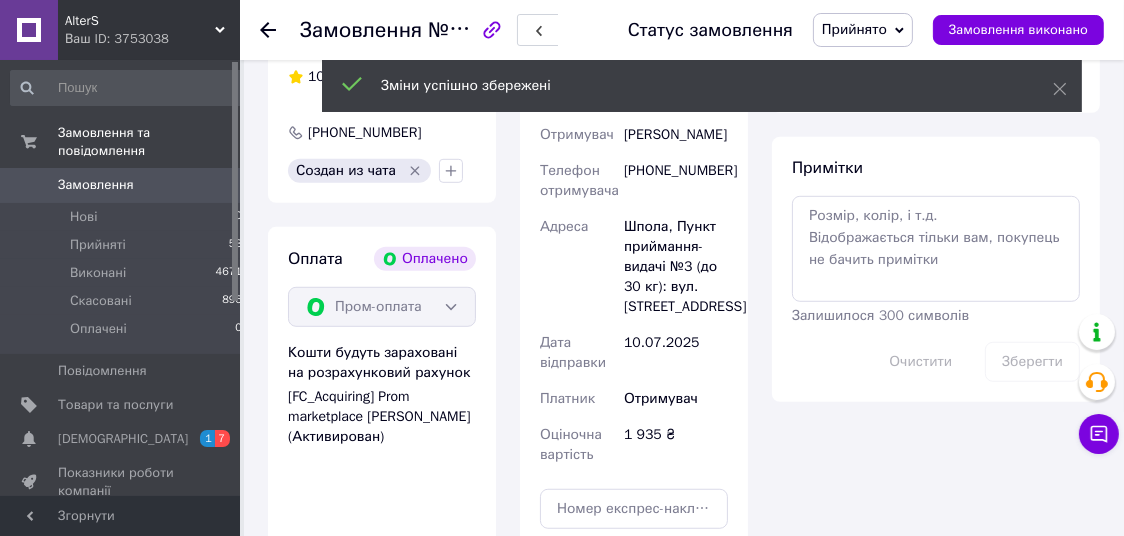 scroll, scrollTop: 1428, scrollLeft: 0, axis: vertical 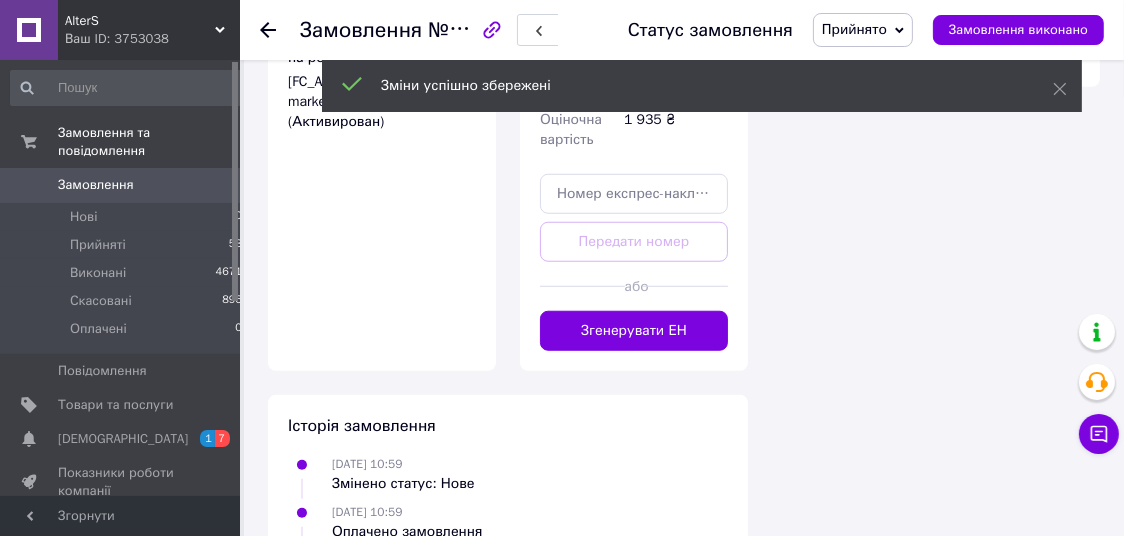 click on "Згенерувати ЕН" at bounding box center (634, 331) 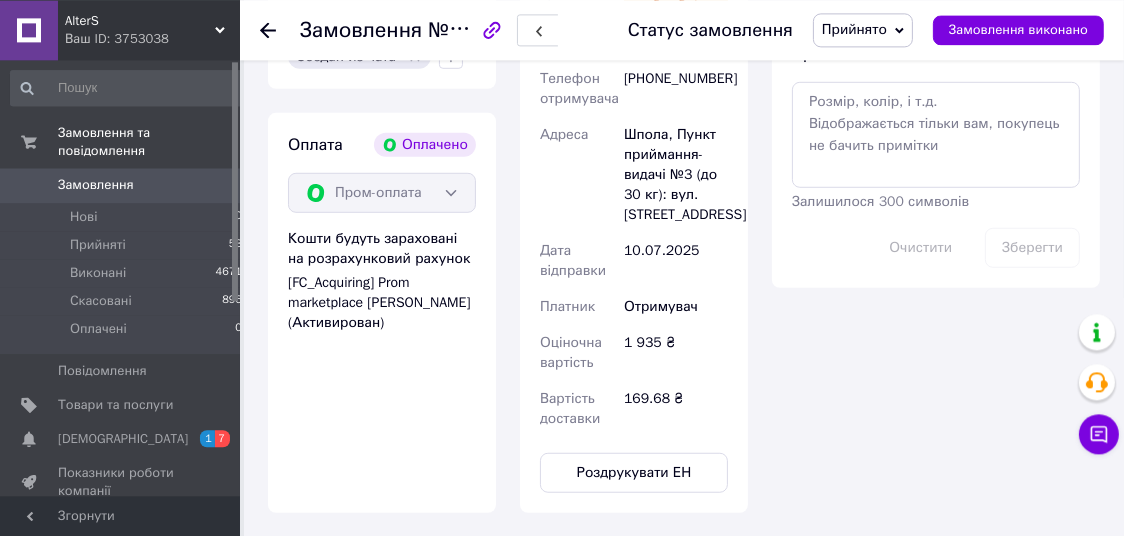 scroll, scrollTop: 1218, scrollLeft: 0, axis: vertical 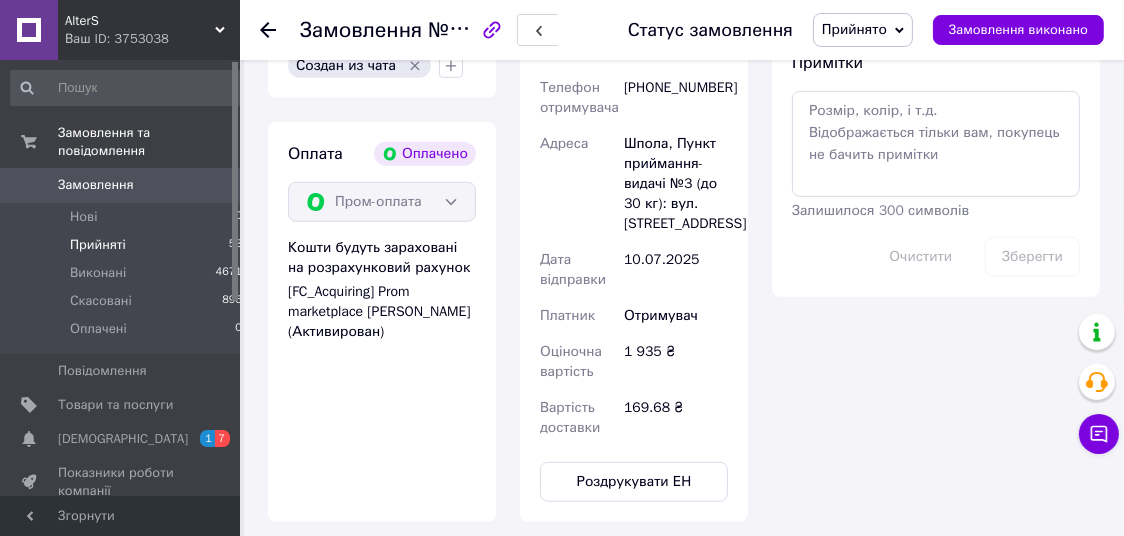 click on "Прийняті 53" at bounding box center [127, 245] 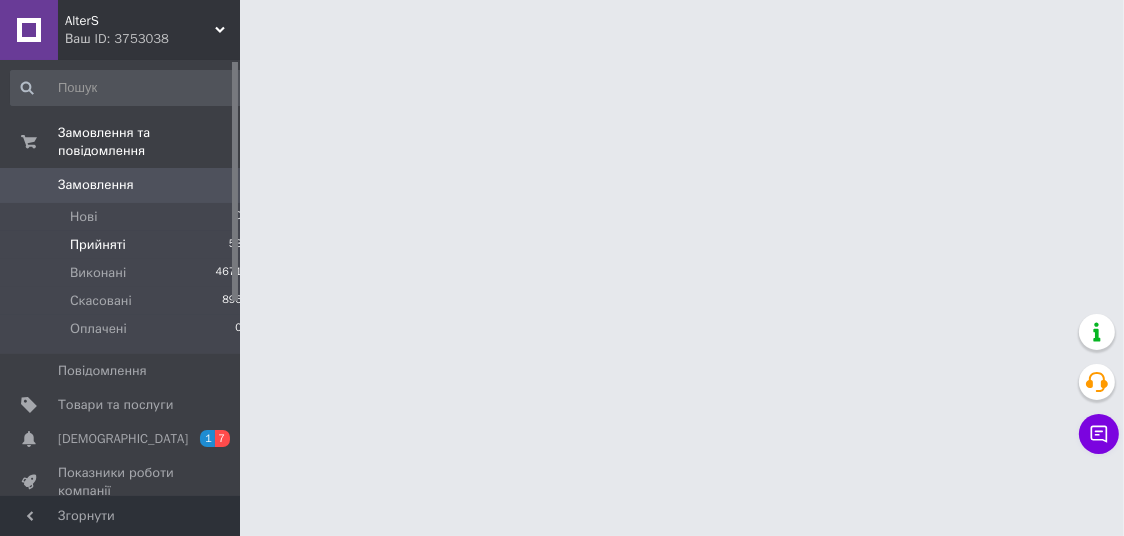 scroll, scrollTop: 0, scrollLeft: 0, axis: both 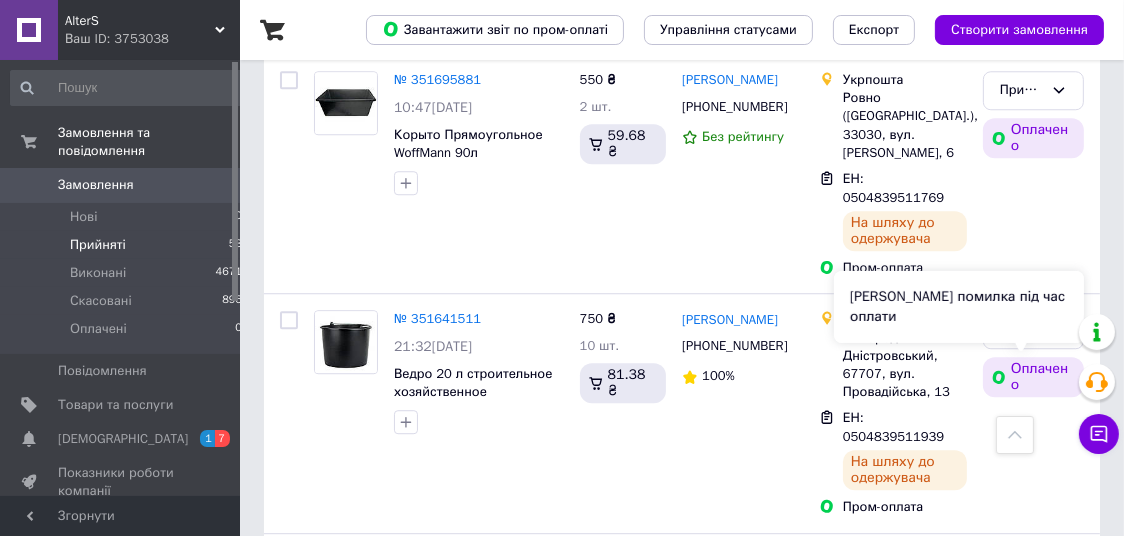 click on "[PERSON_NAME] помилка під час оплати" at bounding box center (959, 307) 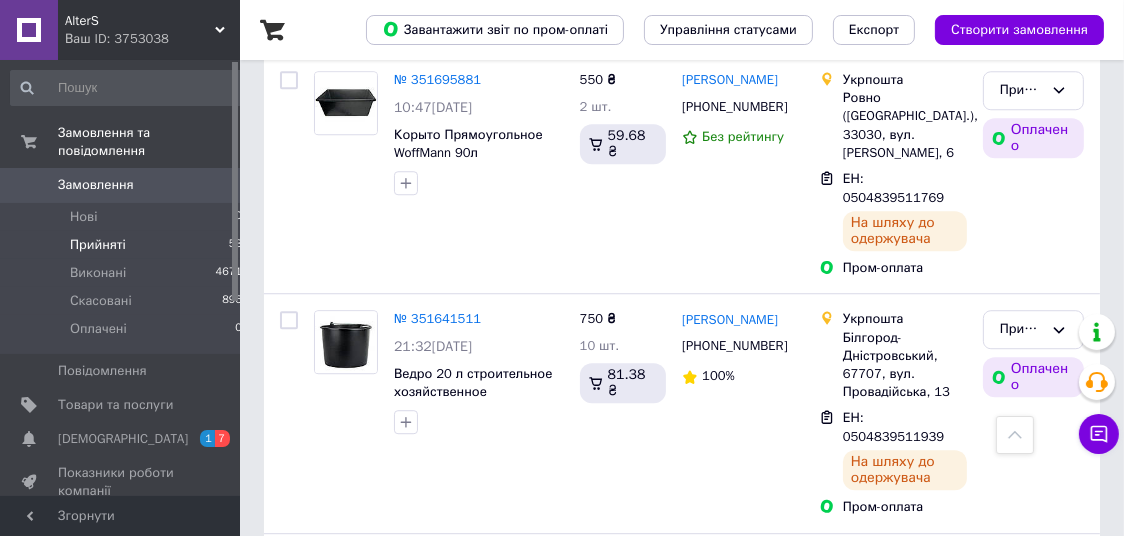 click 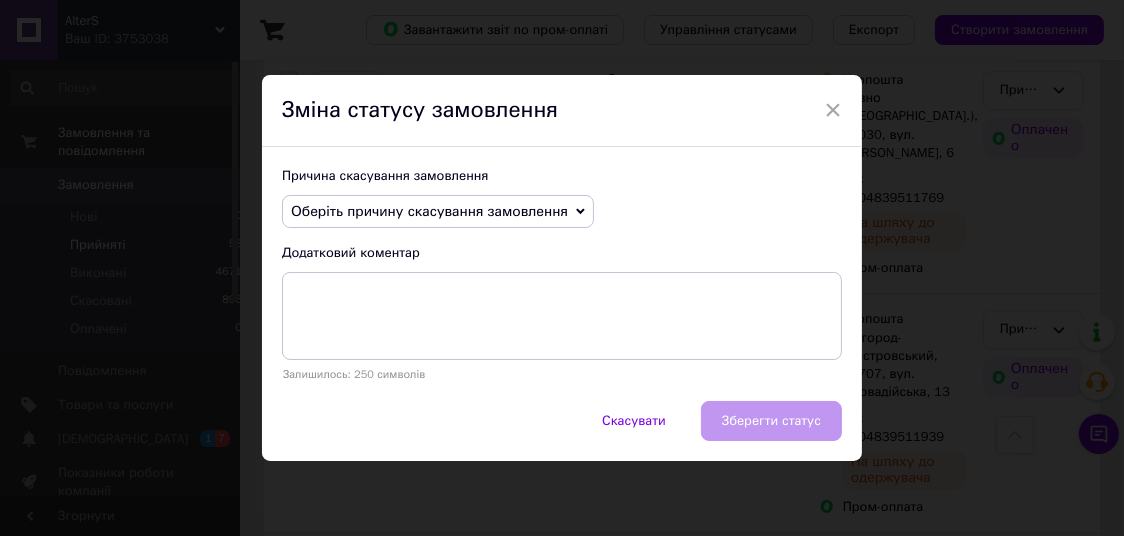 click on "Оберіть причину скасування замовлення" at bounding box center (429, 211) 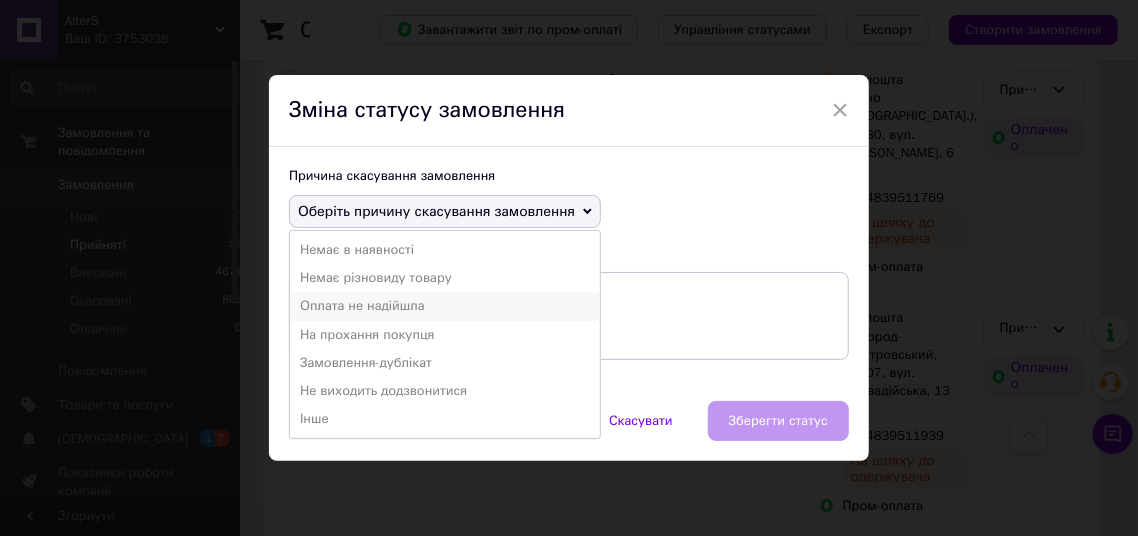 click on "Оплата не надійшла" at bounding box center [445, 306] 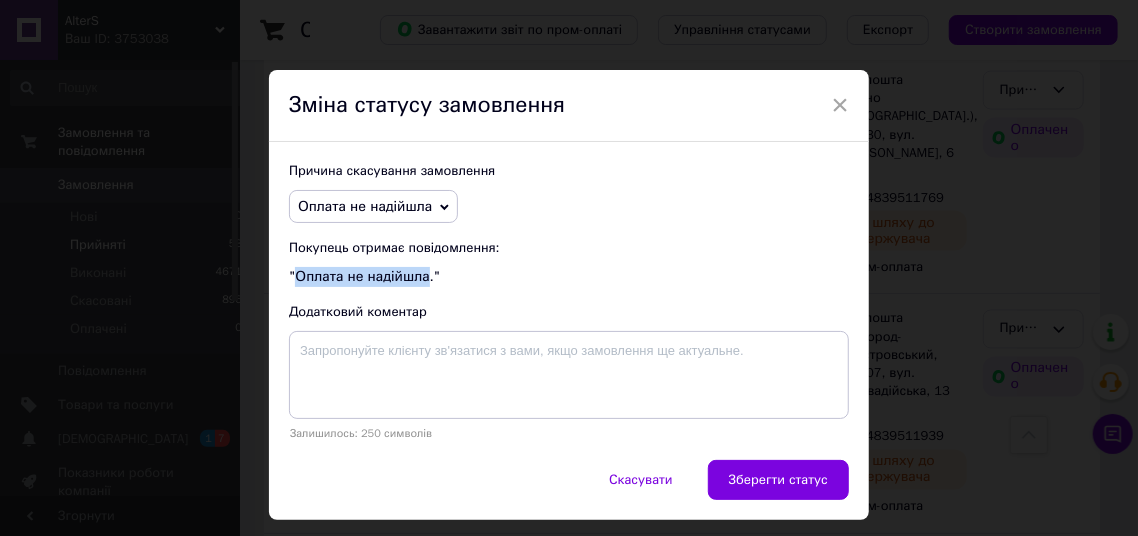 drag, startPoint x: 417, startPoint y: 274, endPoint x: 288, endPoint y: 274, distance: 129 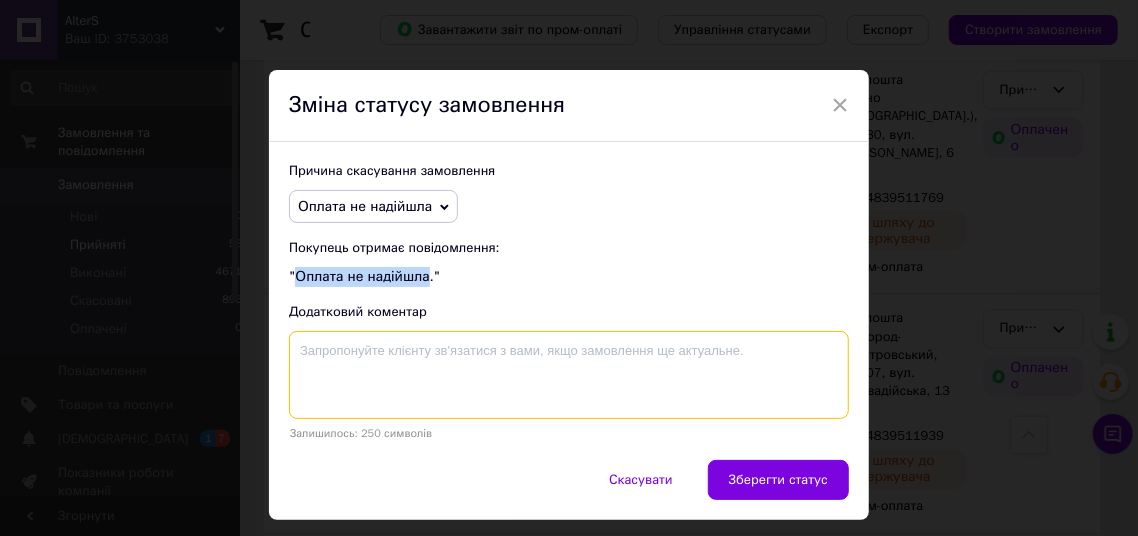 click at bounding box center [569, 375] 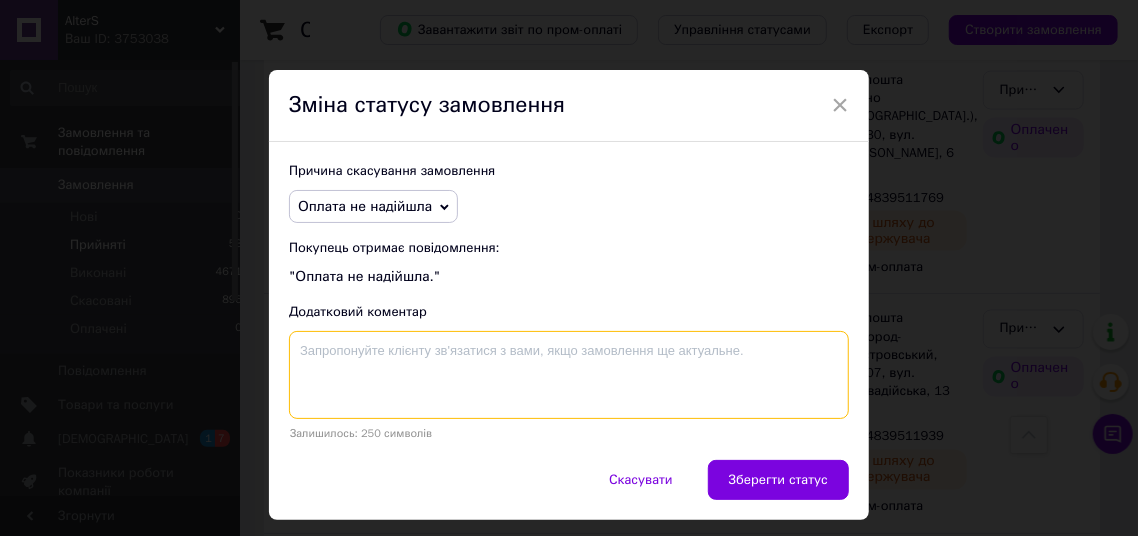 paste on "Оплата не надійшла" 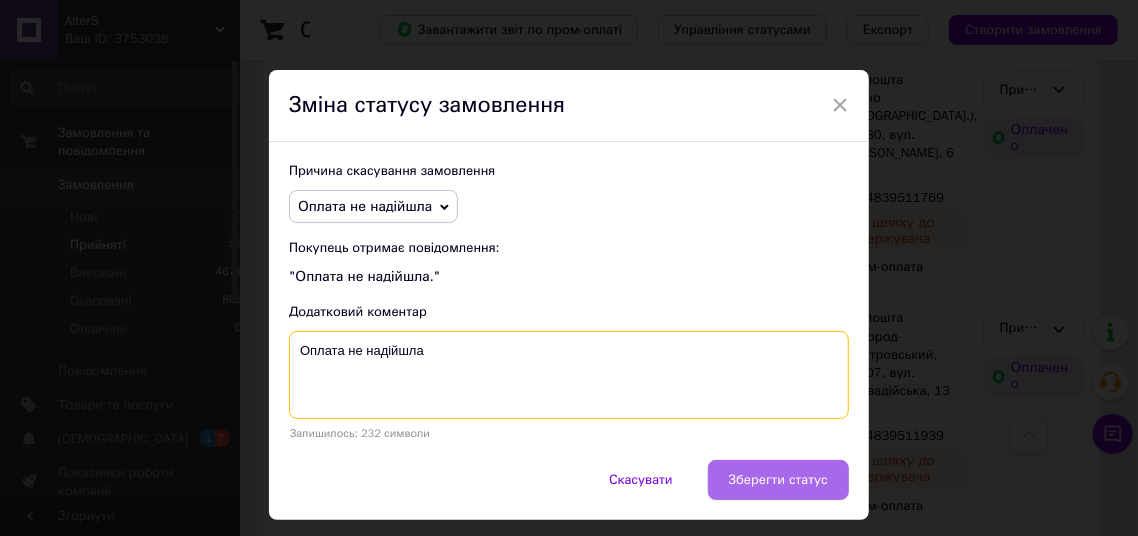 type on "Оплата не надійшла" 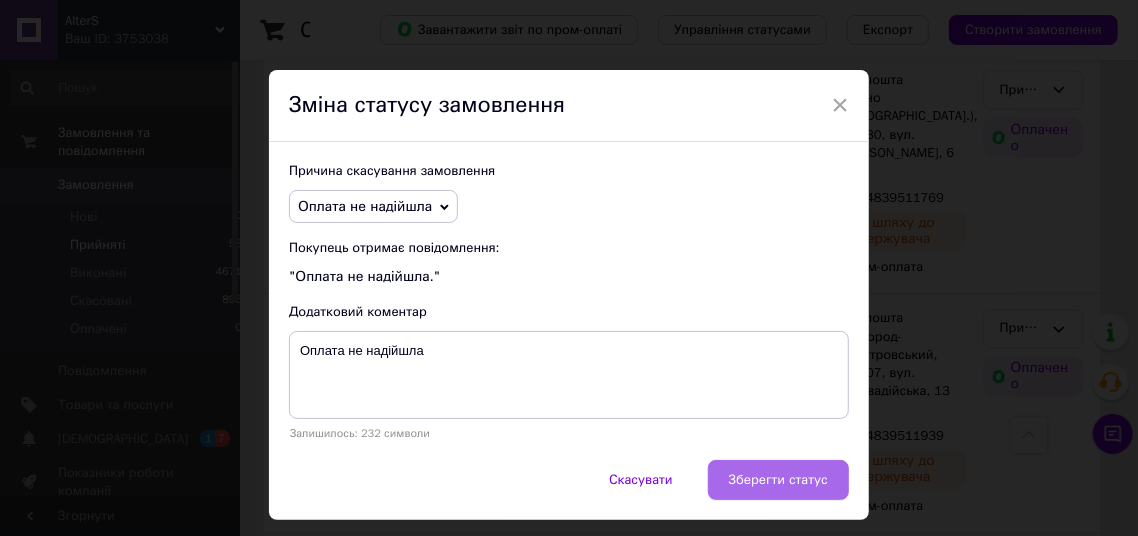 click on "Зберегти статус" at bounding box center (778, 480) 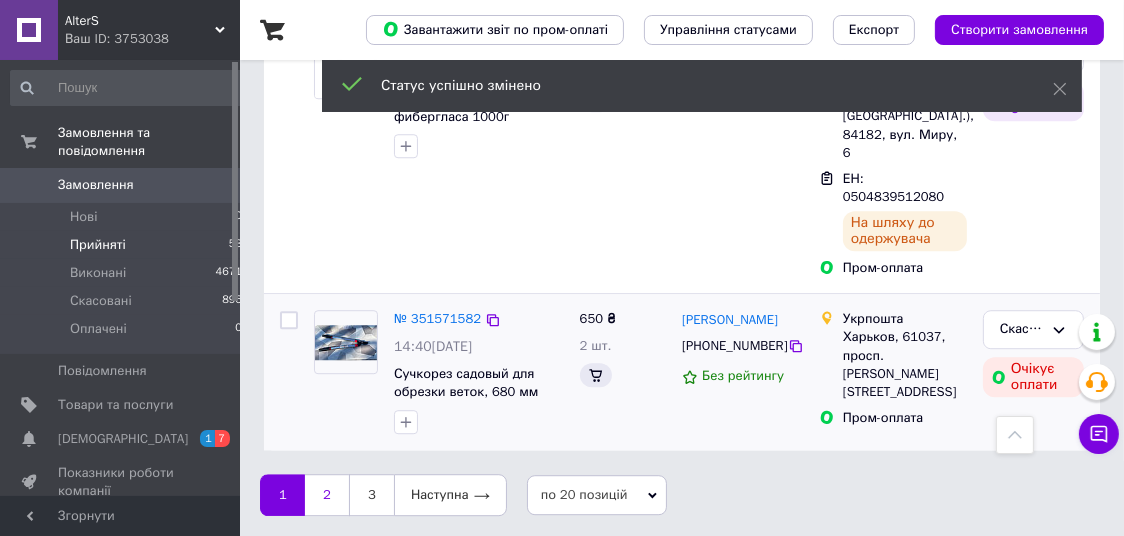 click on "2" at bounding box center [327, 495] 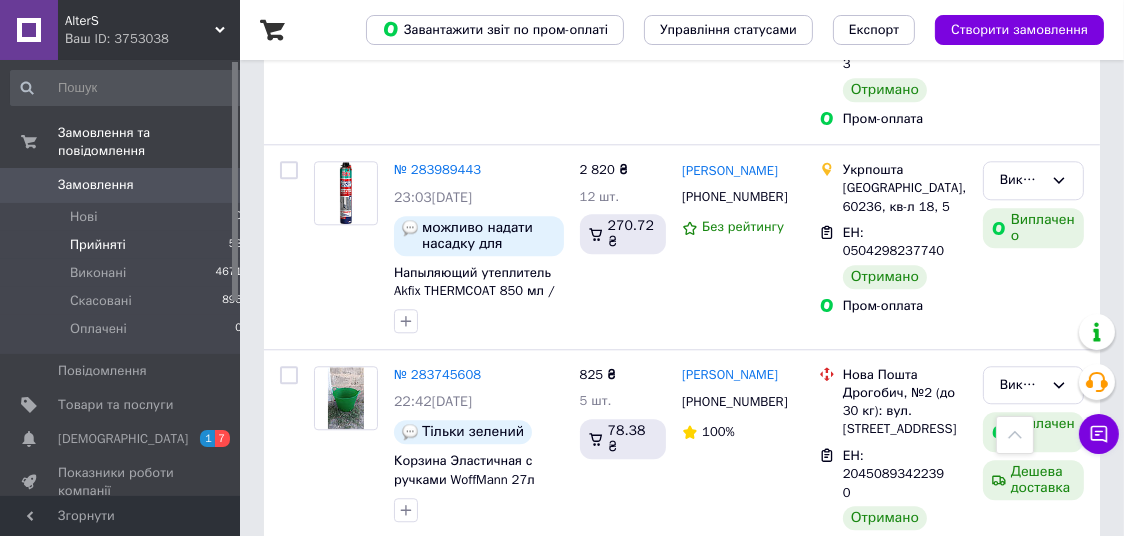 scroll, scrollTop: 4564, scrollLeft: 0, axis: vertical 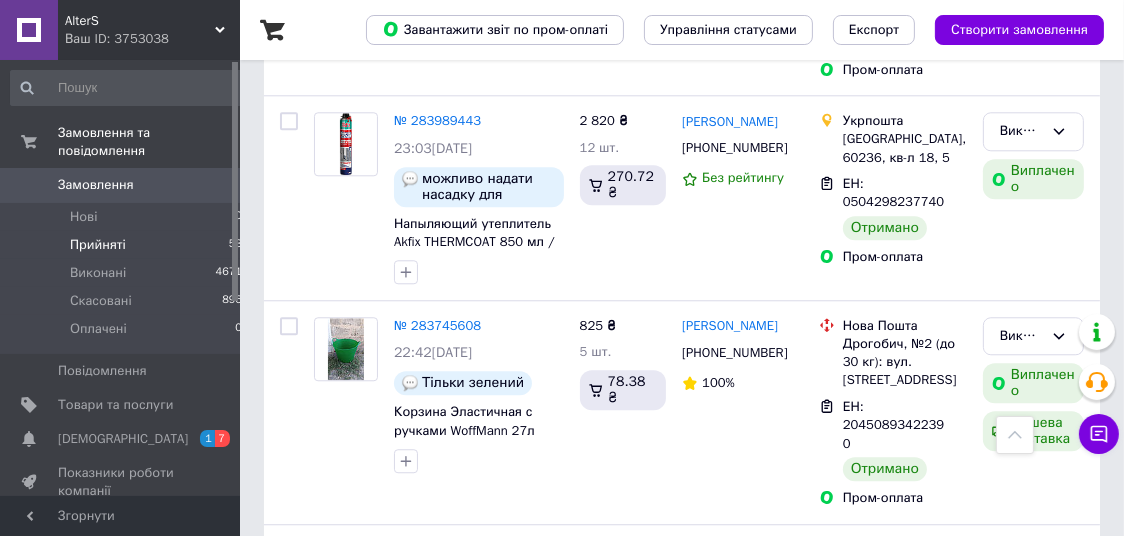 click on "1" at bounding box center (404, 1015) 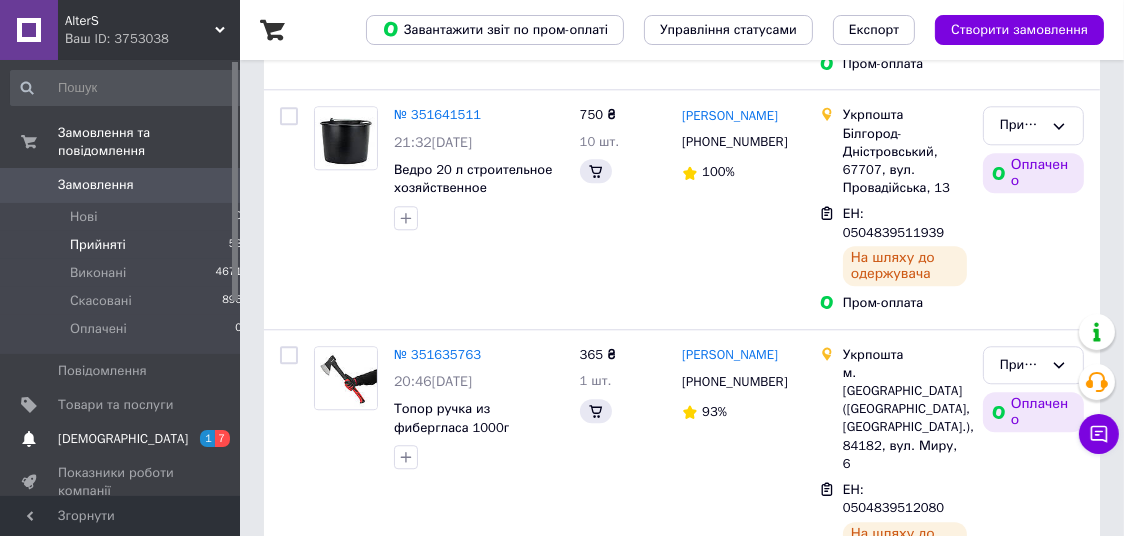 scroll, scrollTop: 0, scrollLeft: 0, axis: both 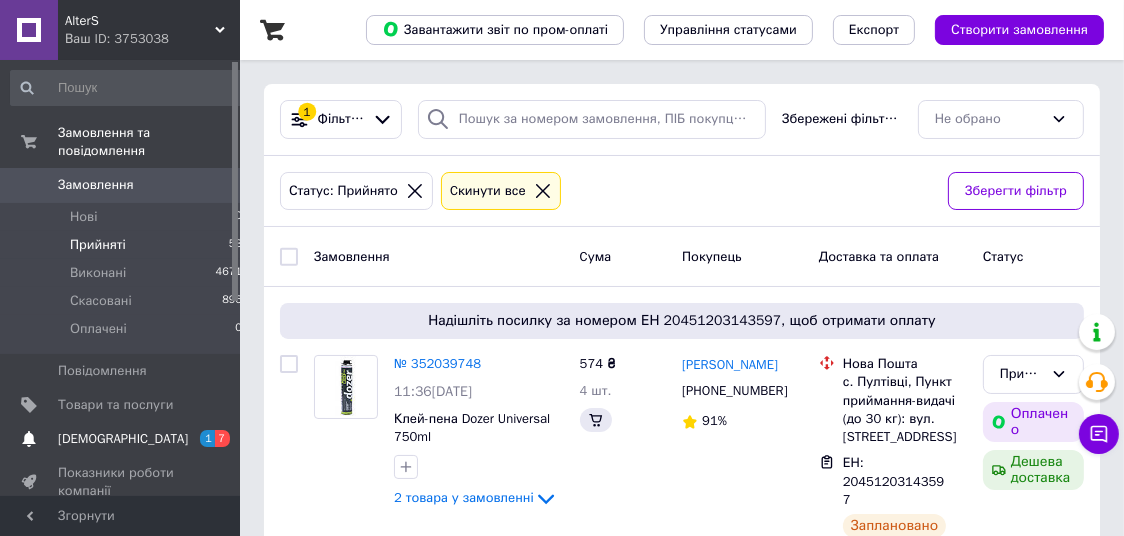 click on "[DEMOGRAPHIC_DATA]" at bounding box center [123, 439] 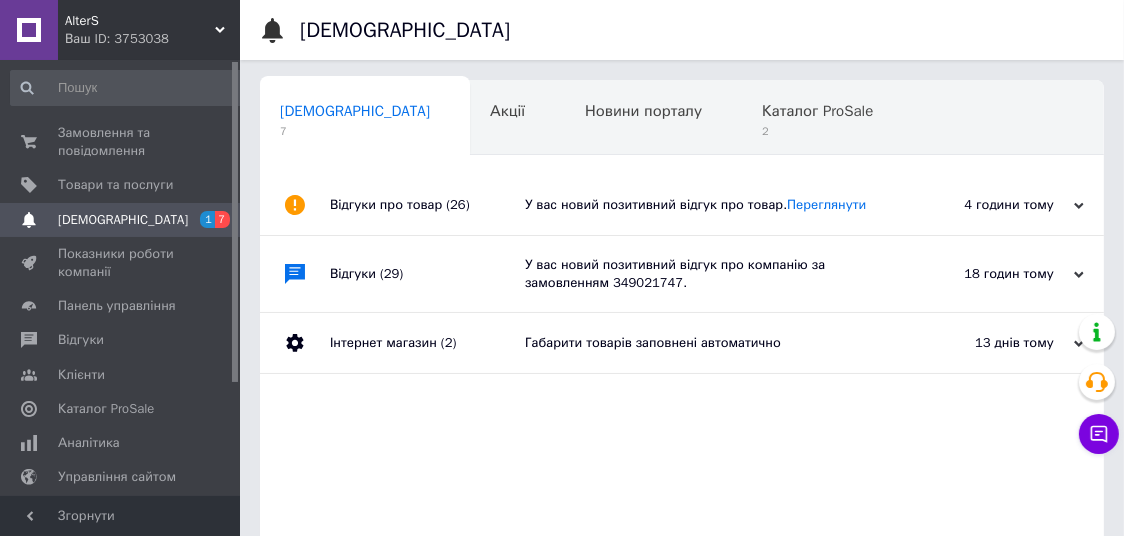 scroll, scrollTop: 0, scrollLeft: 10, axis: horizontal 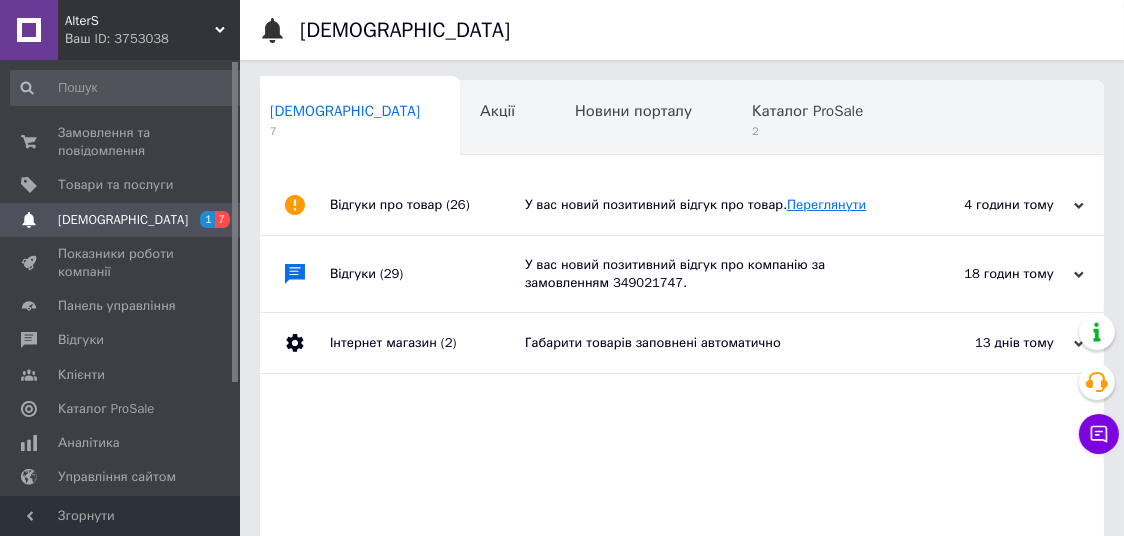click on "Переглянути" at bounding box center [826, 204] 